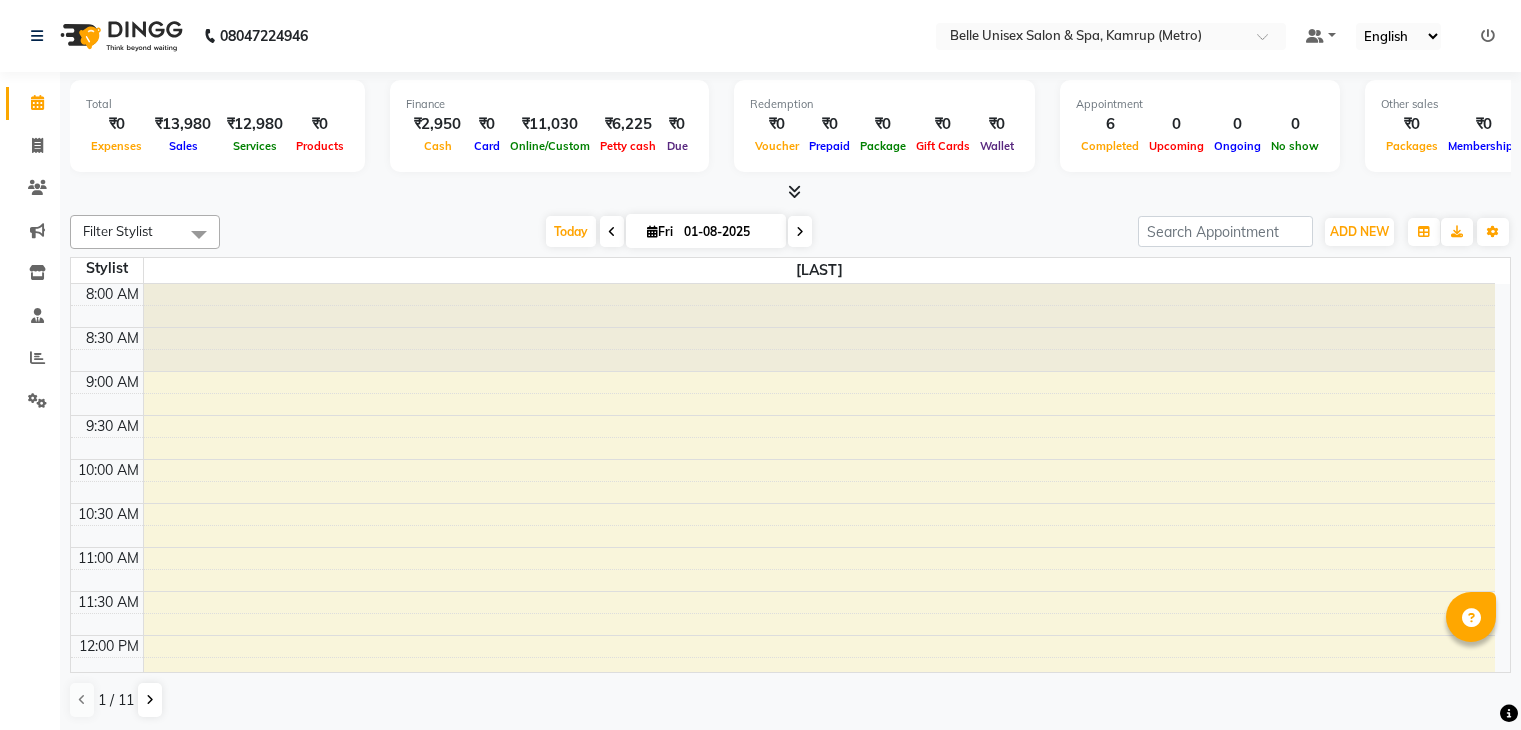 scroll, scrollTop: 0, scrollLeft: 0, axis: both 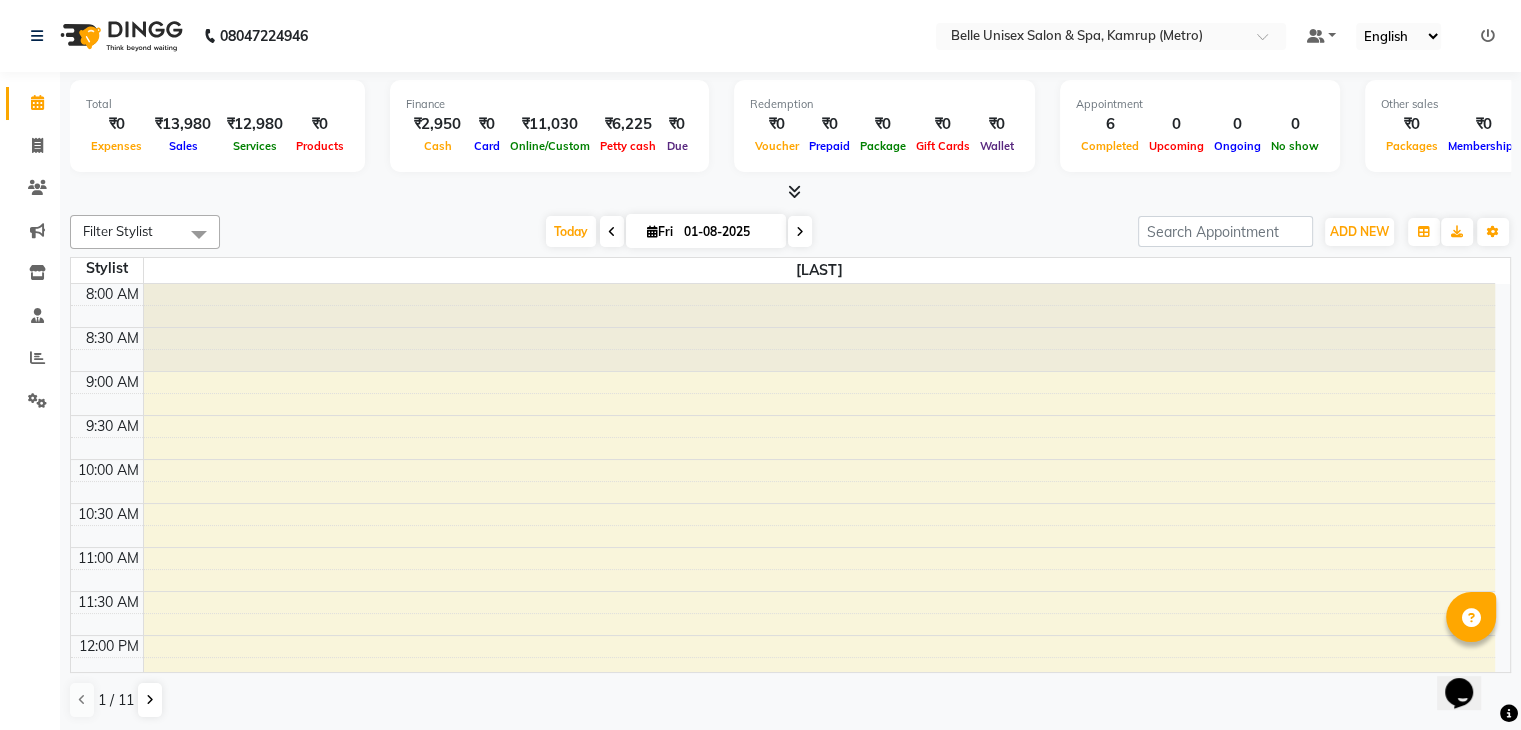 click at bounding box center [790, 192] 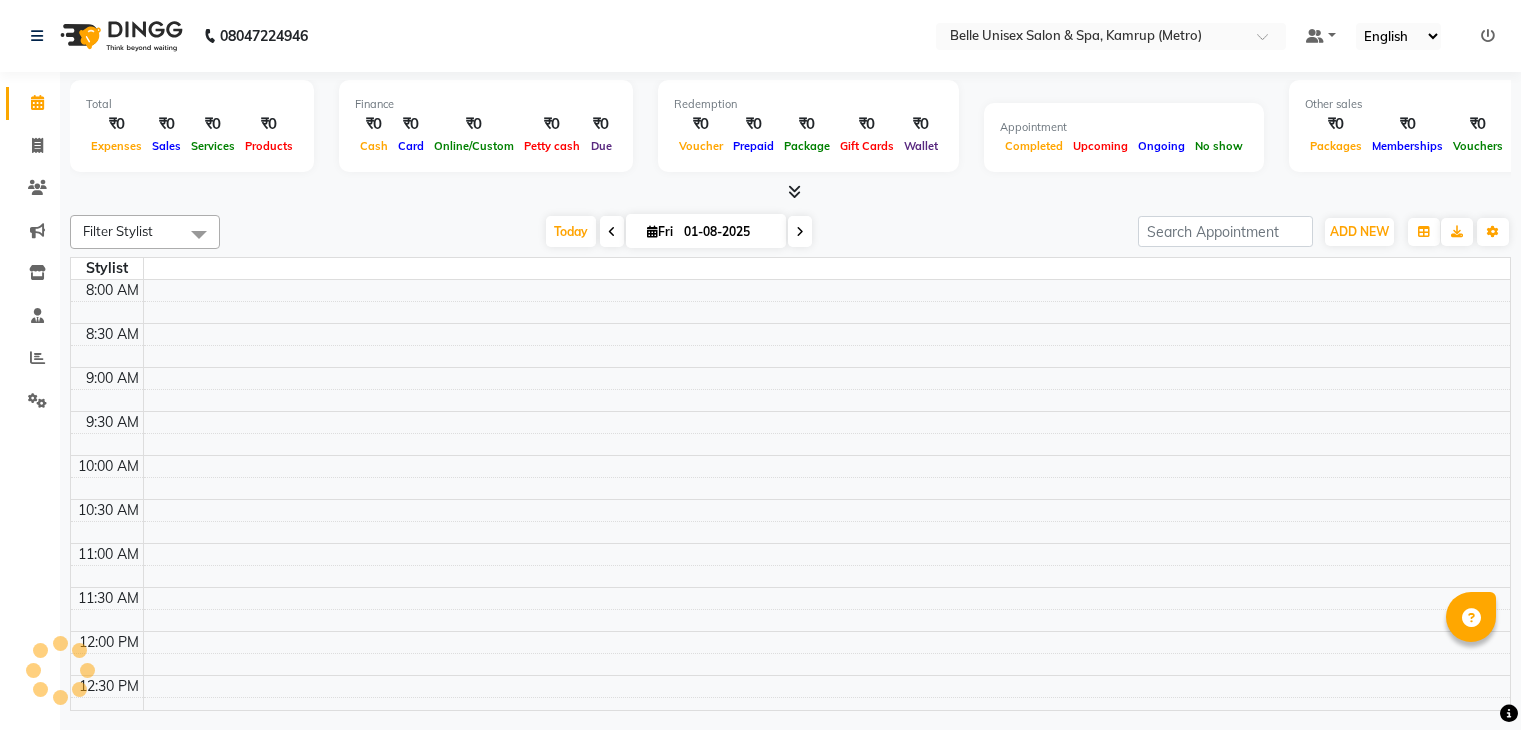 scroll, scrollTop: 0, scrollLeft: 0, axis: both 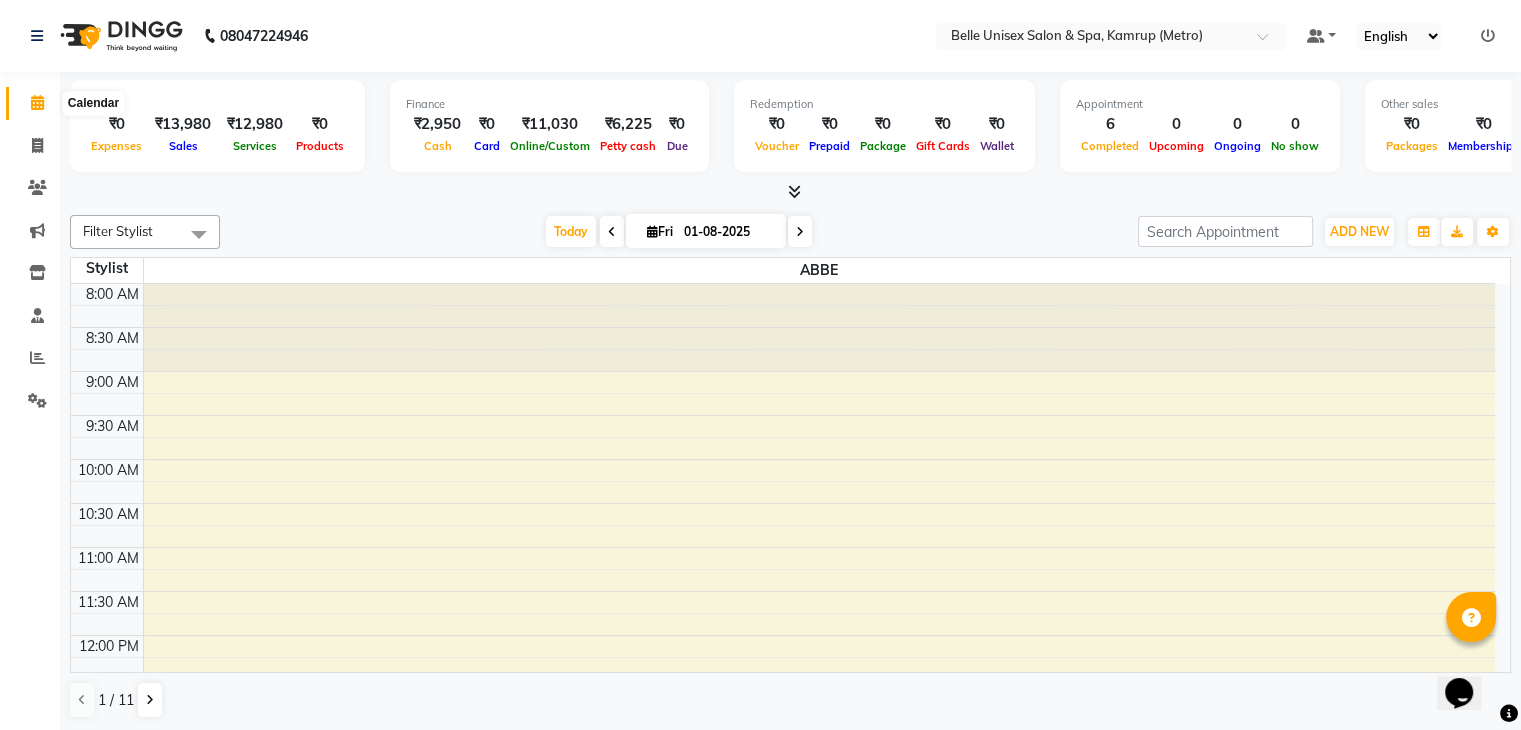 click 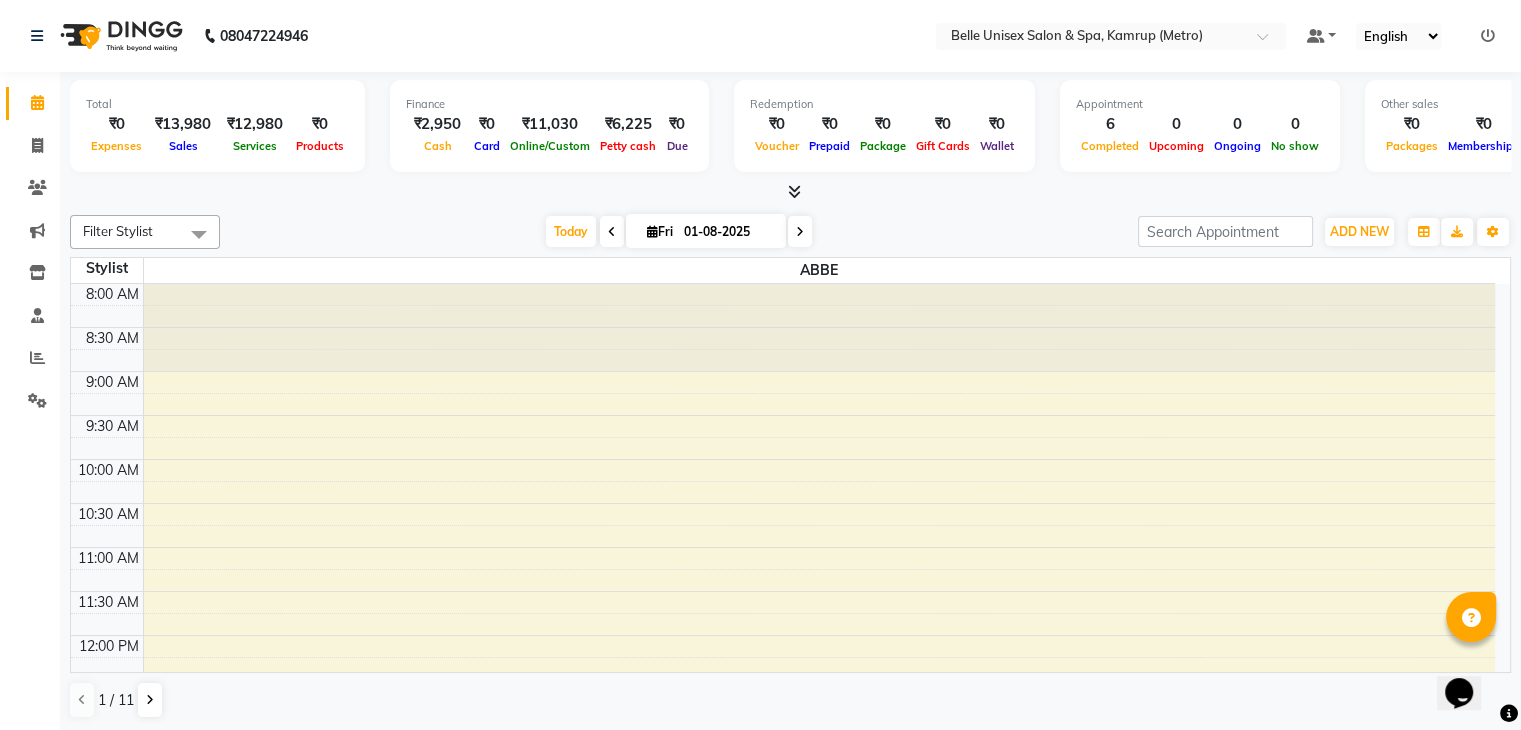 click at bounding box center [790, 192] 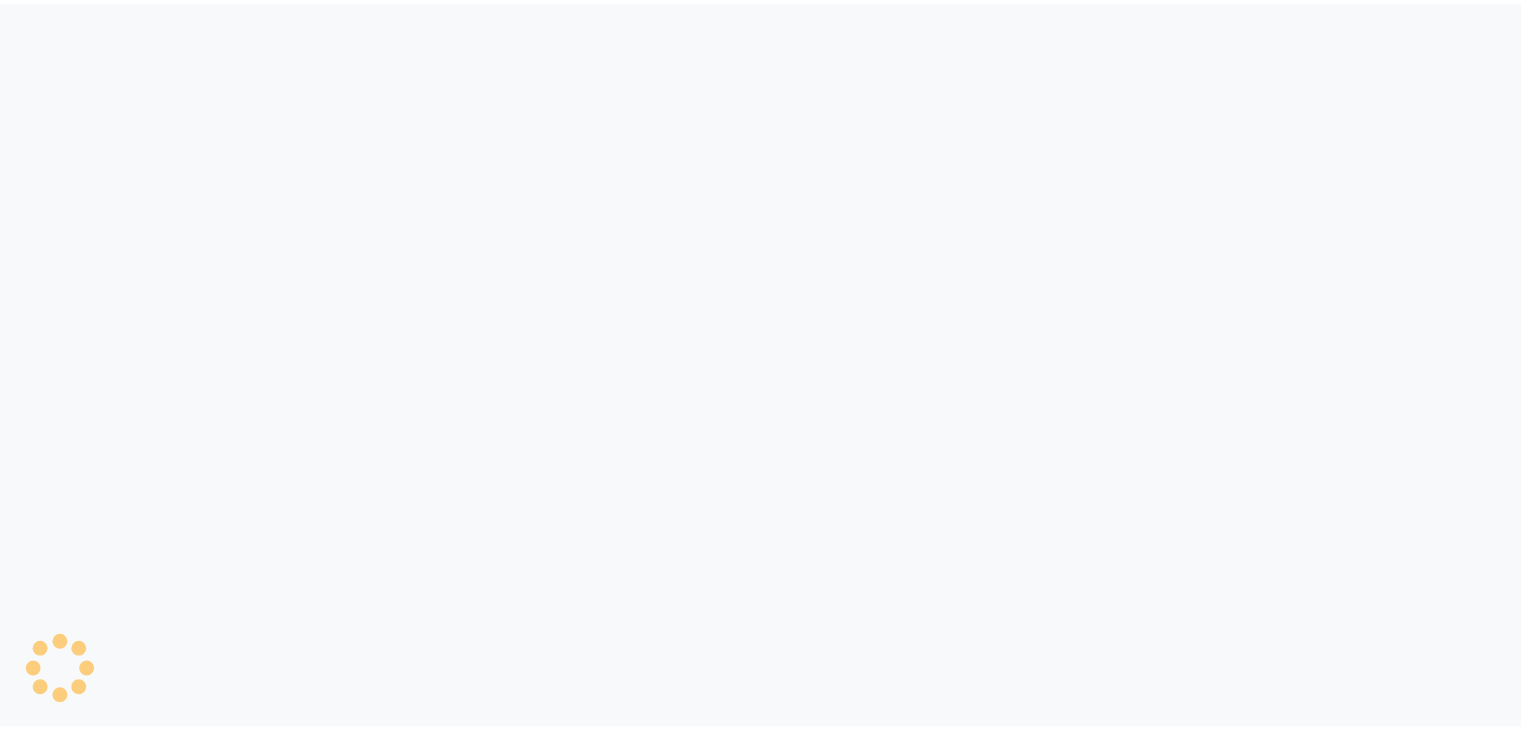 scroll, scrollTop: 0, scrollLeft: 0, axis: both 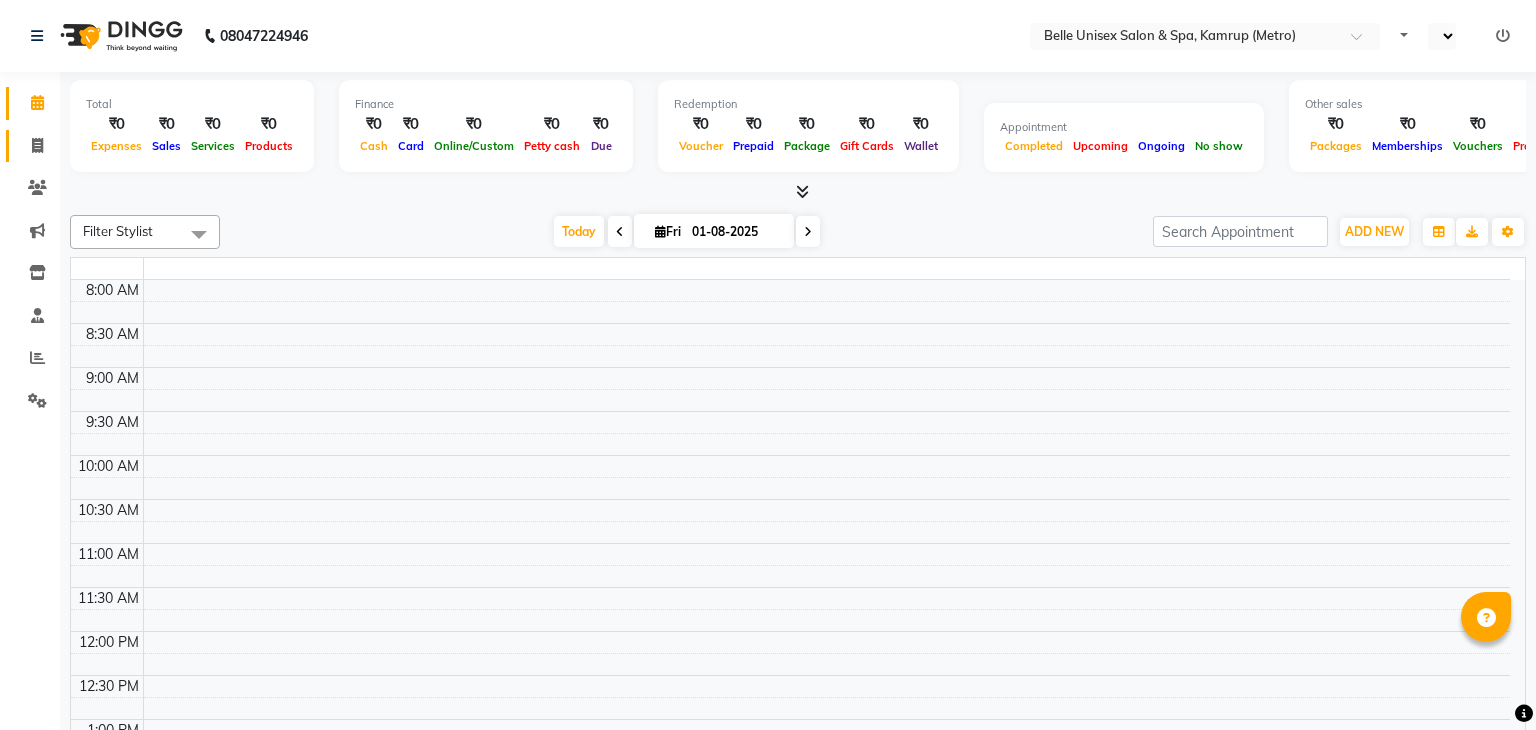 select on "en" 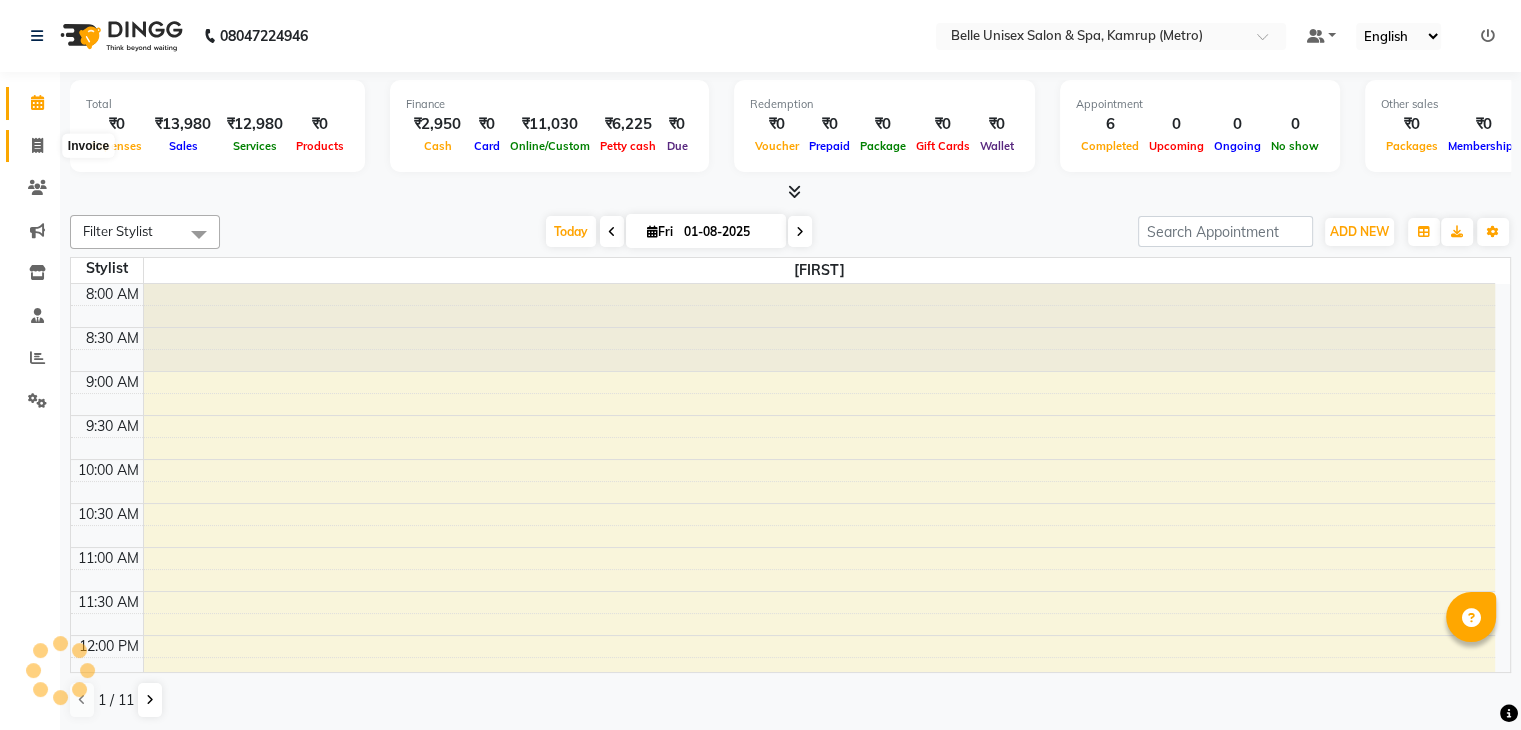 scroll, scrollTop: 744, scrollLeft: 0, axis: vertical 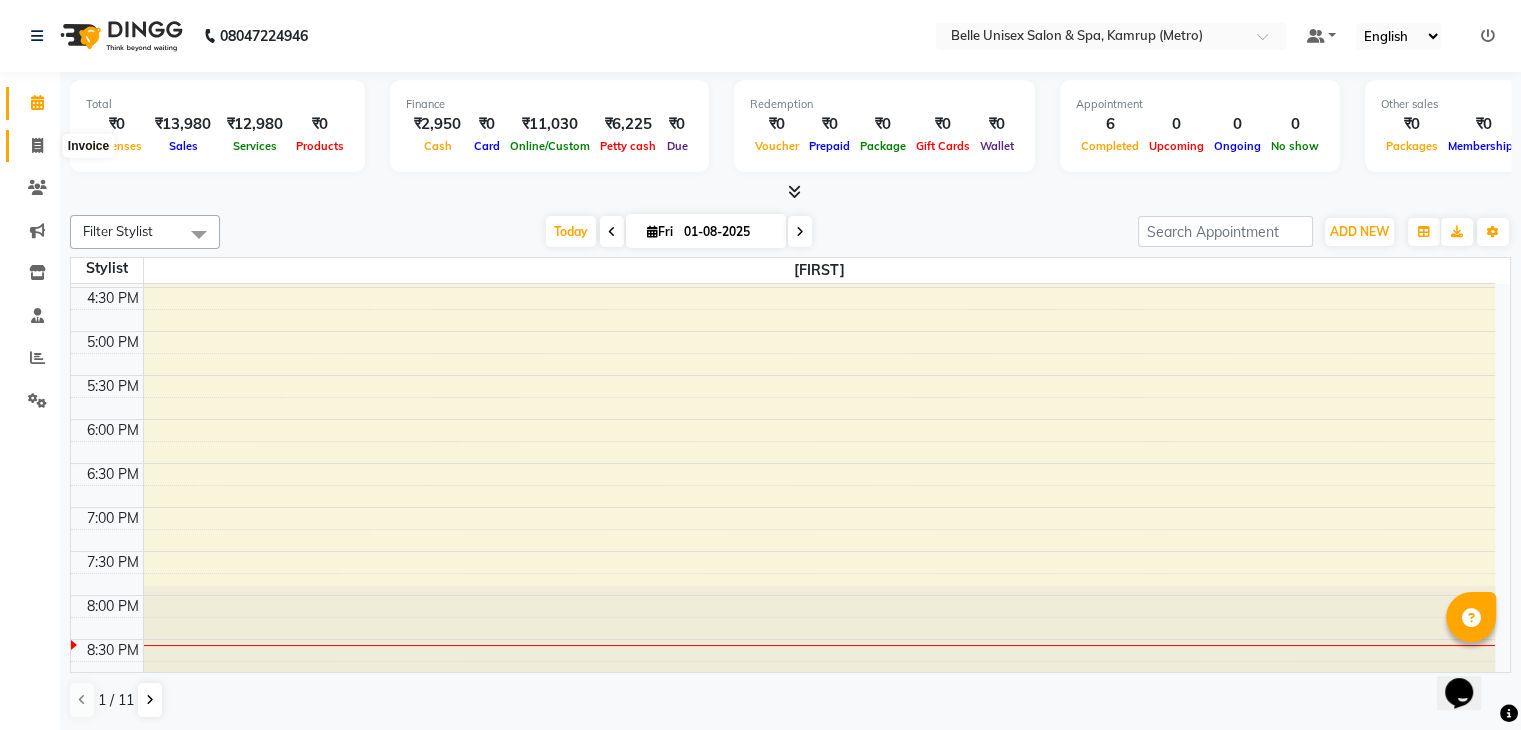 click 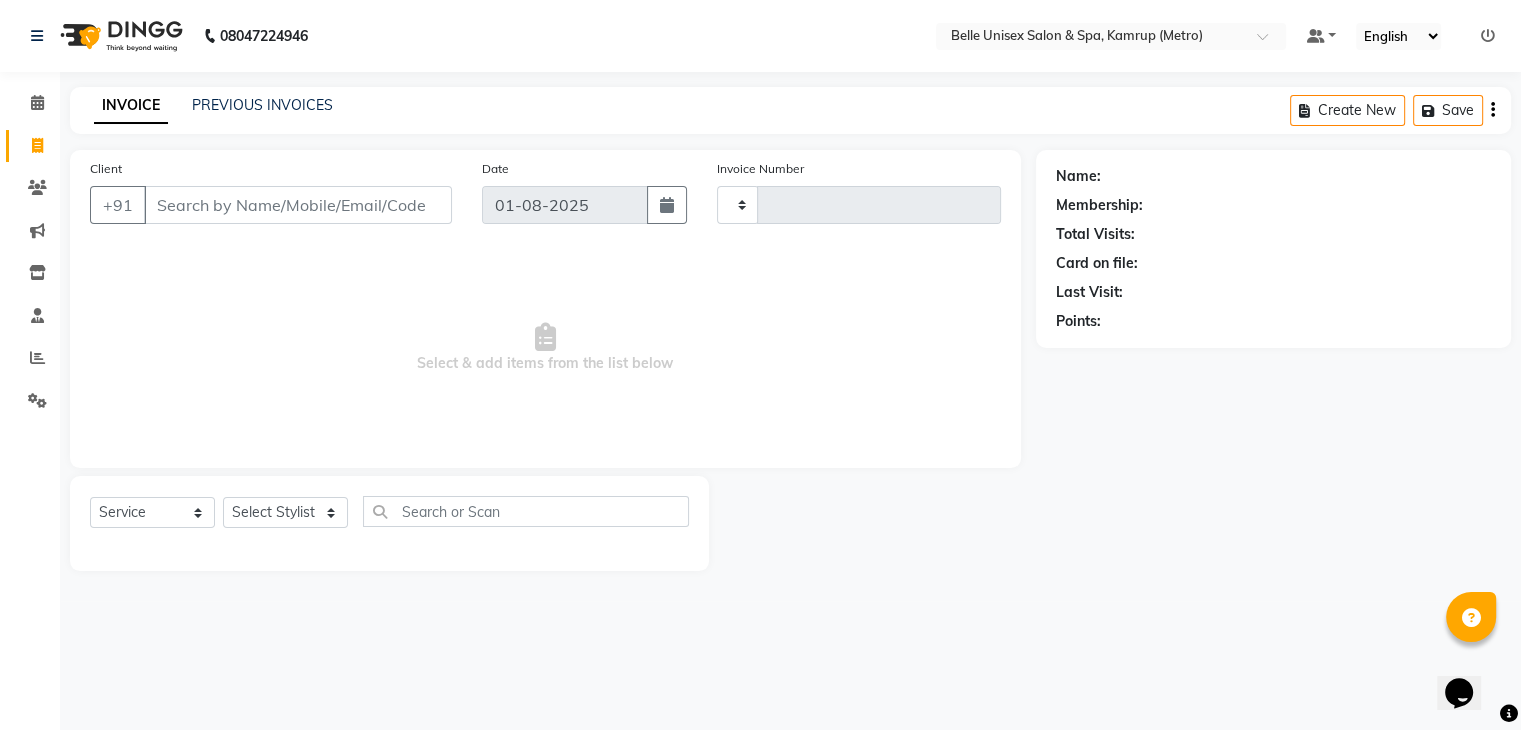 type on "0867" 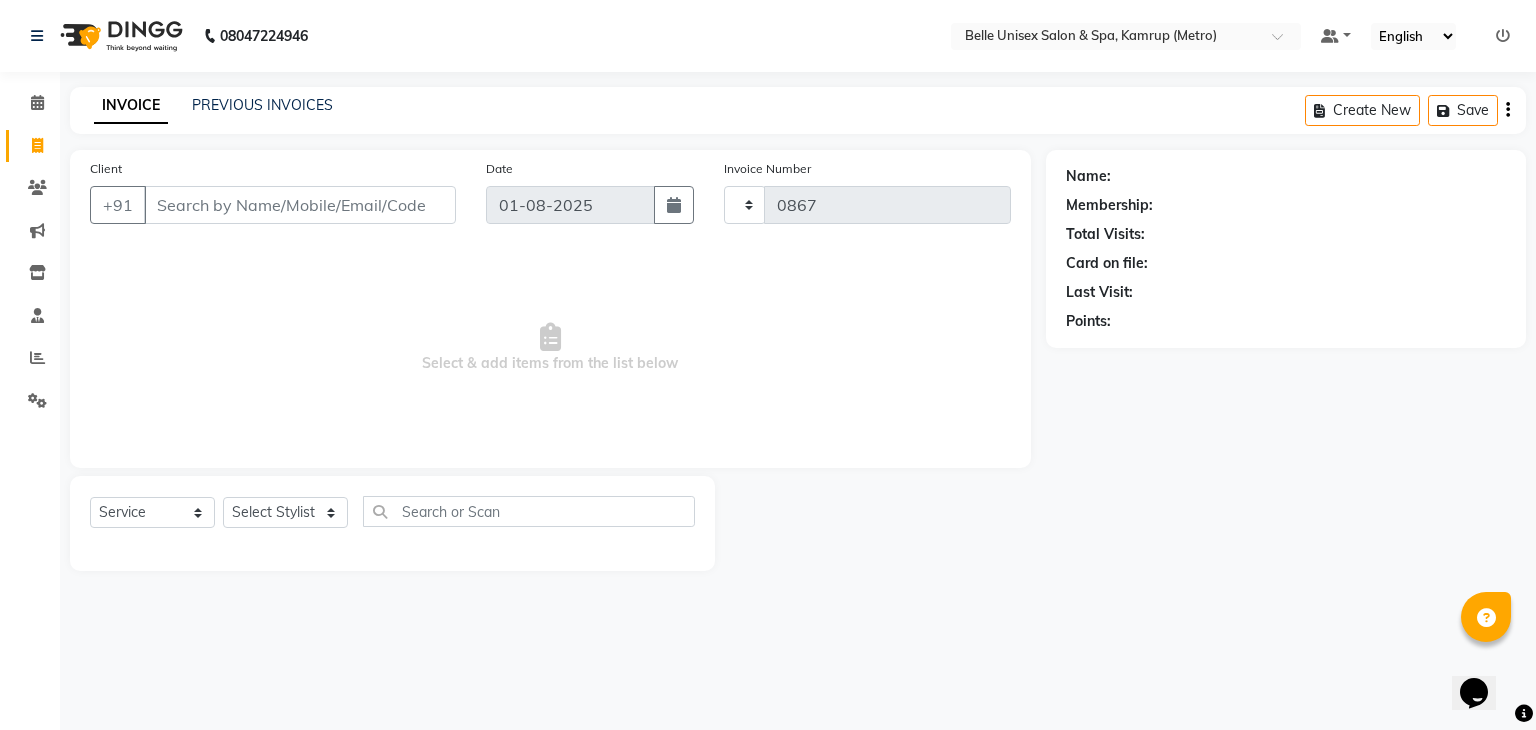 select on "7291" 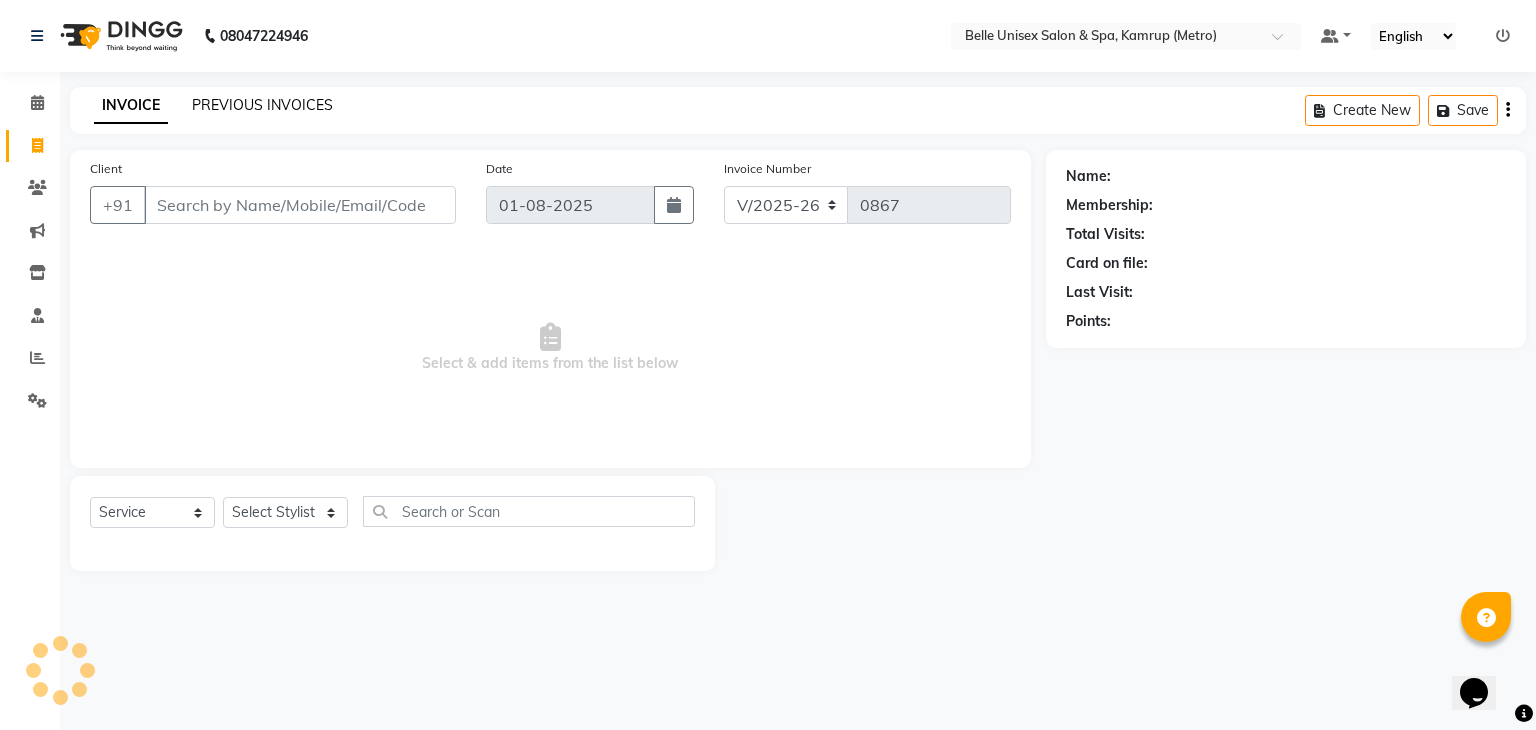 click on "PREVIOUS INVOICES" 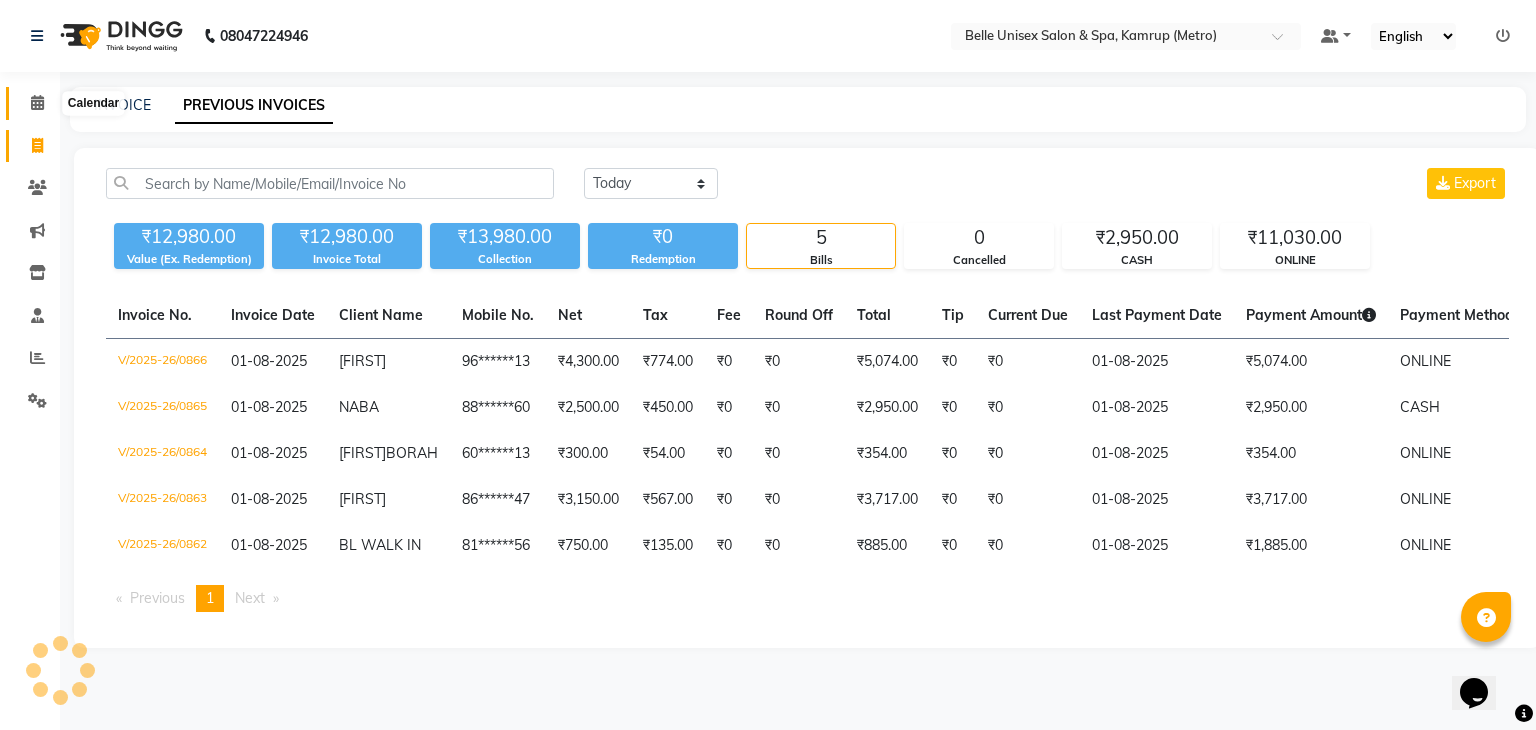 click 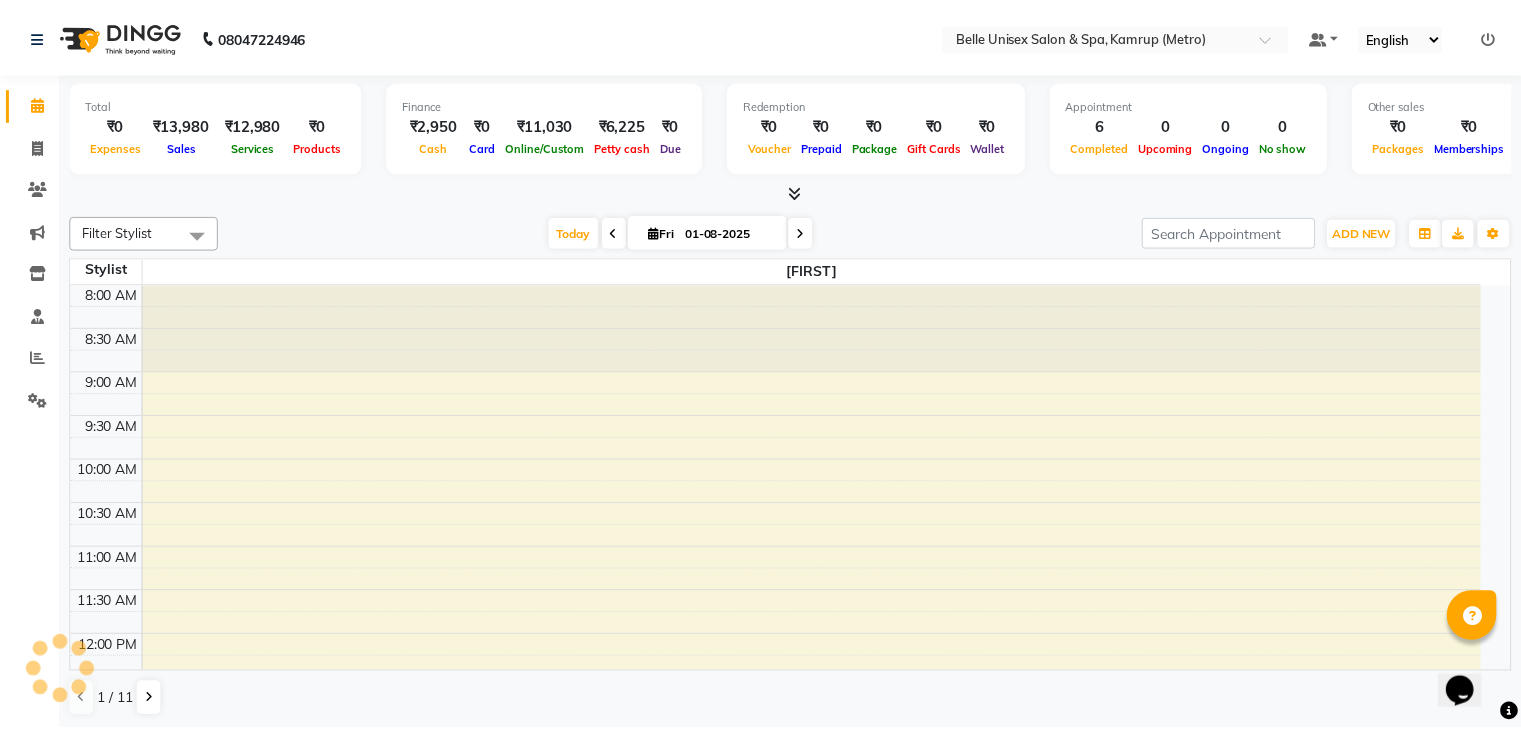 scroll, scrollTop: 0, scrollLeft: 0, axis: both 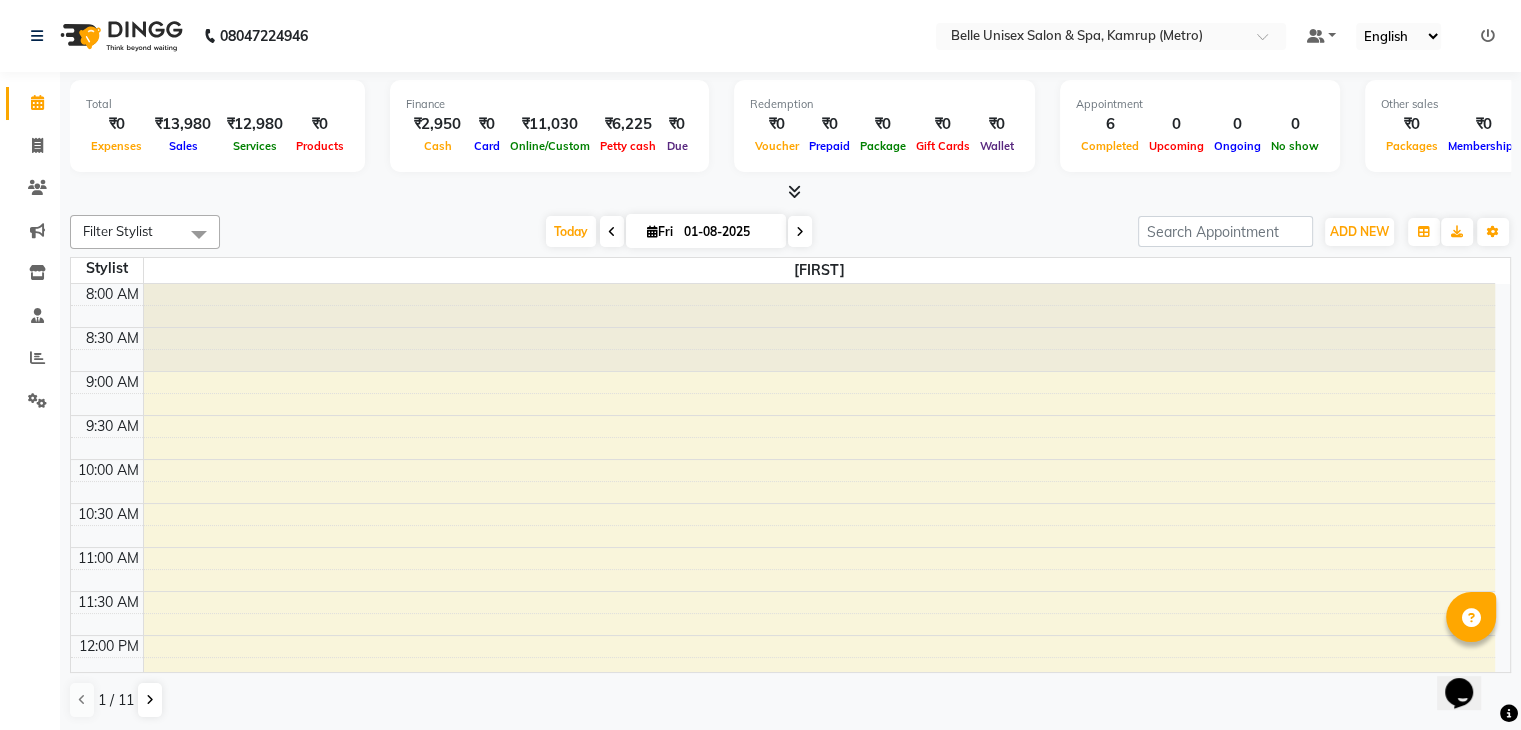 click at bounding box center [790, 192] 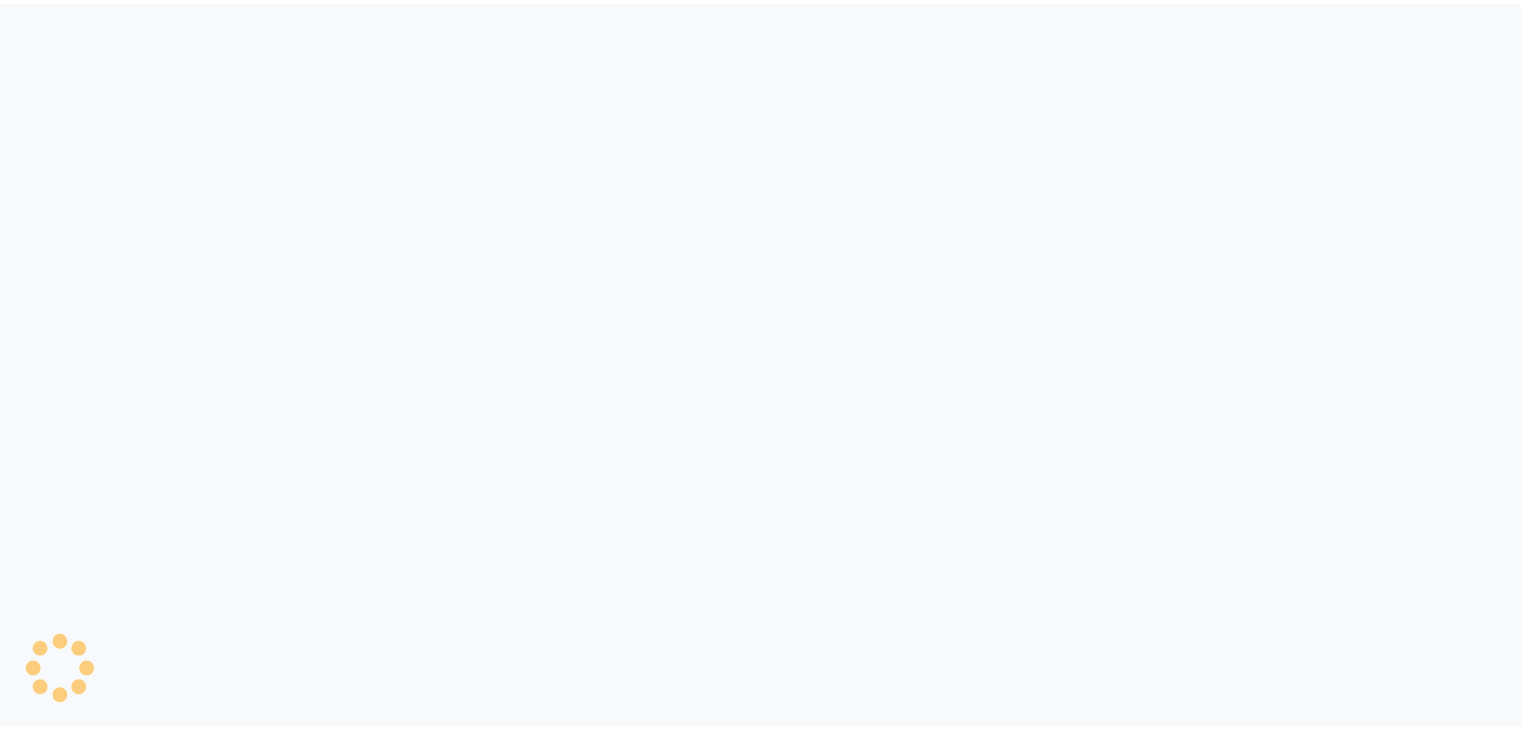 scroll, scrollTop: 0, scrollLeft: 0, axis: both 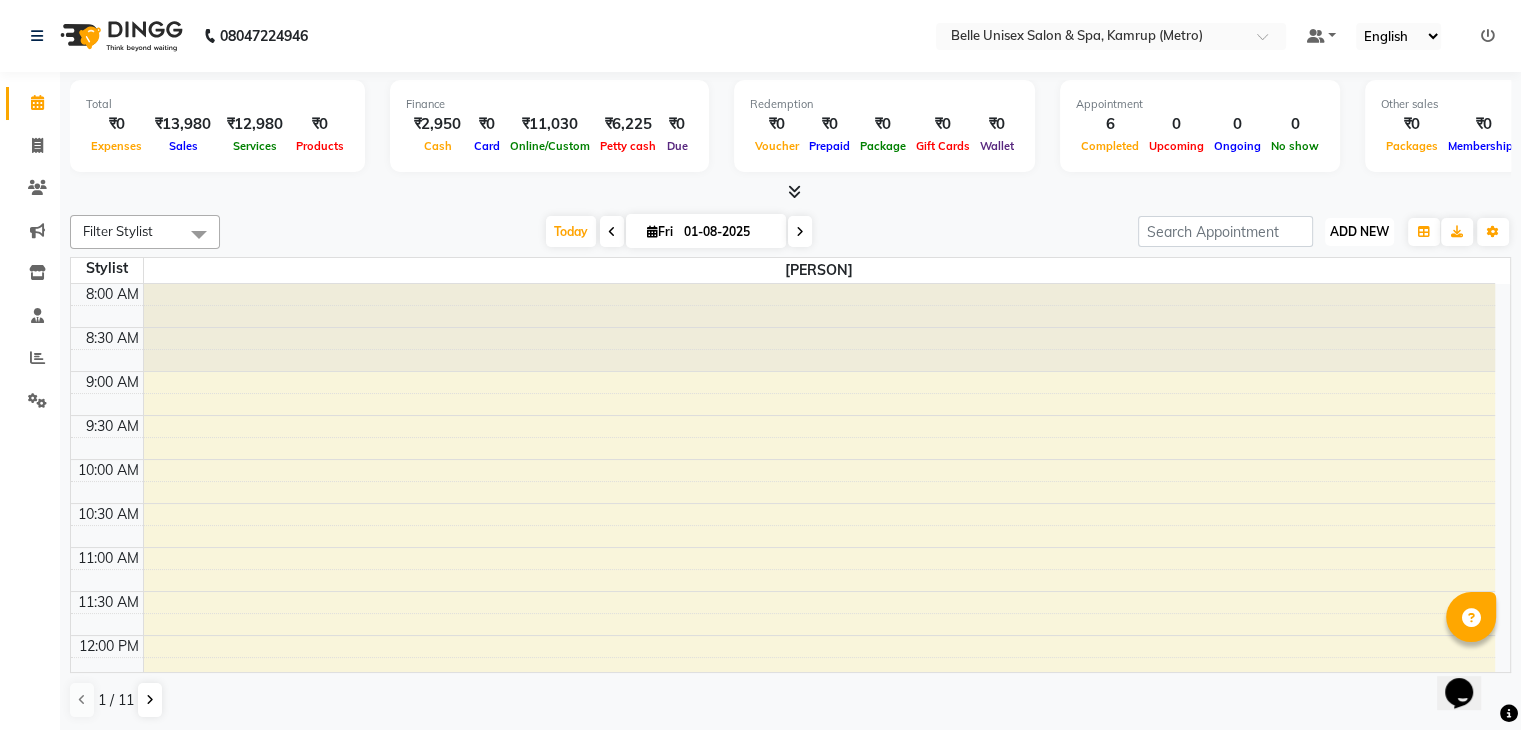 click on "ADD NEW" at bounding box center (1359, 231) 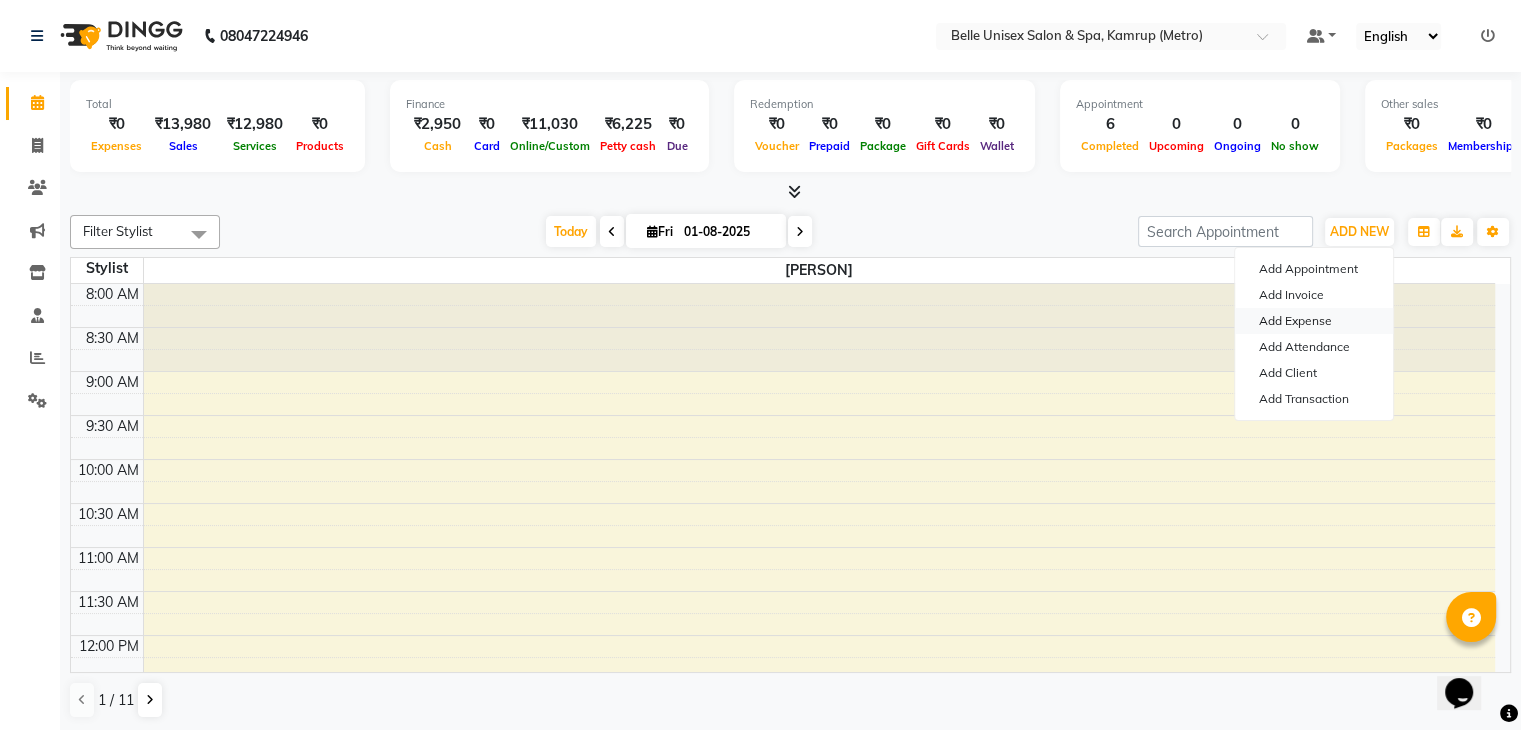 click on "Add Expense" at bounding box center [1314, 321] 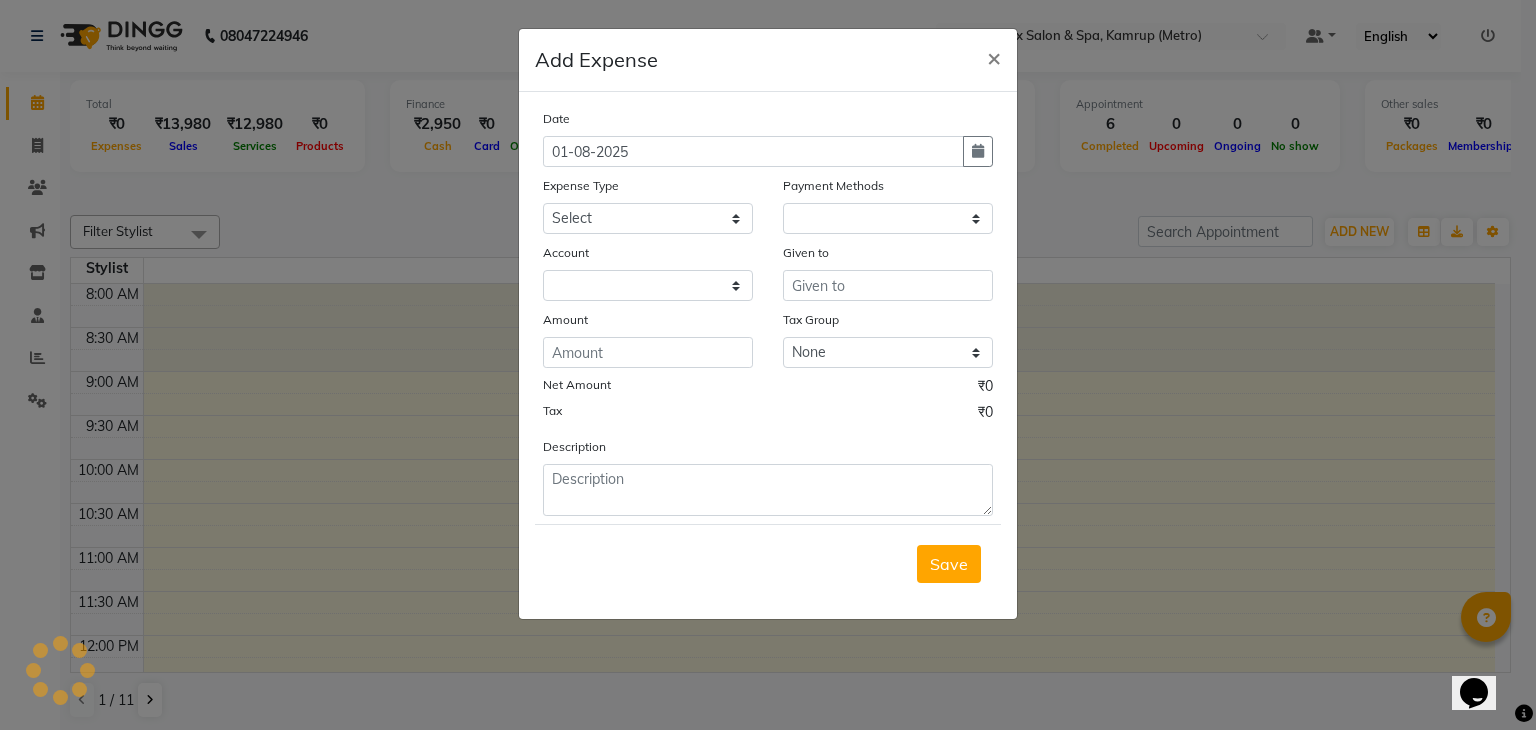 select 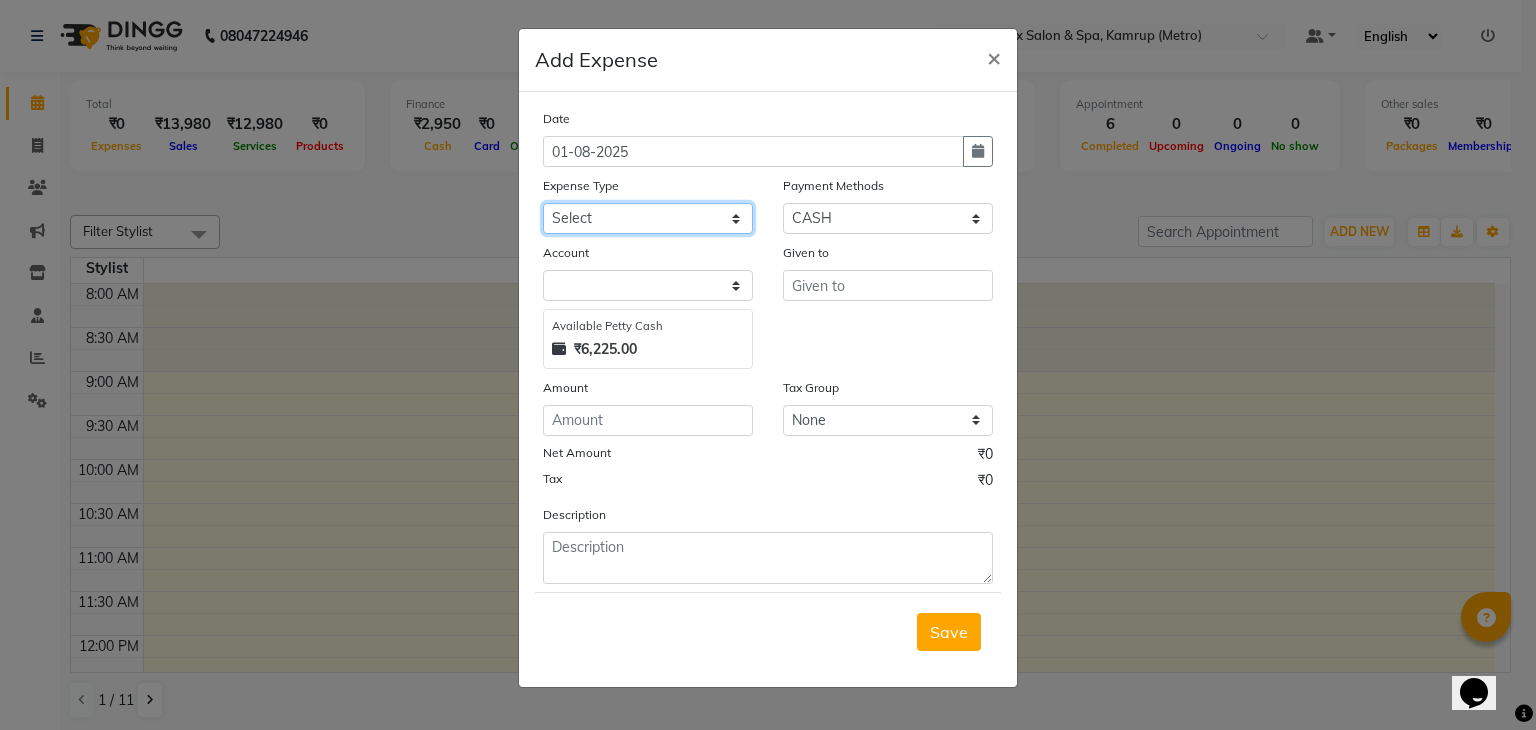 click on "Select advance salary BANK DEPOSIT building  maintenance Day target DIESEL electrician charges foil Fuel garbage HandOver Incentive Laundry lunch Maintenance majirel colour tube mandir Membership milk Miscellaneous office expense OT OTHER overtime OWNER Pantry pedicure incentive phone bill plumber charges Poter Product Rent room freshner Salary salon stock Tea & Refreshment tip TIPS FOR STAFF WATER water charges" 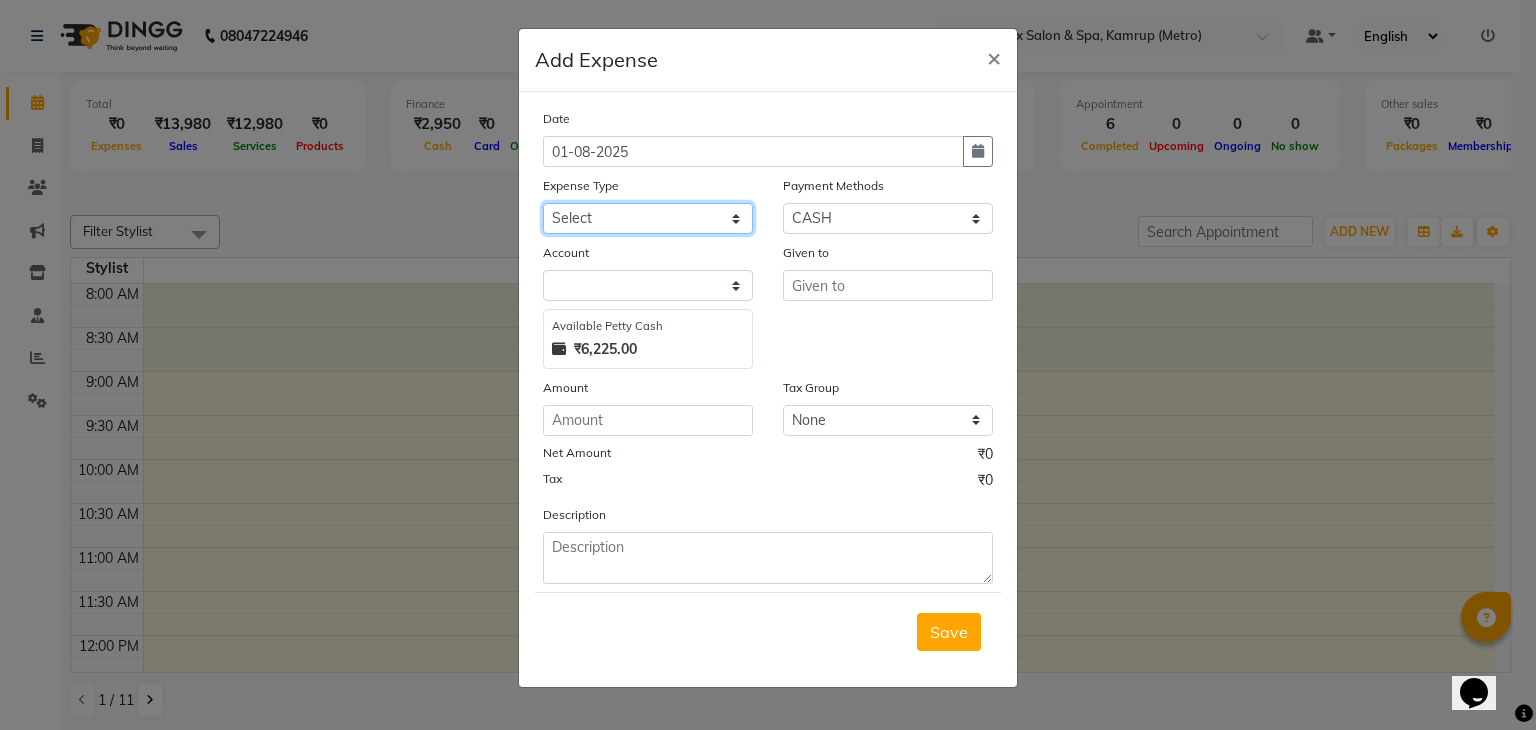 select on "1534" 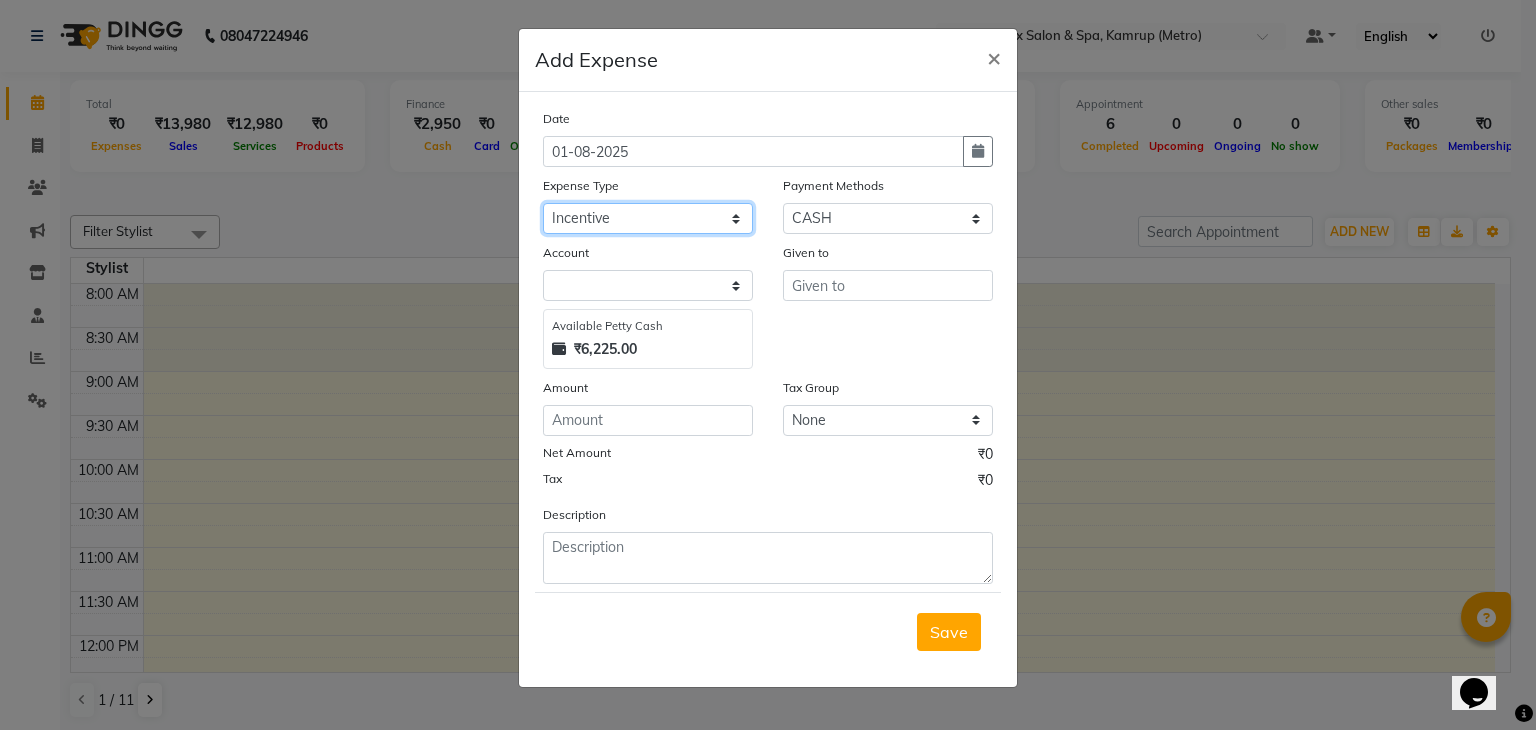 click on "Select advance salary BANK DEPOSIT building  maintenance Day target DIESEL electrician charges foil Fuel garbage HandOver Incentive Laundry lunch Maintenance majirel colour tube mandir Membership milk Miscellaneous office expense OT OTHER overtime OWNER Pantry pedicure incentive phone bill plumber charges Poter Product Rent room freshner Salary salon stock Tea & Refreshment tip TIPS FOR STAFF WATER water charges" 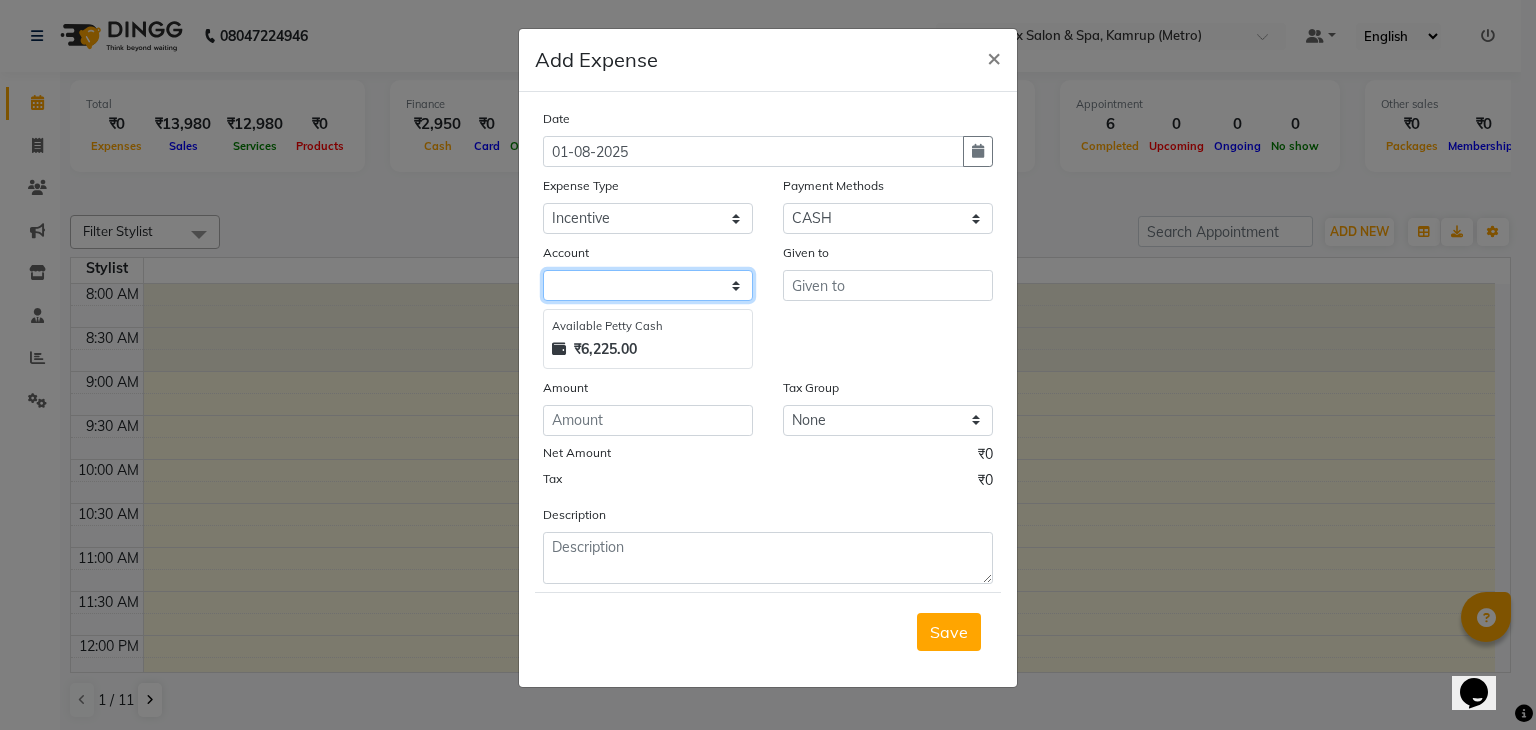 click 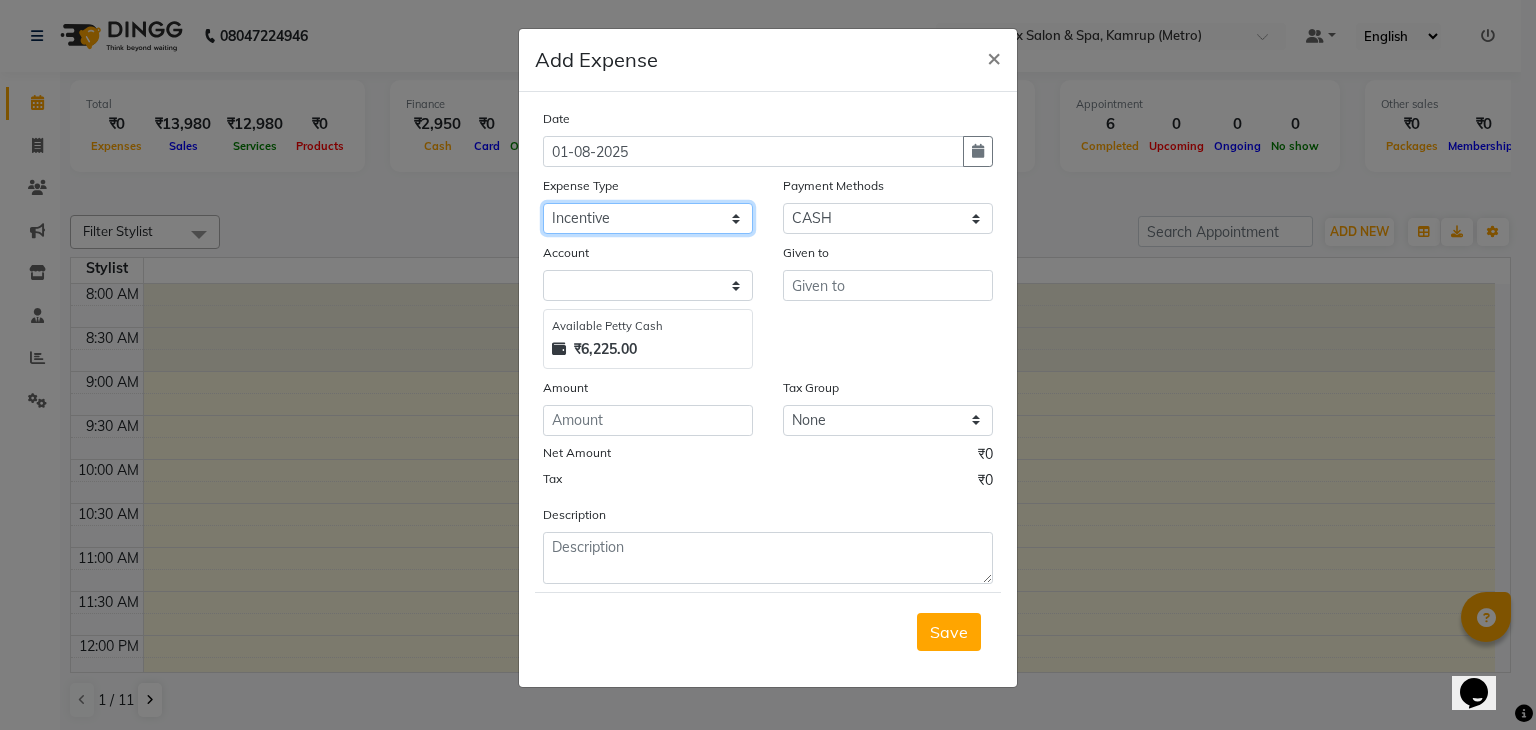click on "Select advance salary BANK DEPOSIT building  maintenance Day target DIESEL electrician charges foil Fuel garbage HandOver Incentive Laundry lunch Maintenance majirel colour tube mandir Membership milk Miscellaneous office expense OT OTHER overtime OWNER Pantry pedicure incentive phone bill plumber charges Poter Product Rent room freshner Salary salon stock Tea & Refreshment tip TIPS FOR STAFF WATER water charges" 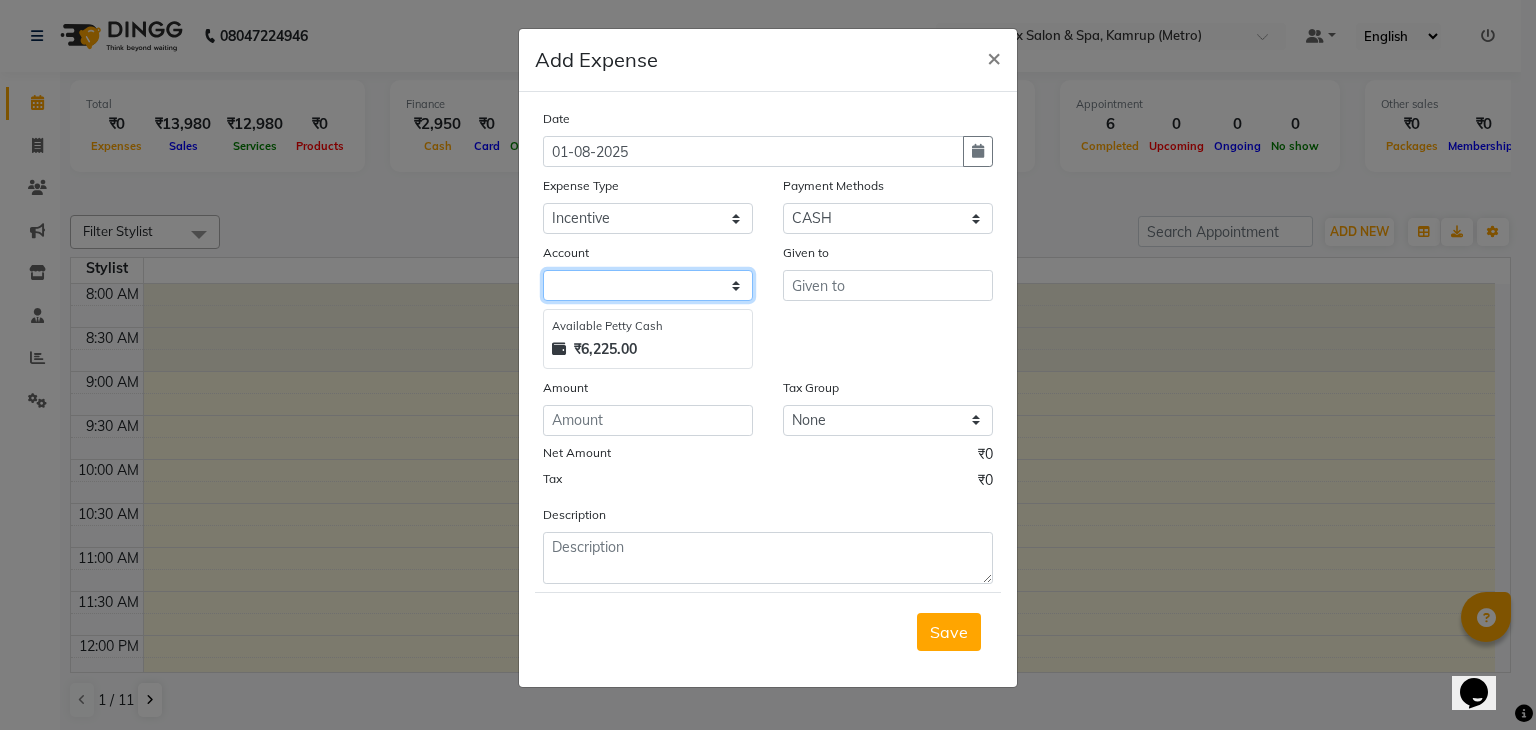 click 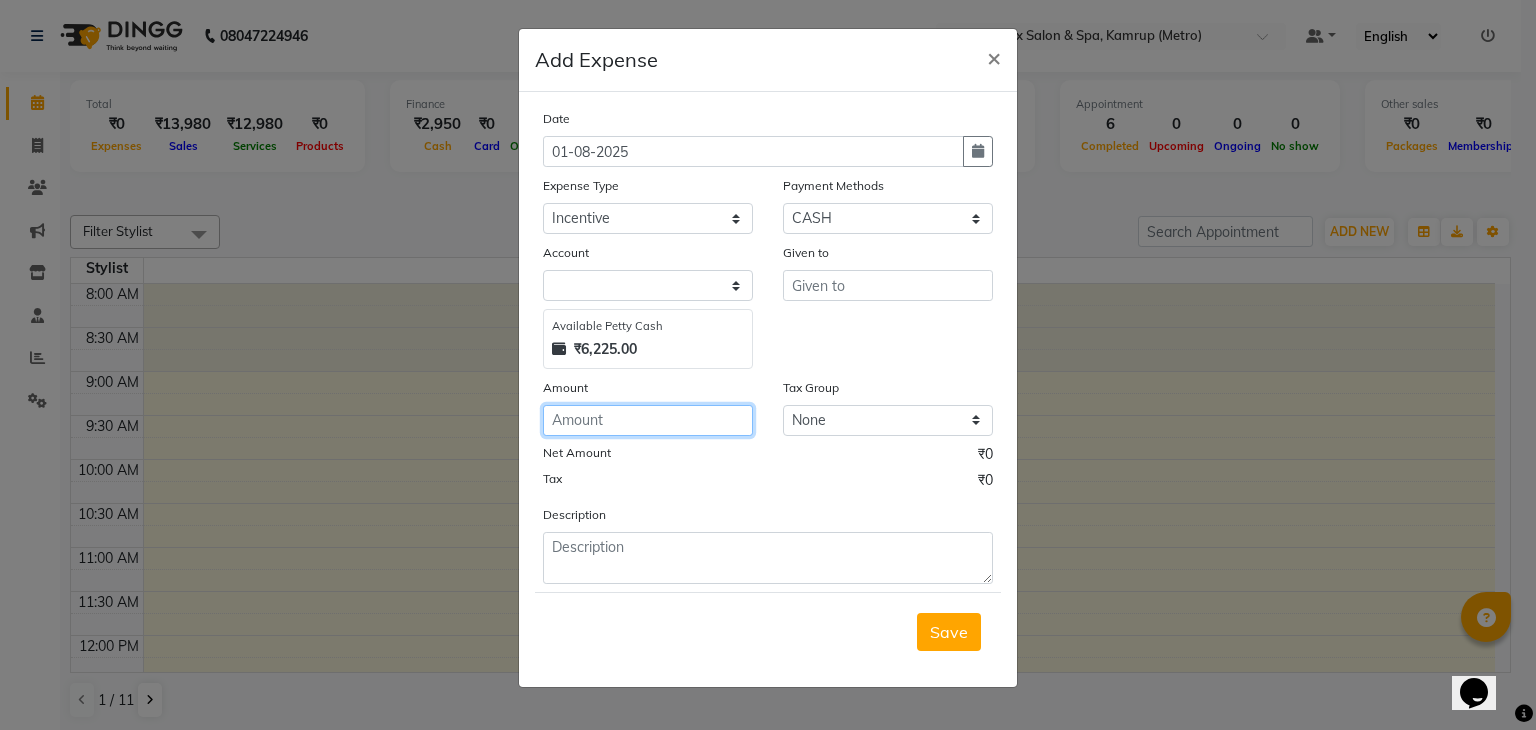 click 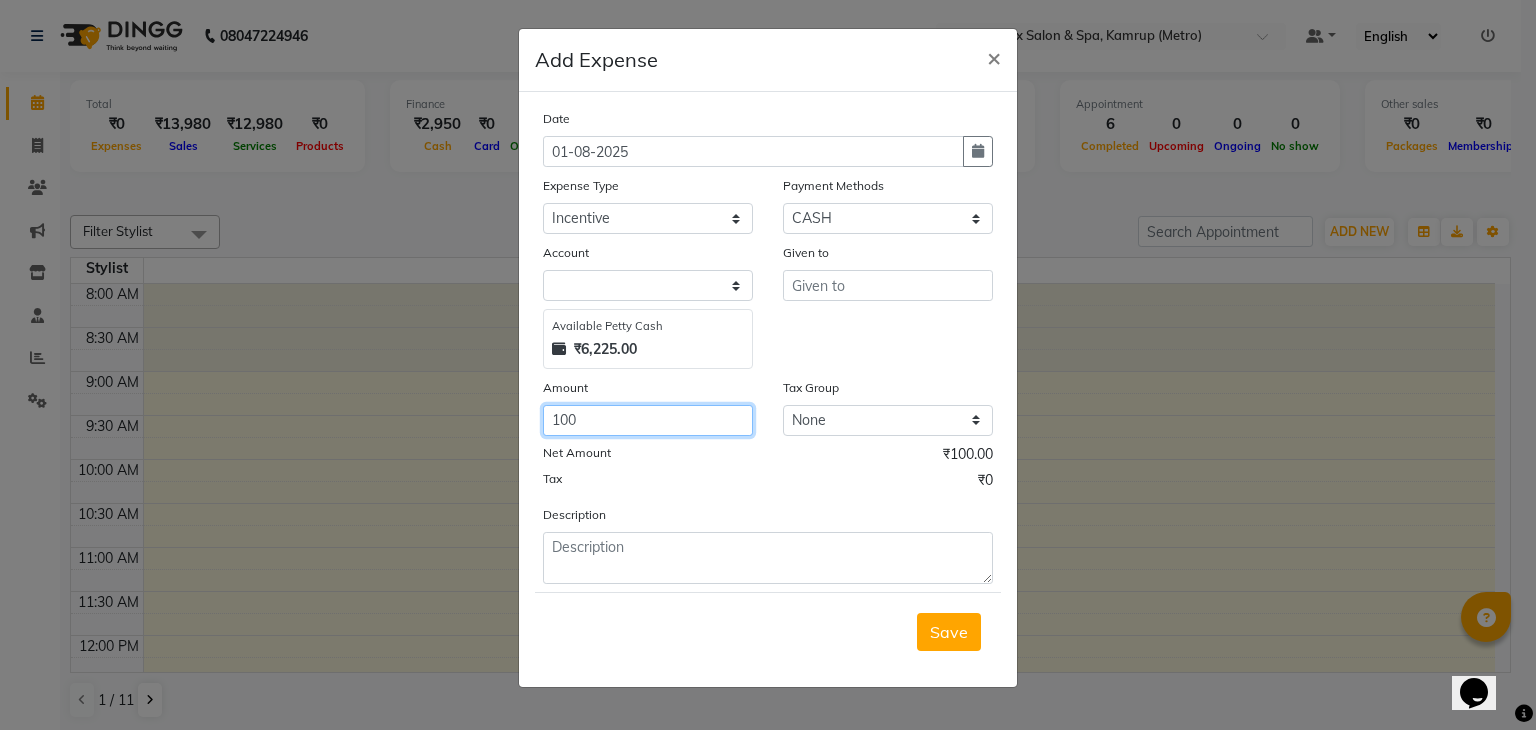 type on "100" 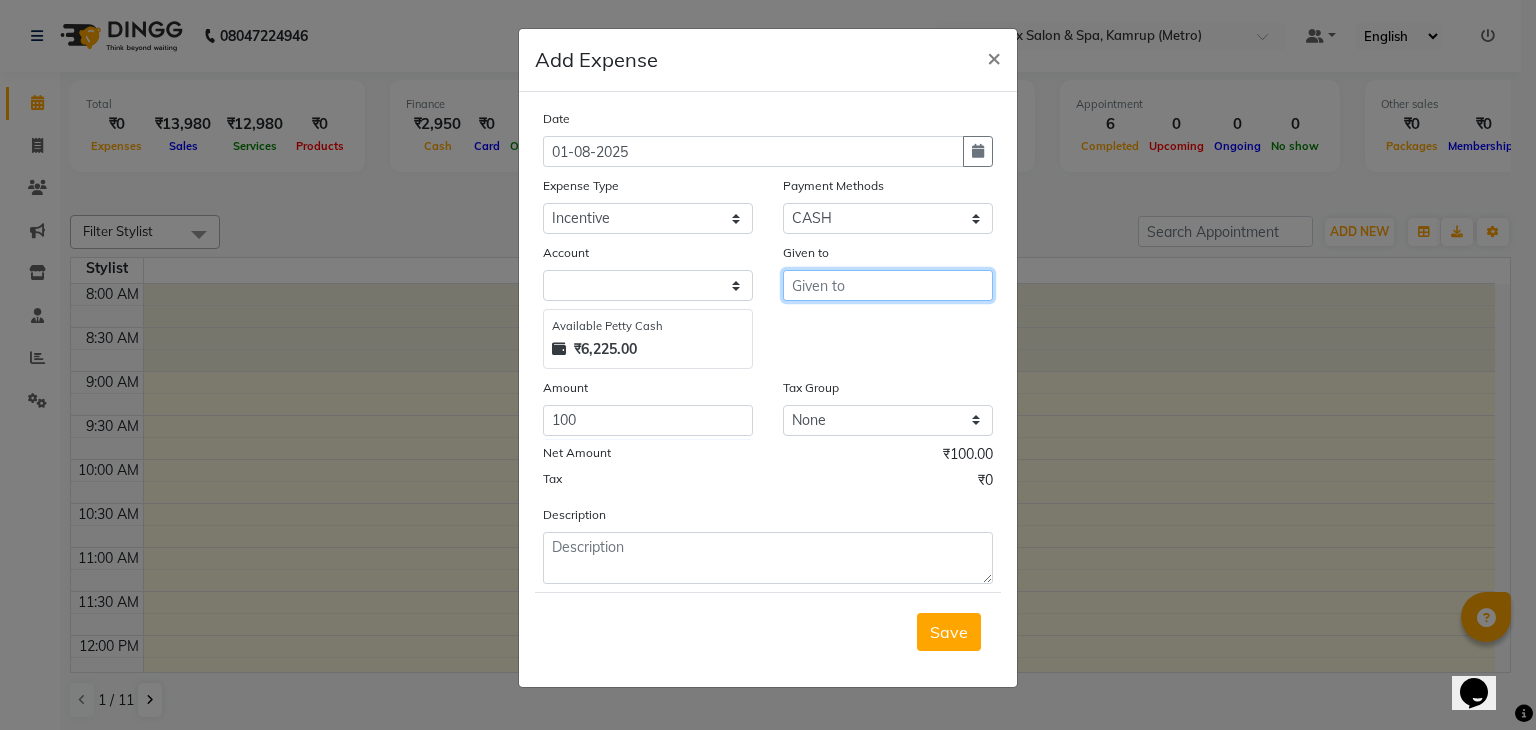 click at bounding box center [888, 285] 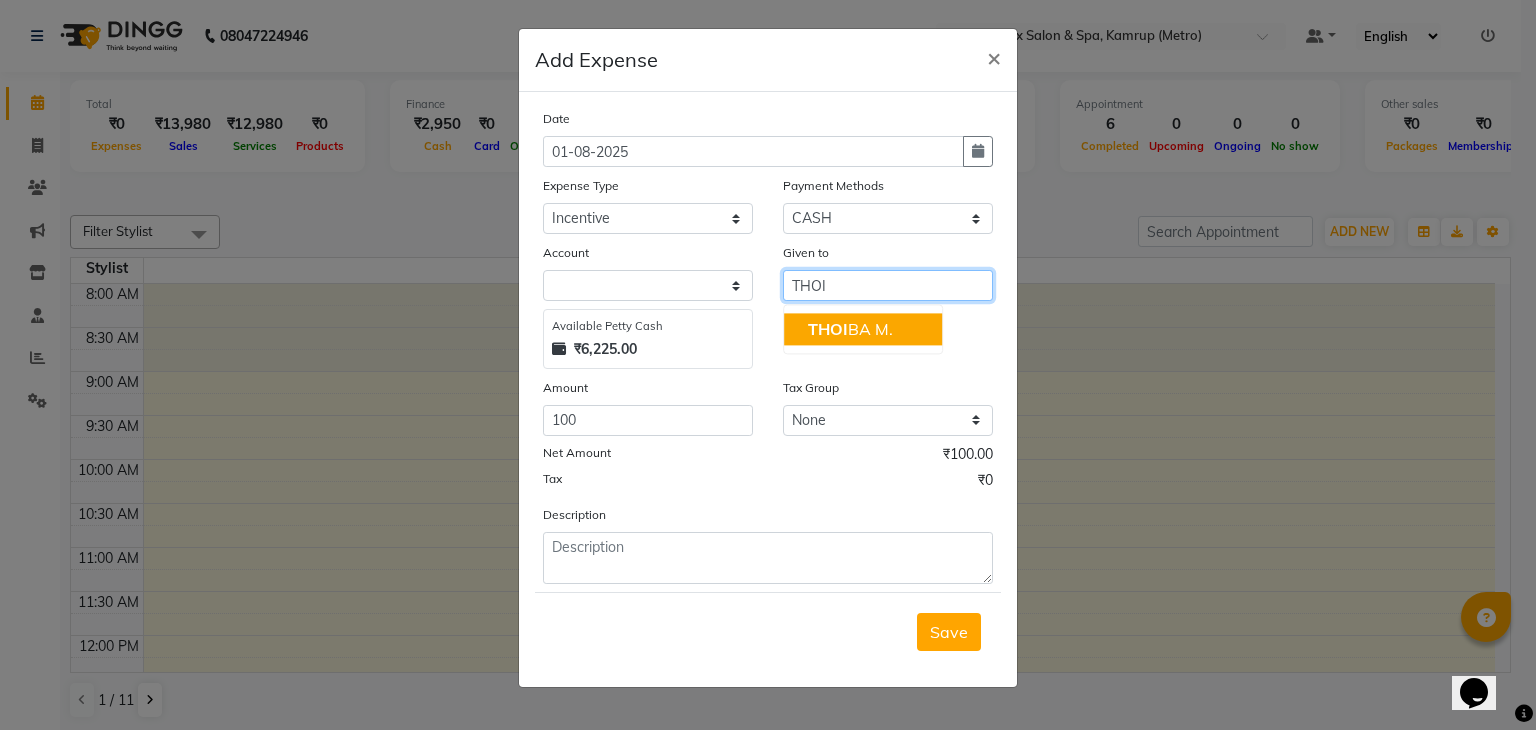 click on "[PERSON] M." at bounding box center (863, 329) 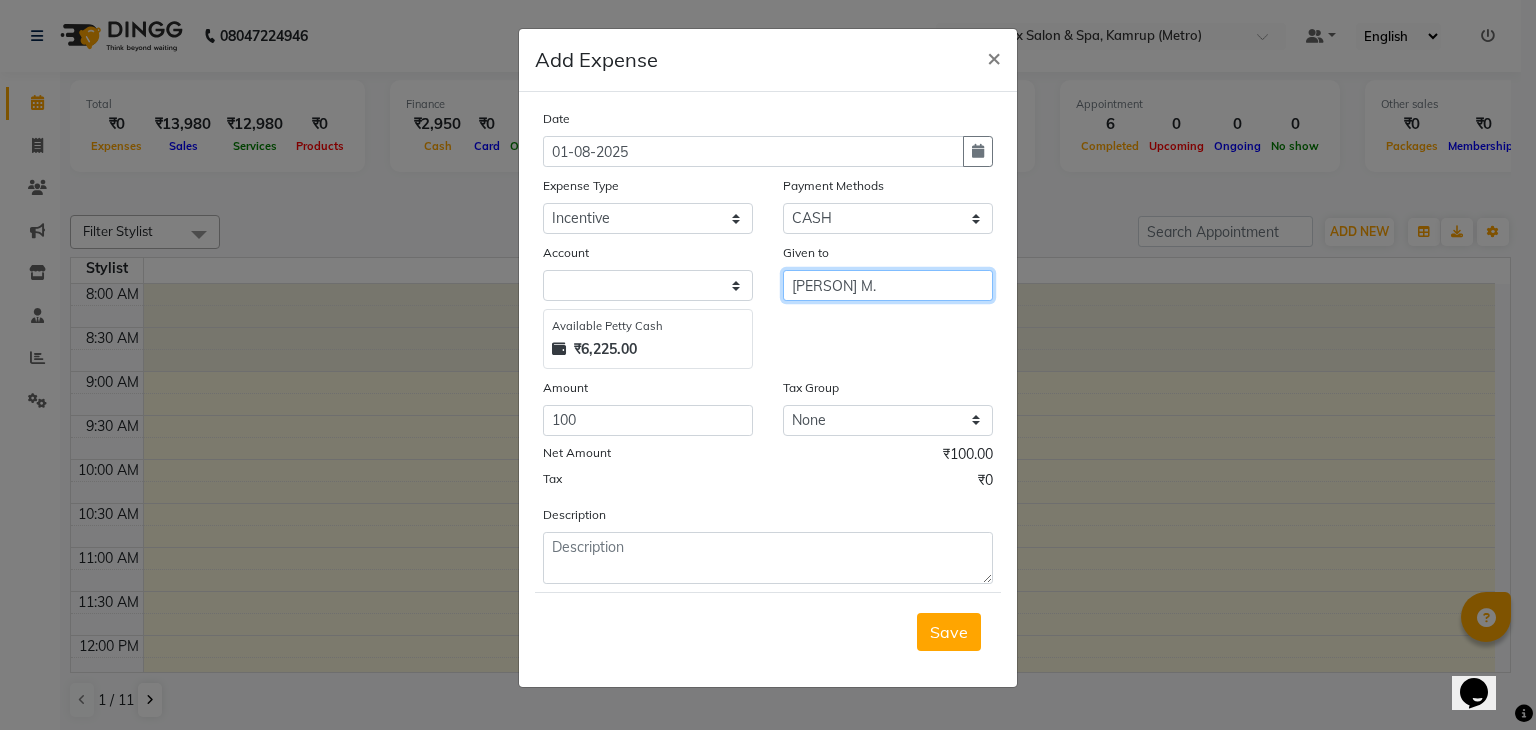 type on "THOIBA M." 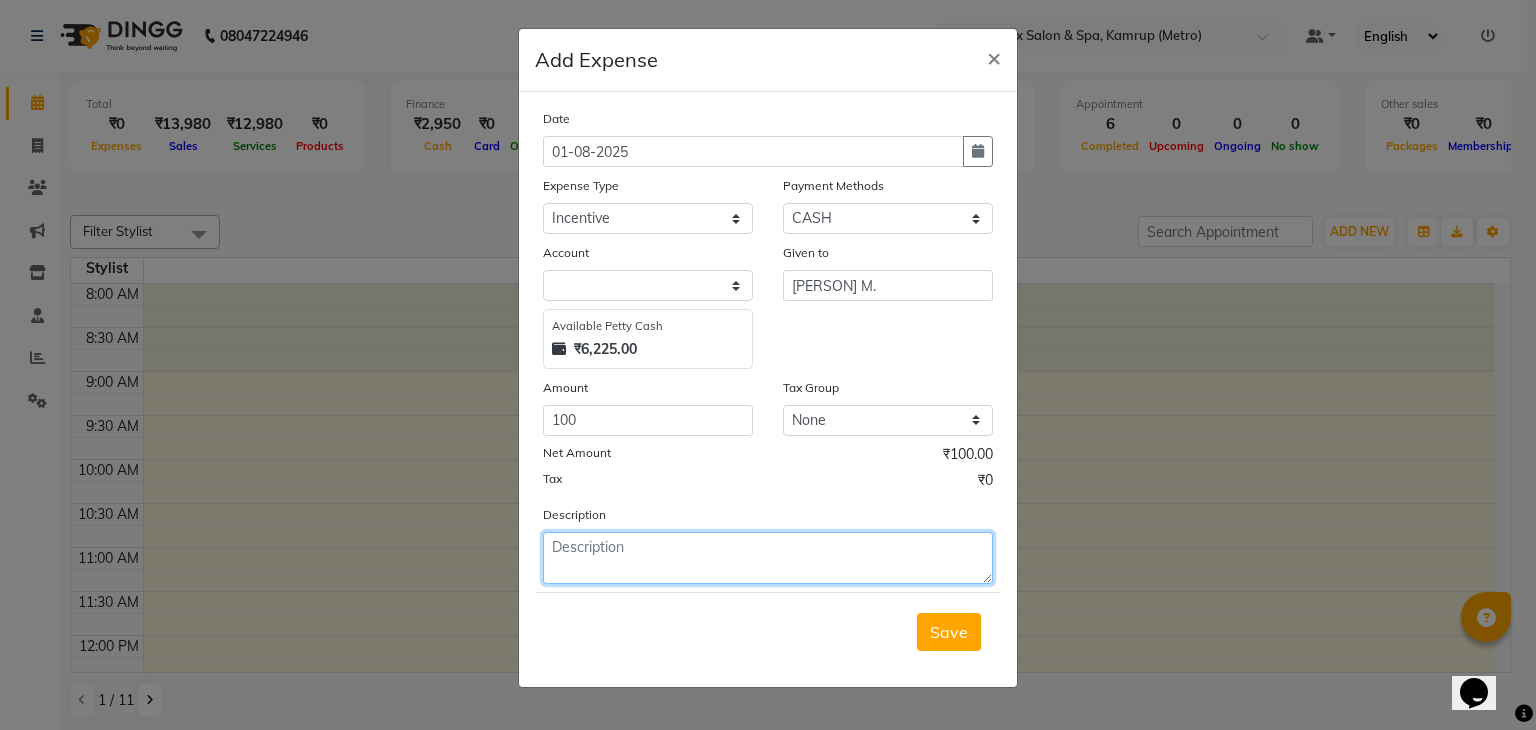 click 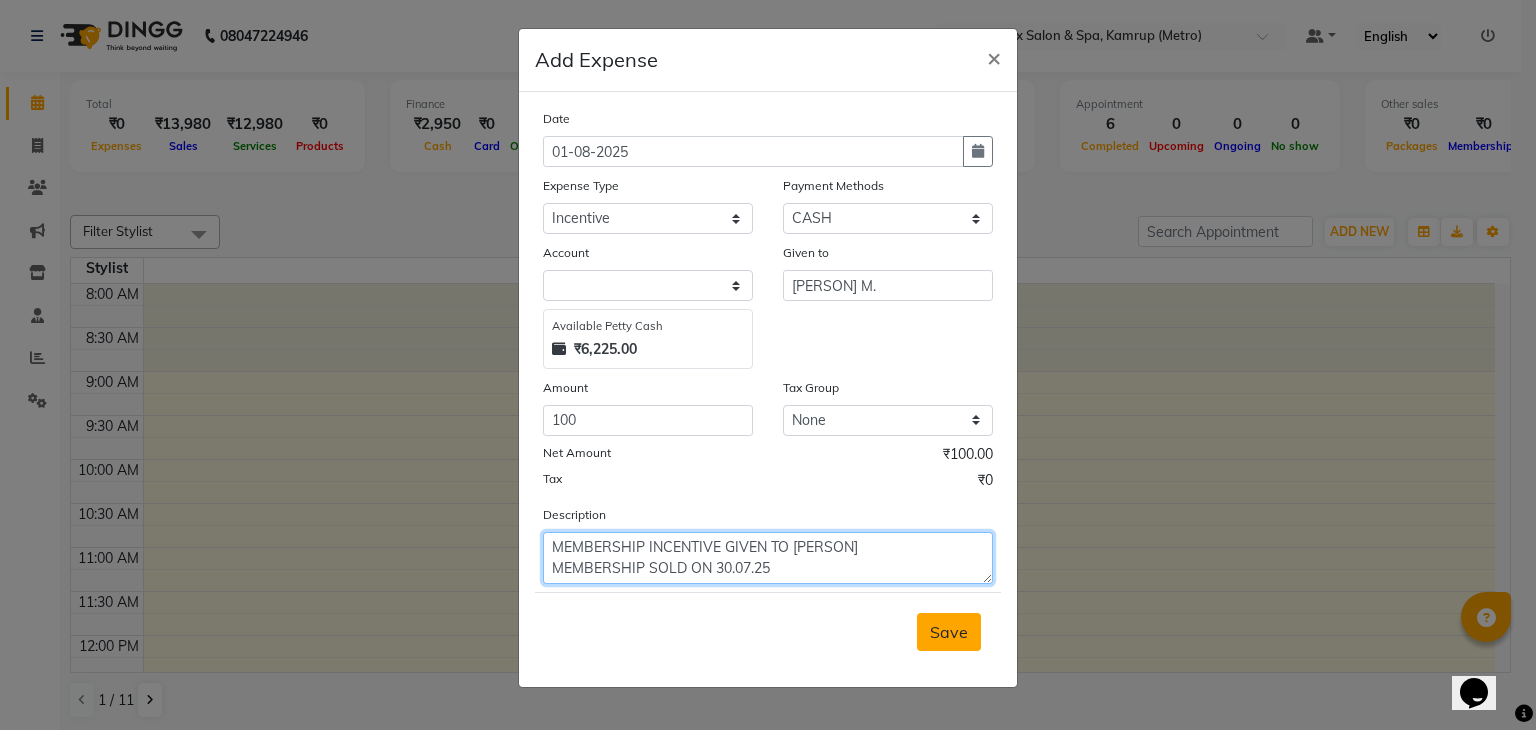 type on "MEMBERSHIP INCENTIVE GIVEN TO [PERSON]
MEMBERSHIP SOLD ON 30.07.25" 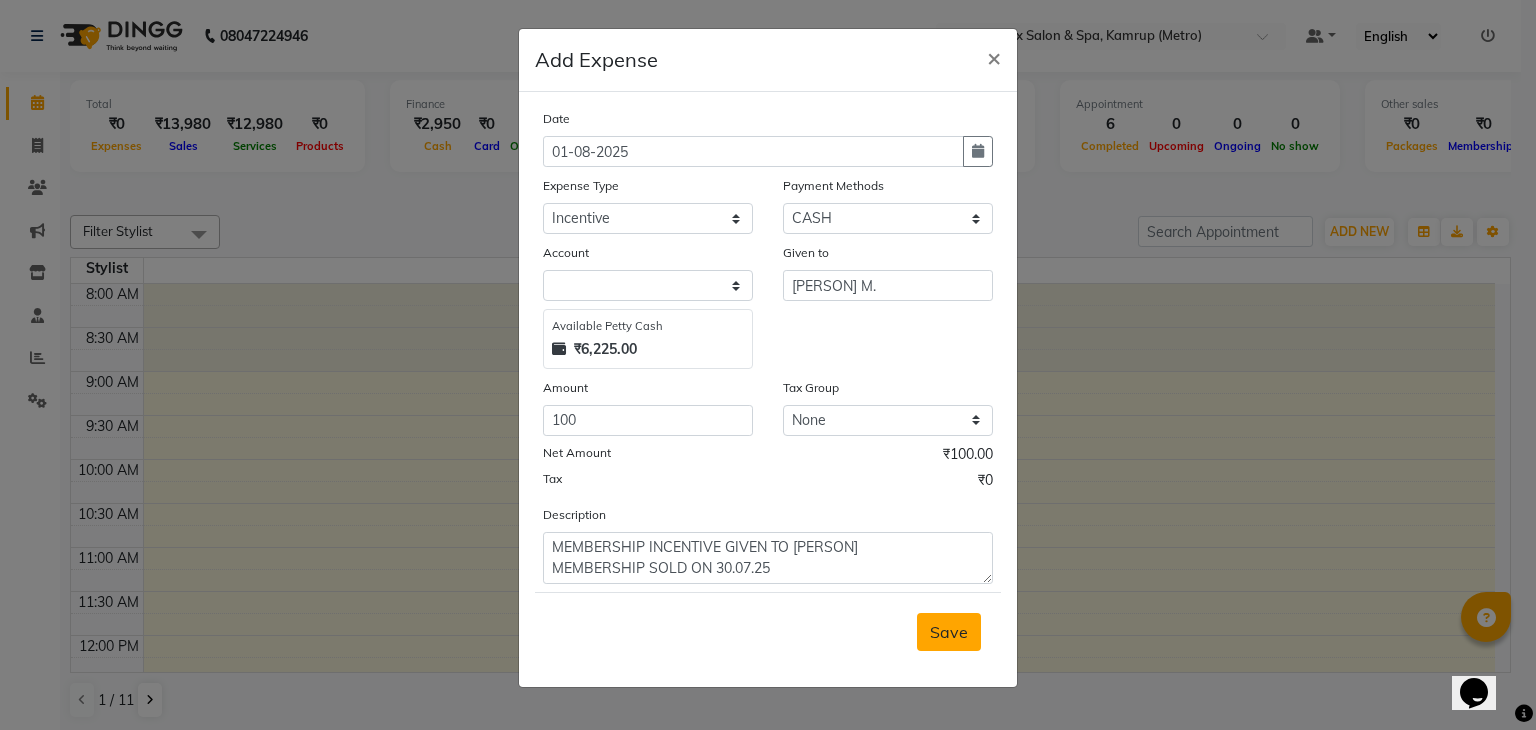 click on "Save" at bounding box center [949, 632] 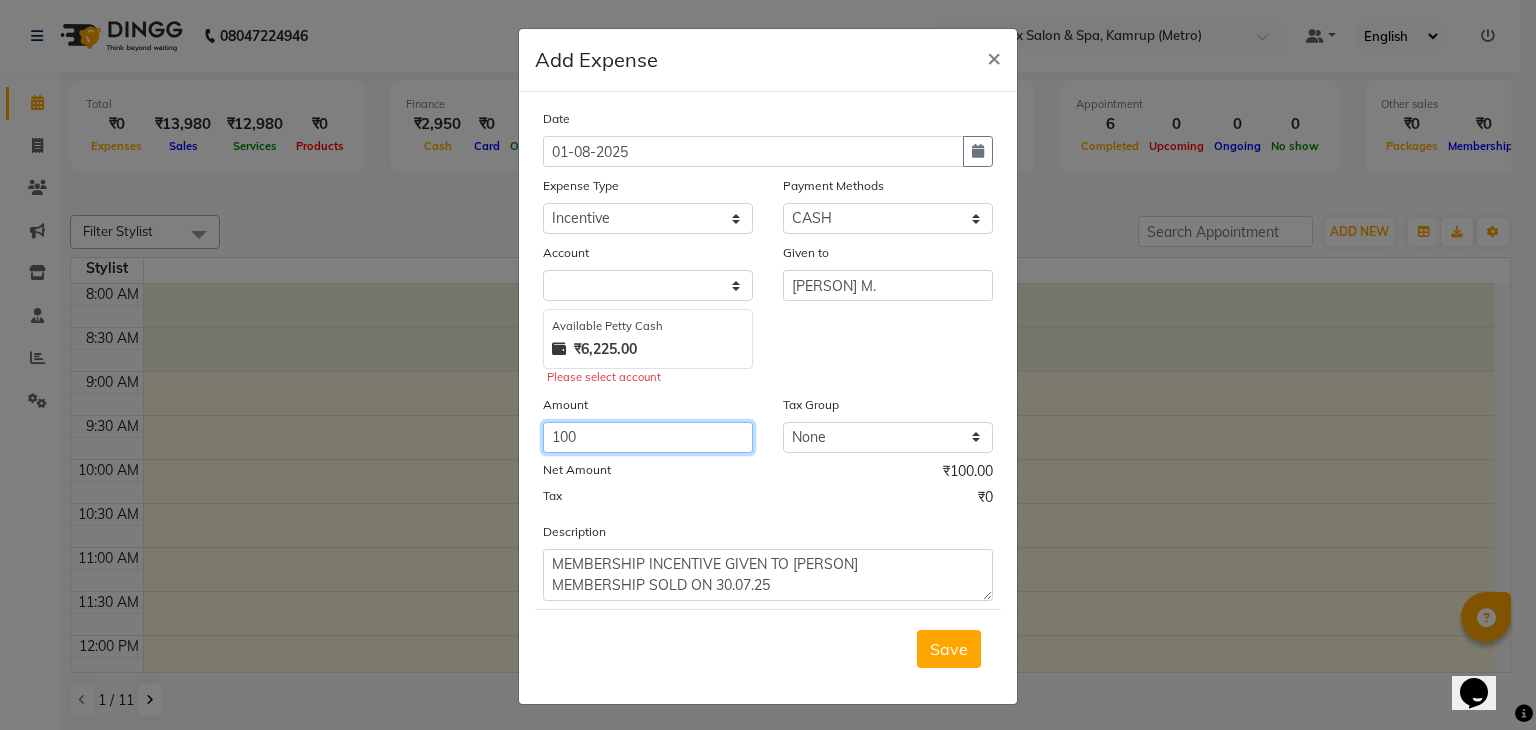 click on "100" 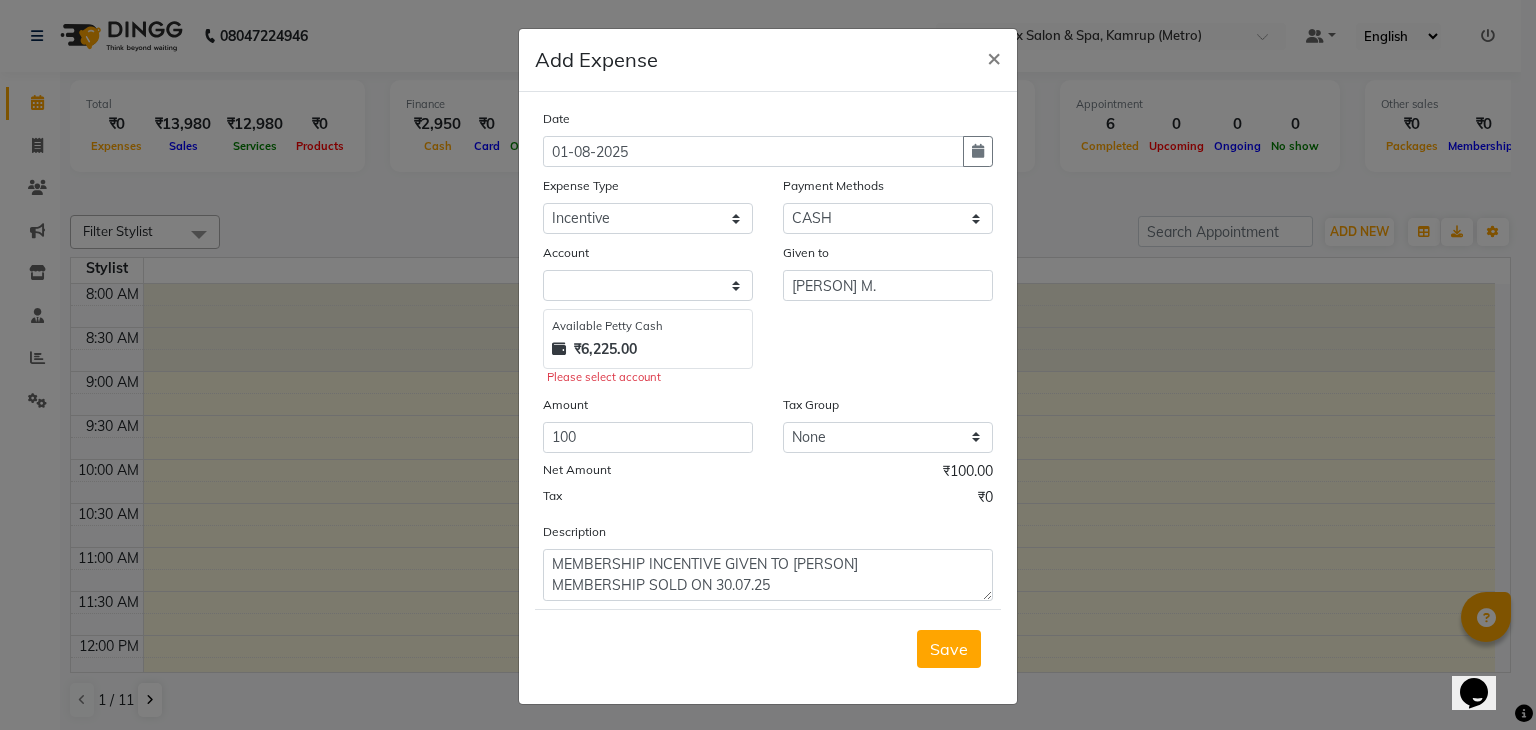 click on "₹6,225.00" 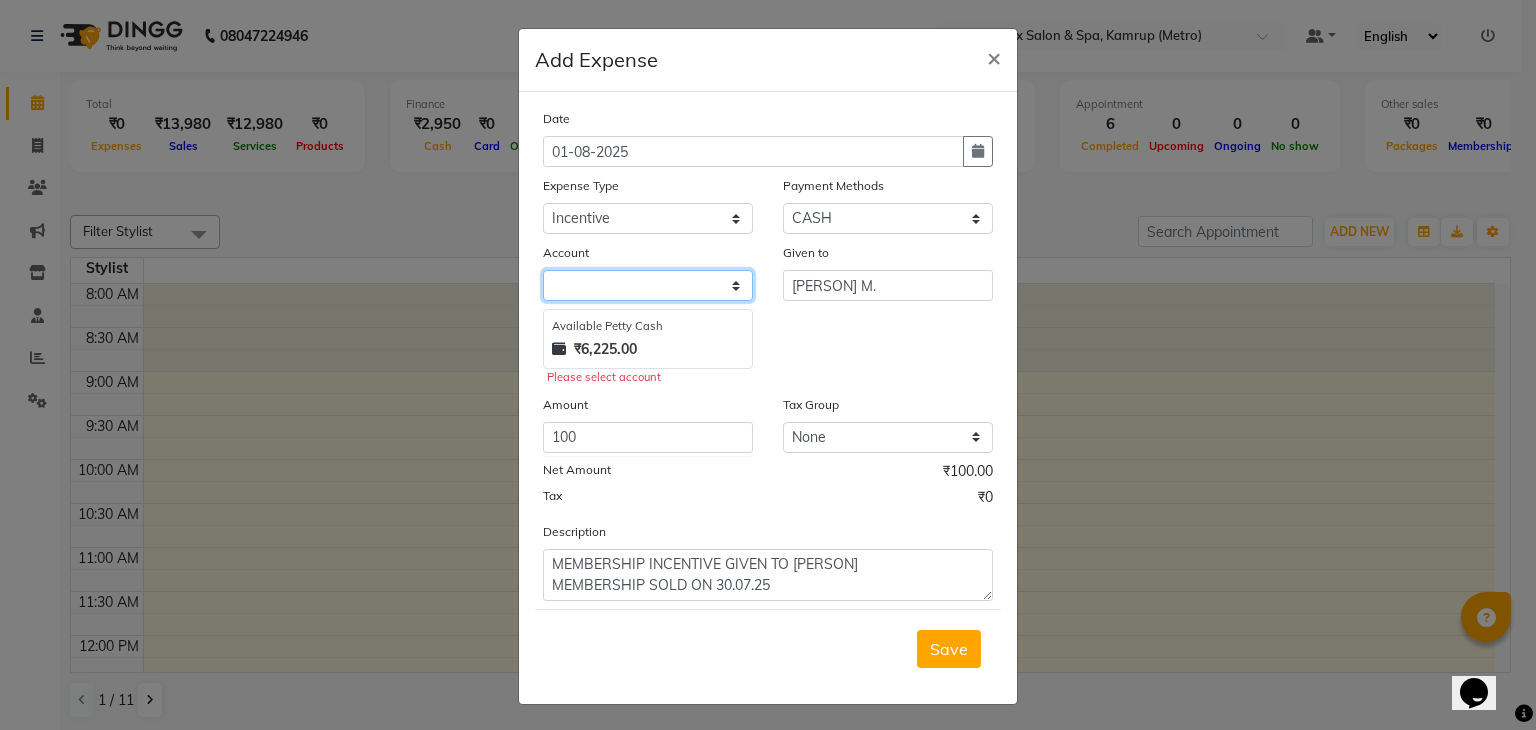 click 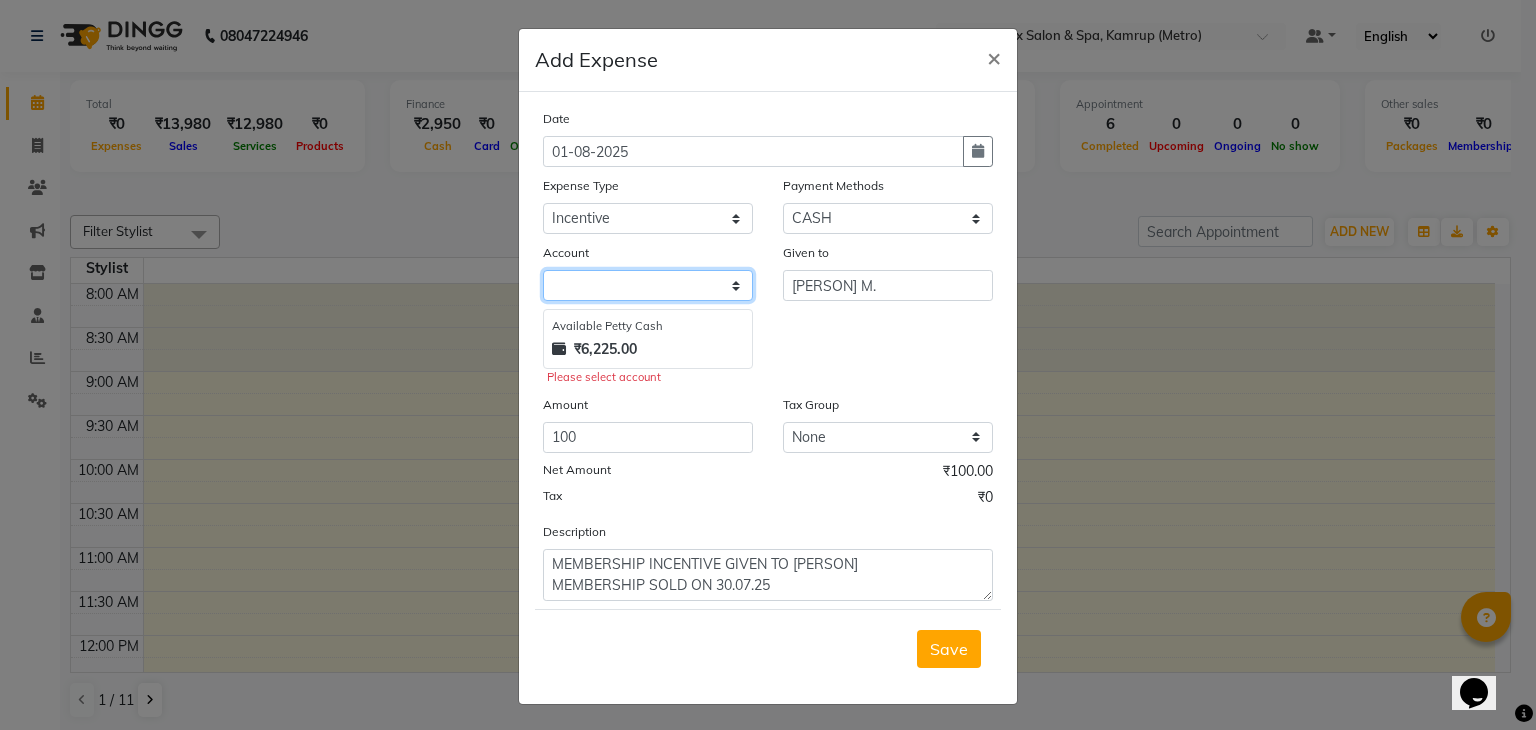 click 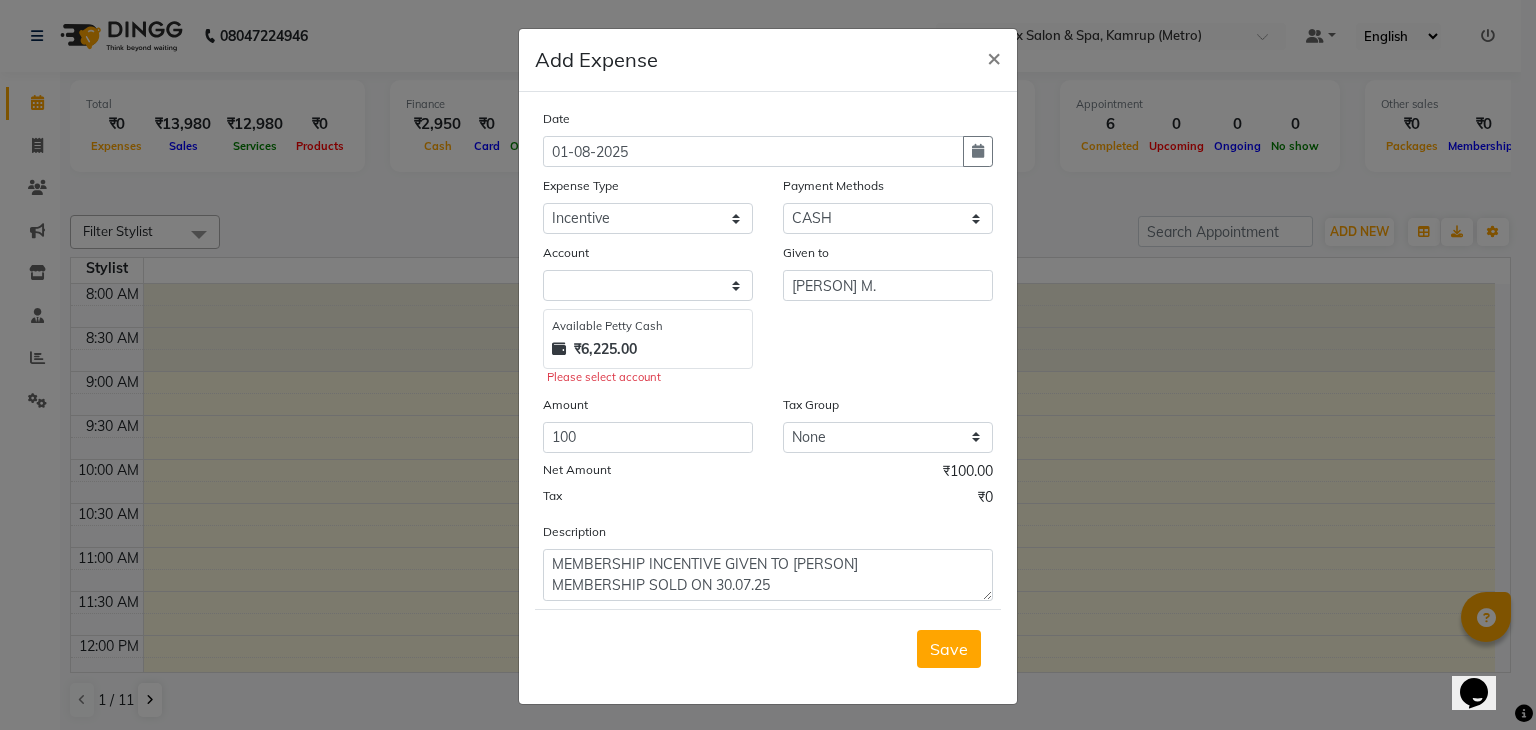 click on "Available Petty Cash ₹6,225.00" 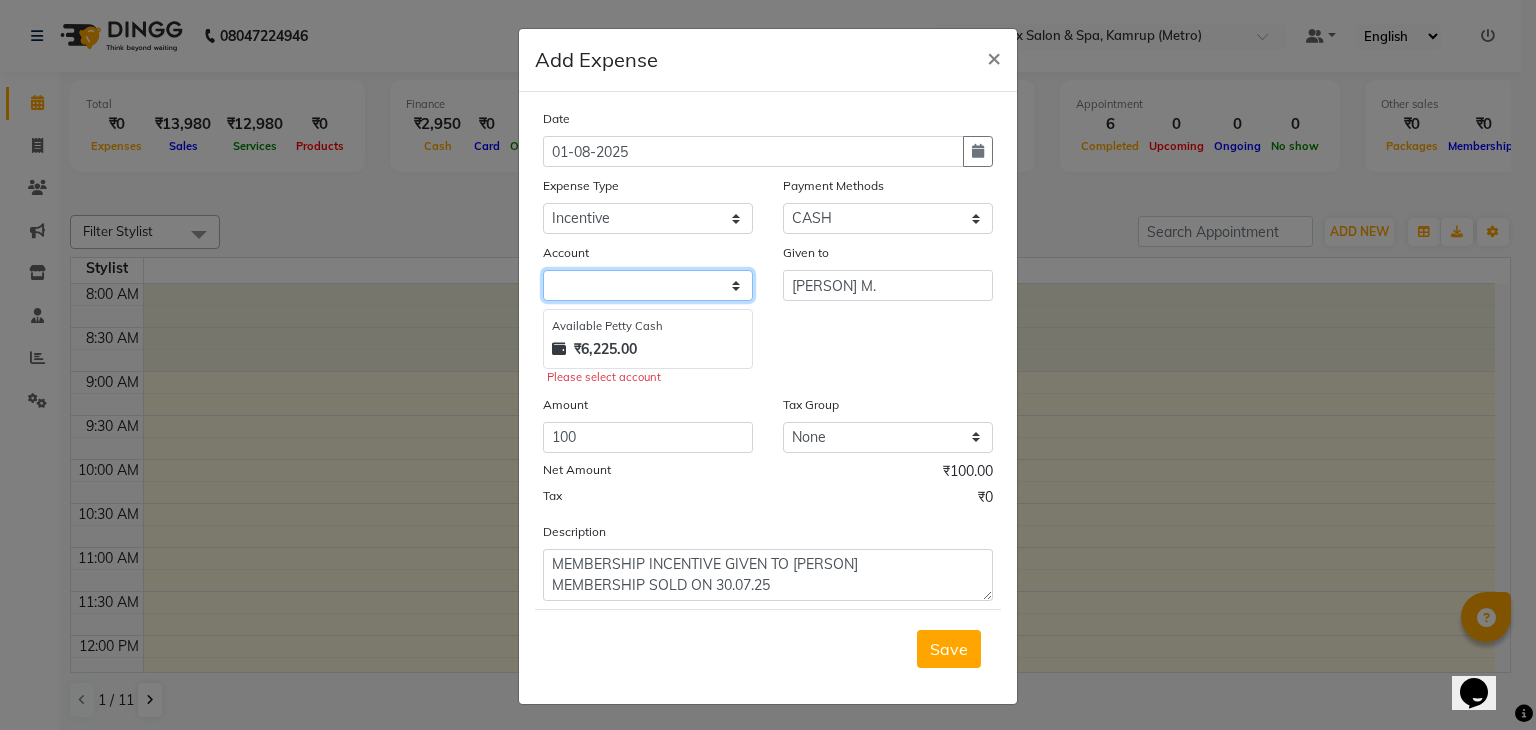 click 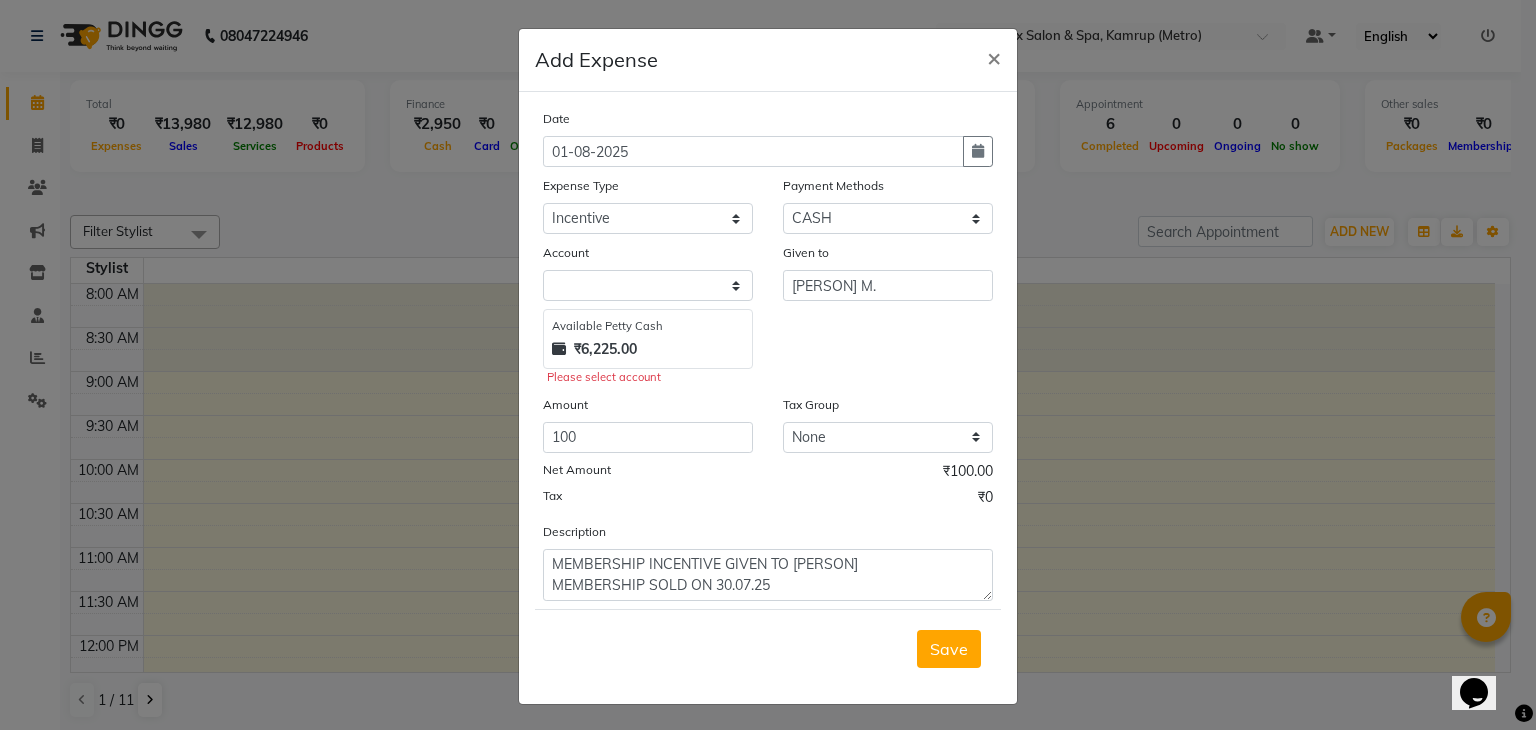 click on "Available Petty Cash ₹6,225.00" 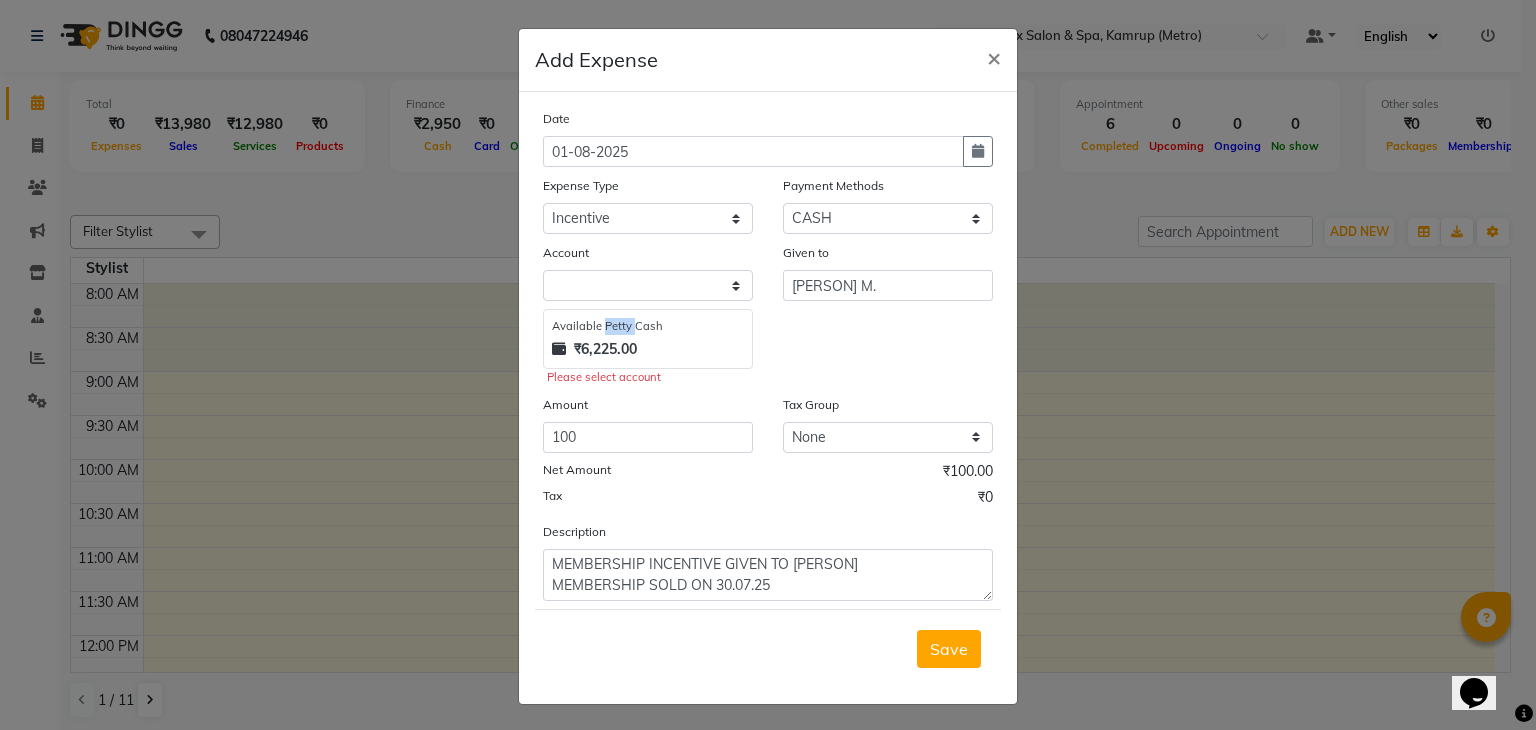 click on "Available Petty Cash ₹6,225.00" 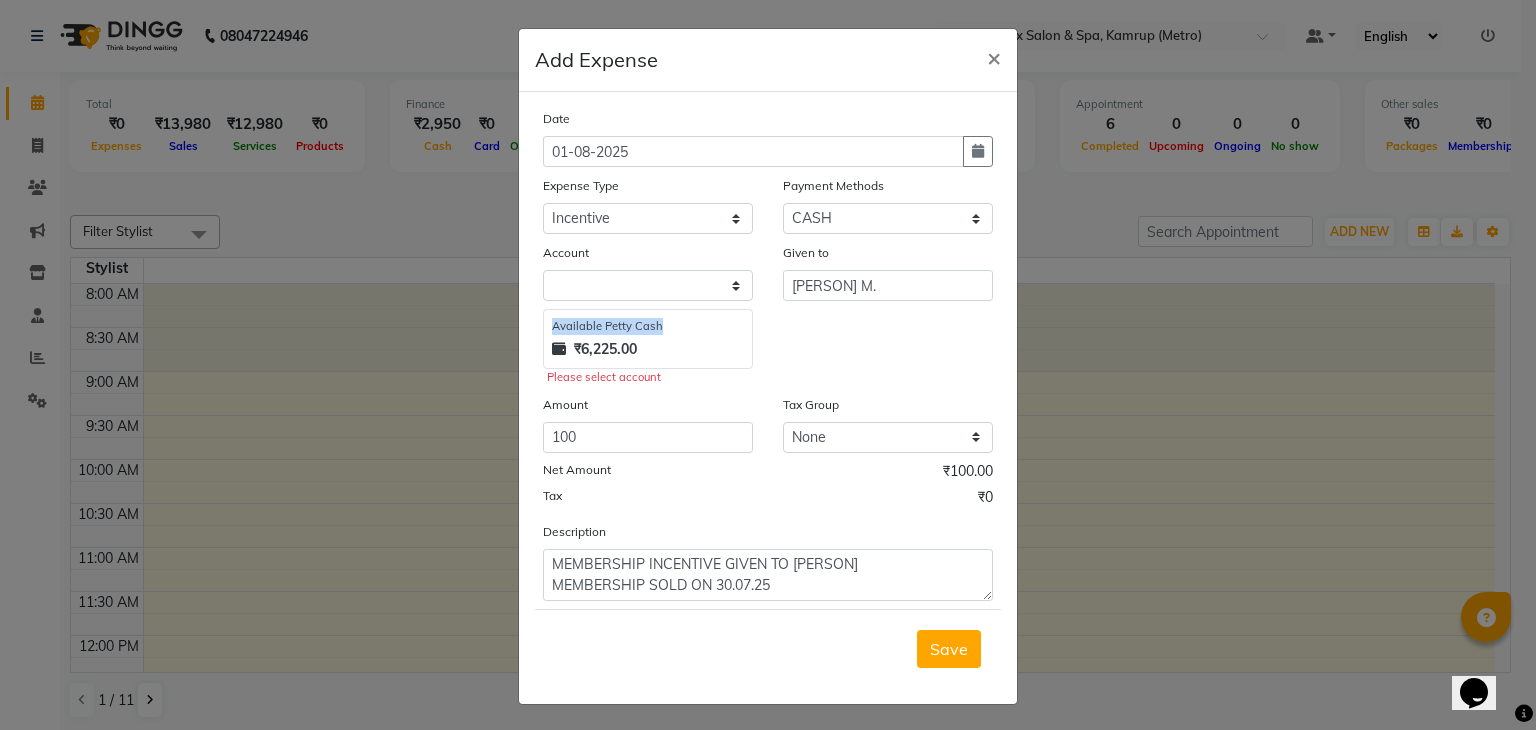 click on "Available Petty Cash ₹6,225.00" 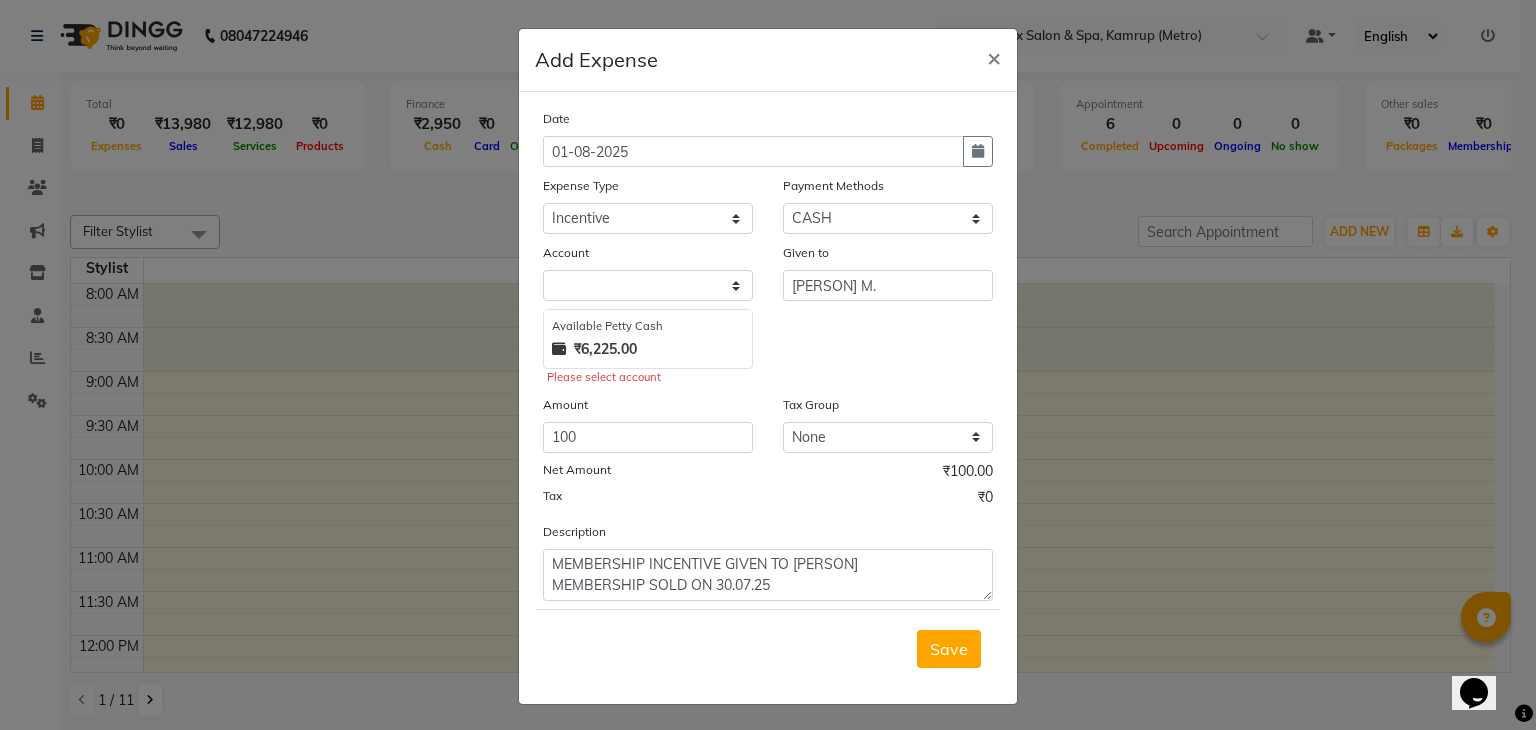 click on "₹6,225.00" 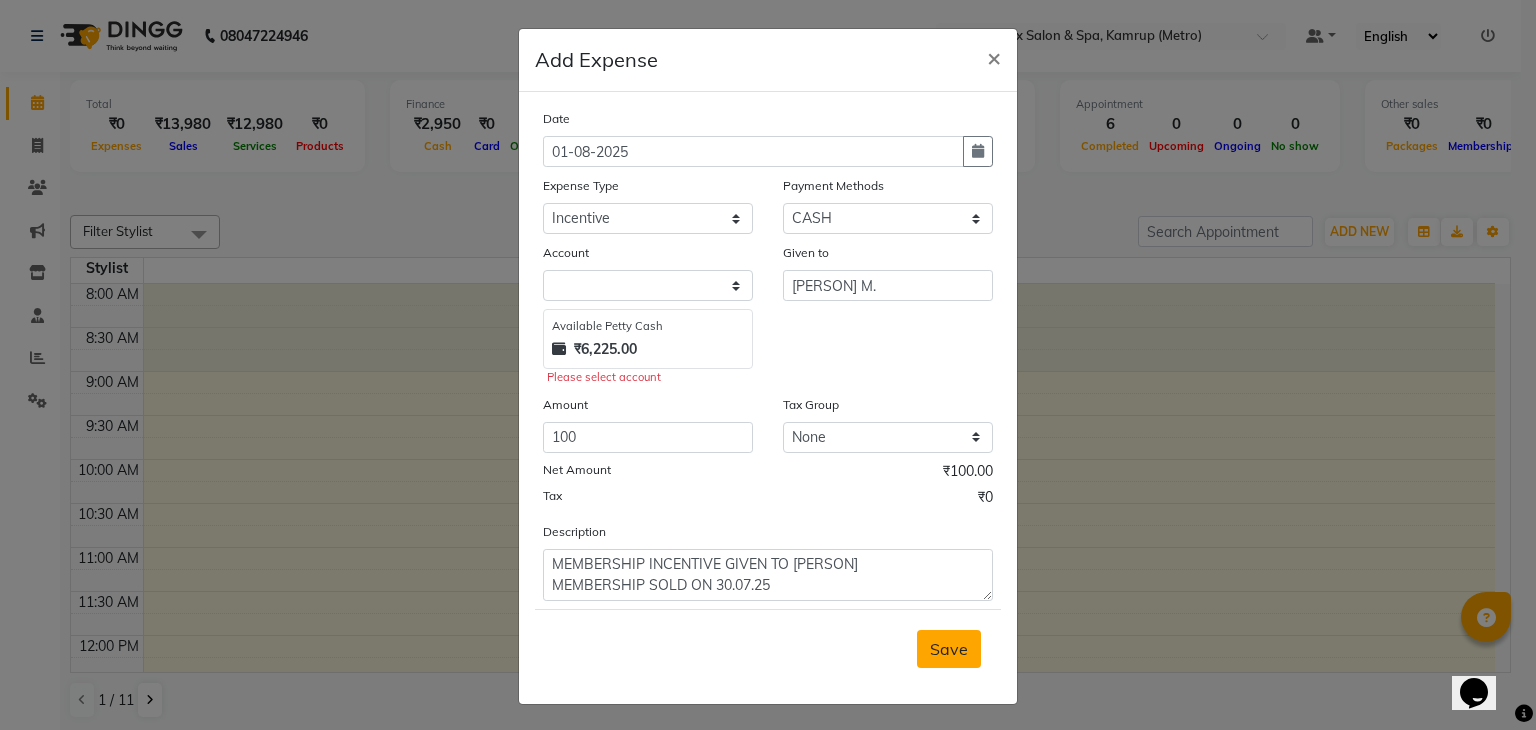 click on "Save" at bounding box center [949, 649] 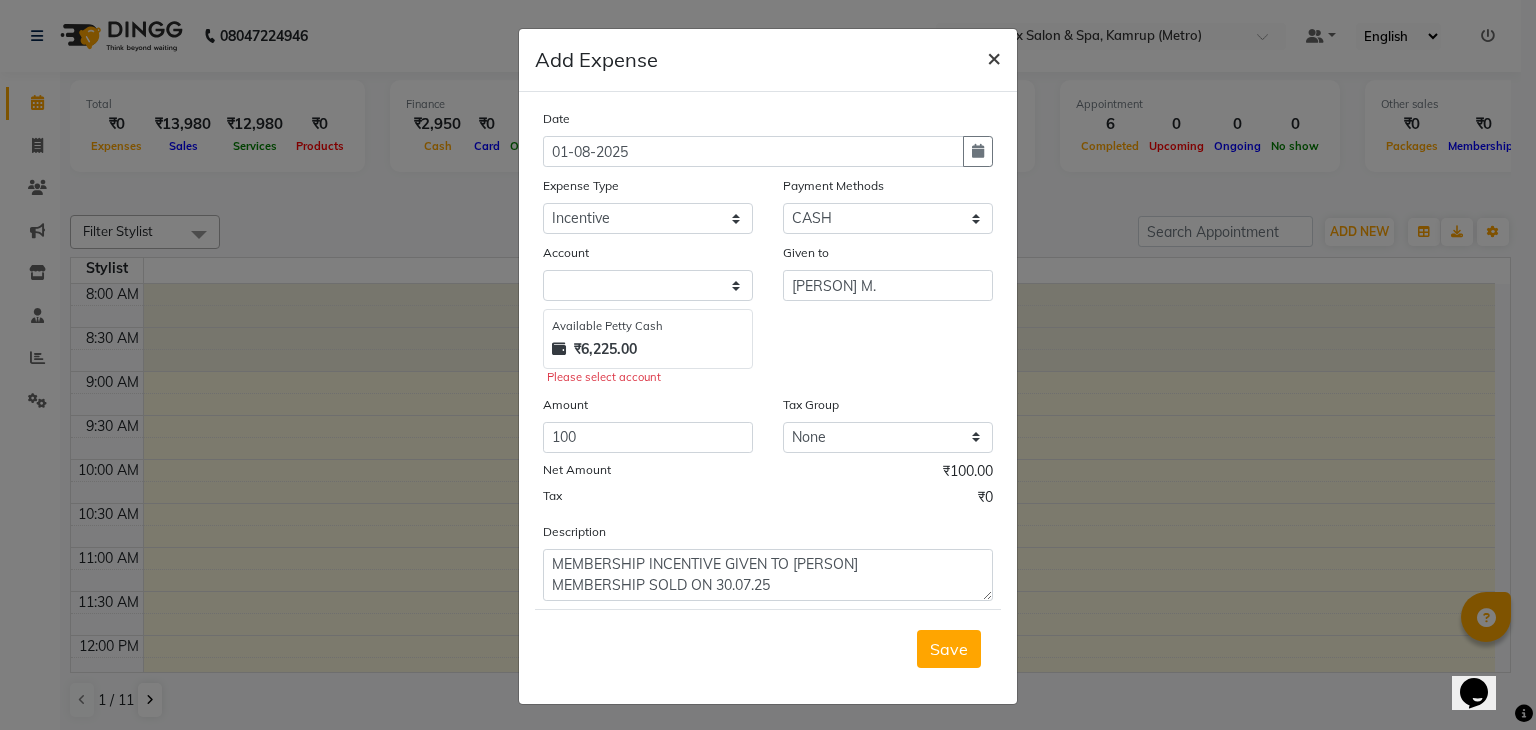 click on "×" 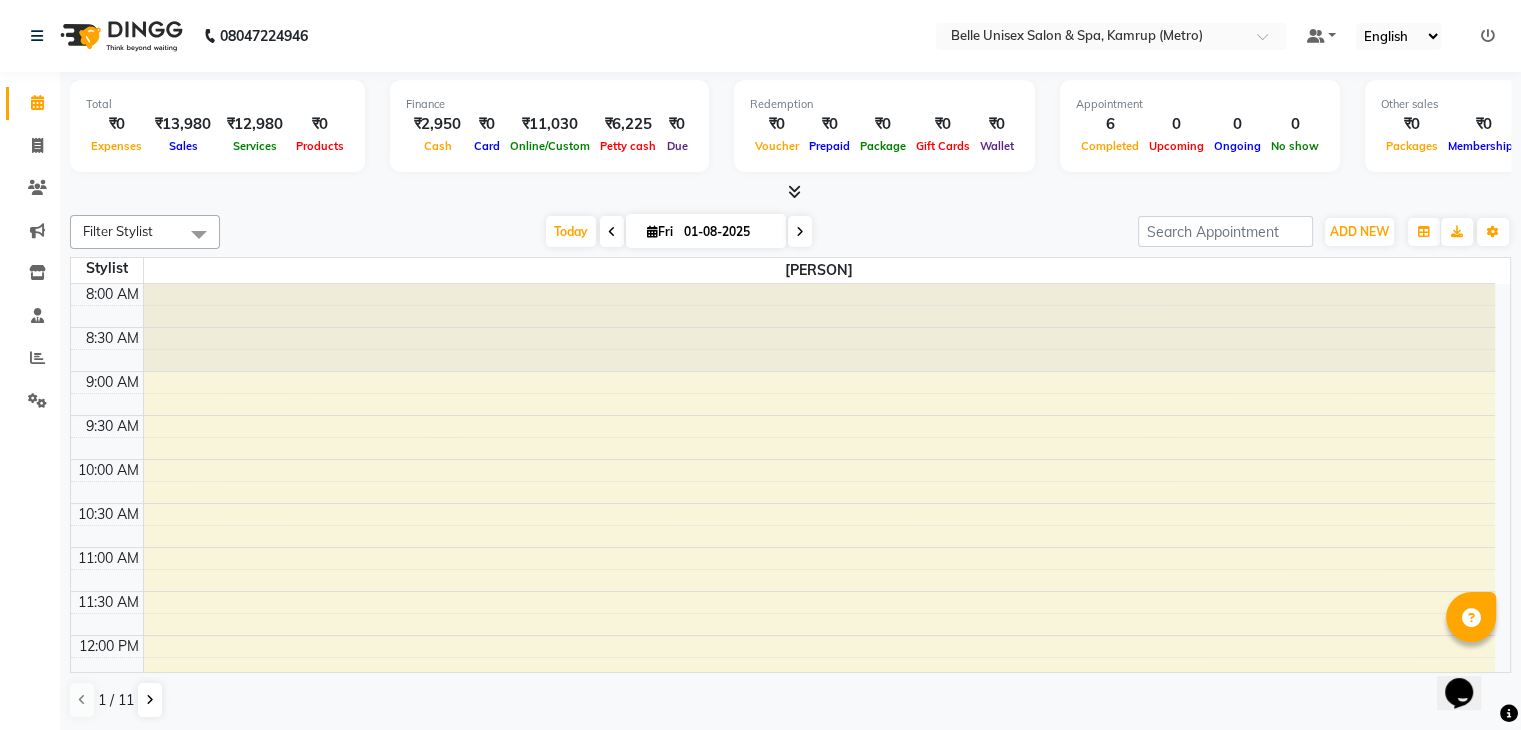 click on "Filter Stylist Select All ABBE ALEX UHD  ASEM  COUNTER SALE  IMLE AO JUPITARA(HK) PURNIMA HK  RANA KANTI SINHA  SANGAM THERAPIST SOBITA BU THOIBA M. Today  Fri 01-08-2025 Toggle Dropdown Add Appointment Add Invoice Add Expense Add Attendance Add Client Add Transaction Toggle Dropdown Add Appointment Add Invoice Add Expense Add Attendance Add Client ADD NEW Toggle Dropdown Add Appointment Add Invoice Add Expense Add Attendance Add Client Add Transaction Filter Stylist Select All ABBE ALEX UHD  ASEM  COUNTER SALE  IMLE AO JUPITARA(HK) PURNIMA HK  RANA KANTI SINHA  SANGAM THERAPIST SOBITA BU THOIBA M. Group By  Staff View   Room View  View as Vertical  Vertical - Week View  Horizontal  Horizontal - Week View  List  Toggle Dropdown Calendar Settings Manage Tags   Arrange Stylists   Reset Stylists  Full Screen  Show Available Stylist  Appointment Form Zoom 100% Staff/Room Display Count 1" at bounding box center (790, 232) 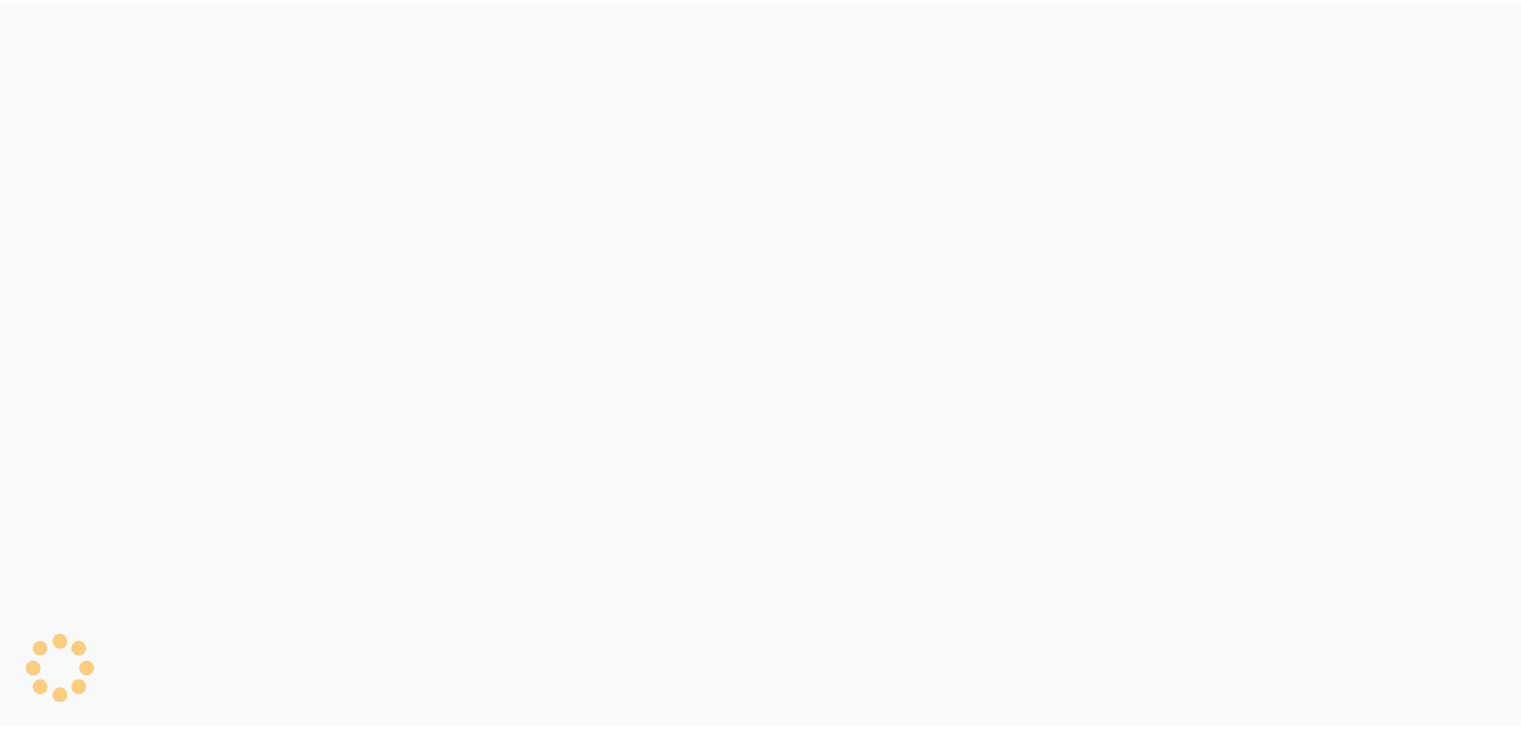 scroll, scrollTop: 0, scrollLeft: 0, axis: both 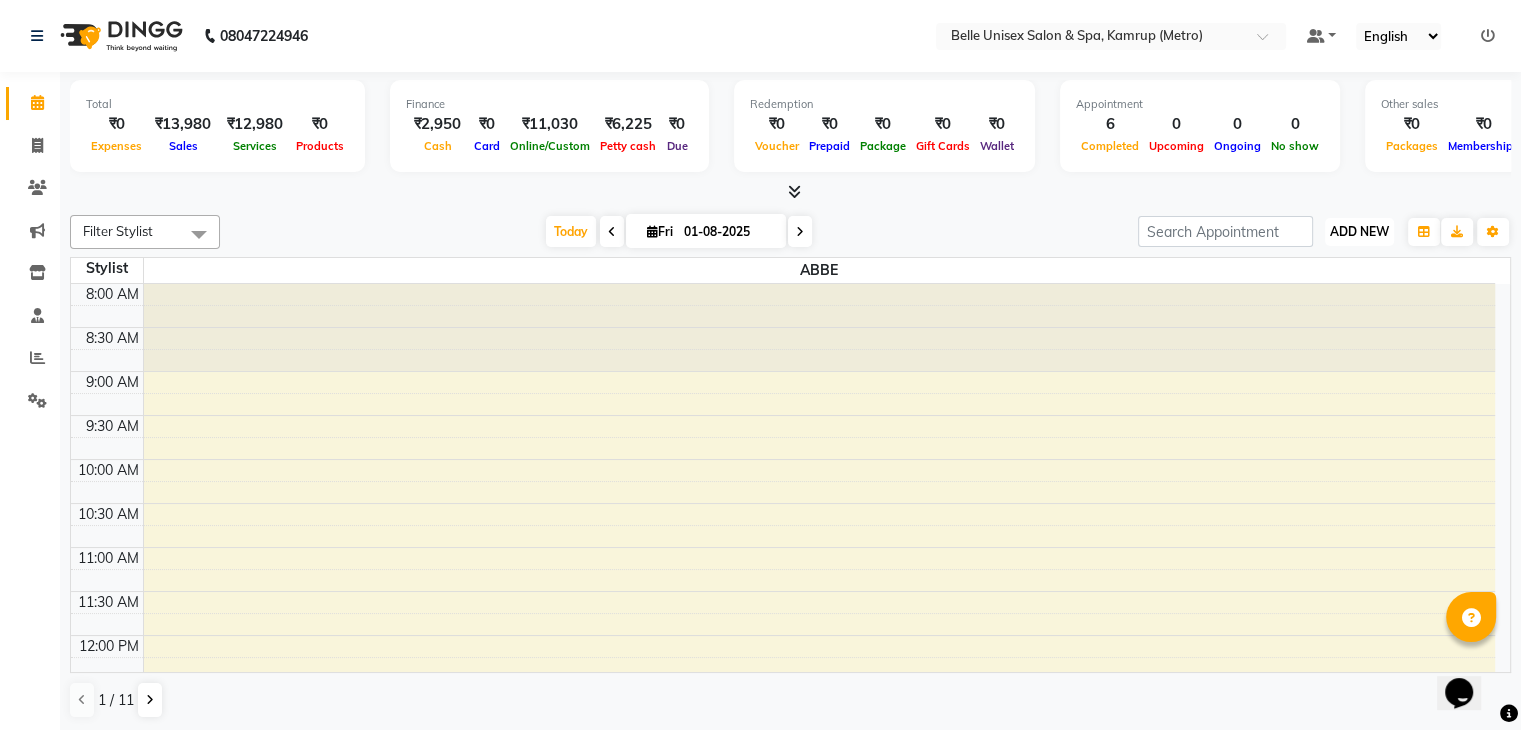click on "ADD NEW" at bounding box center (1359, 231) 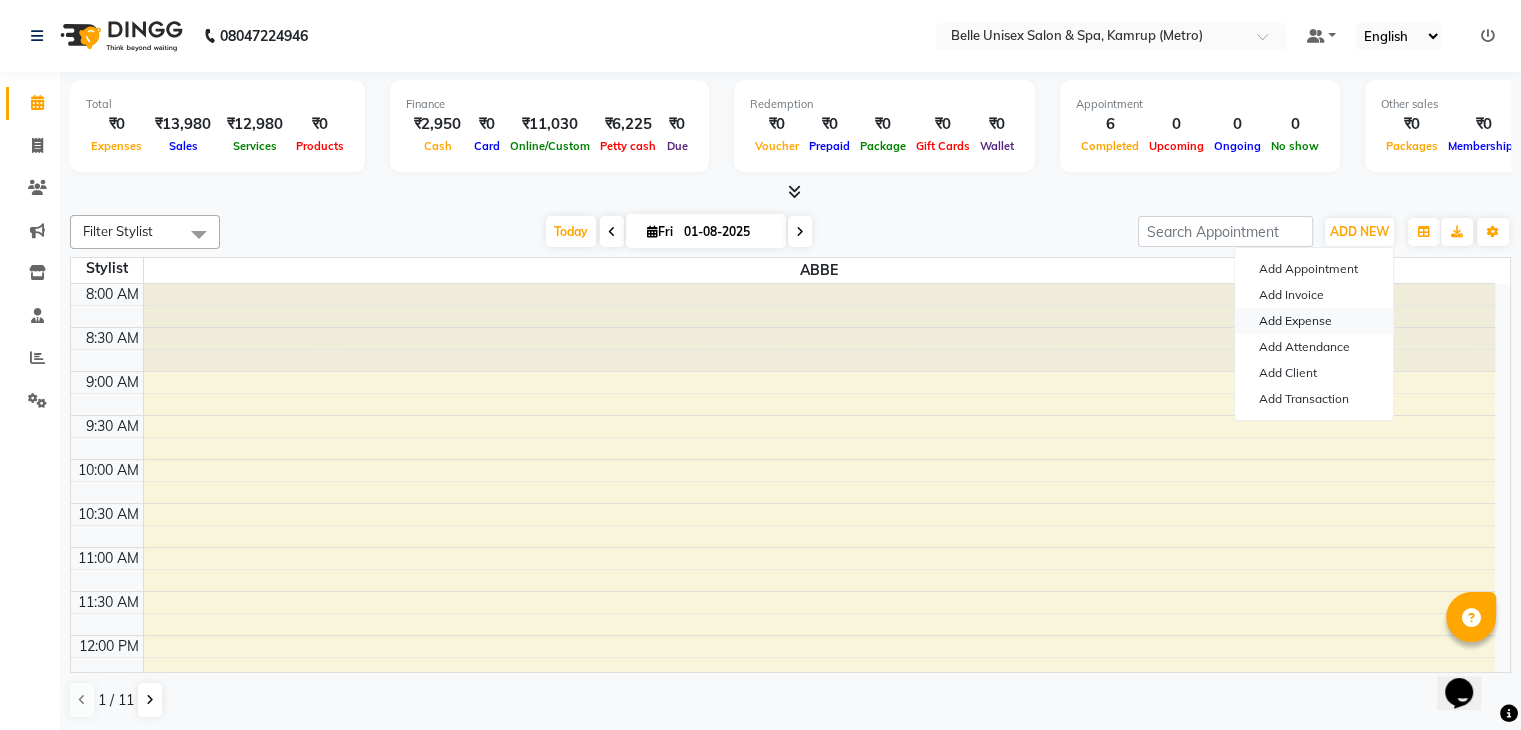click on "Add Expense" at bounding box center (1314, 321) 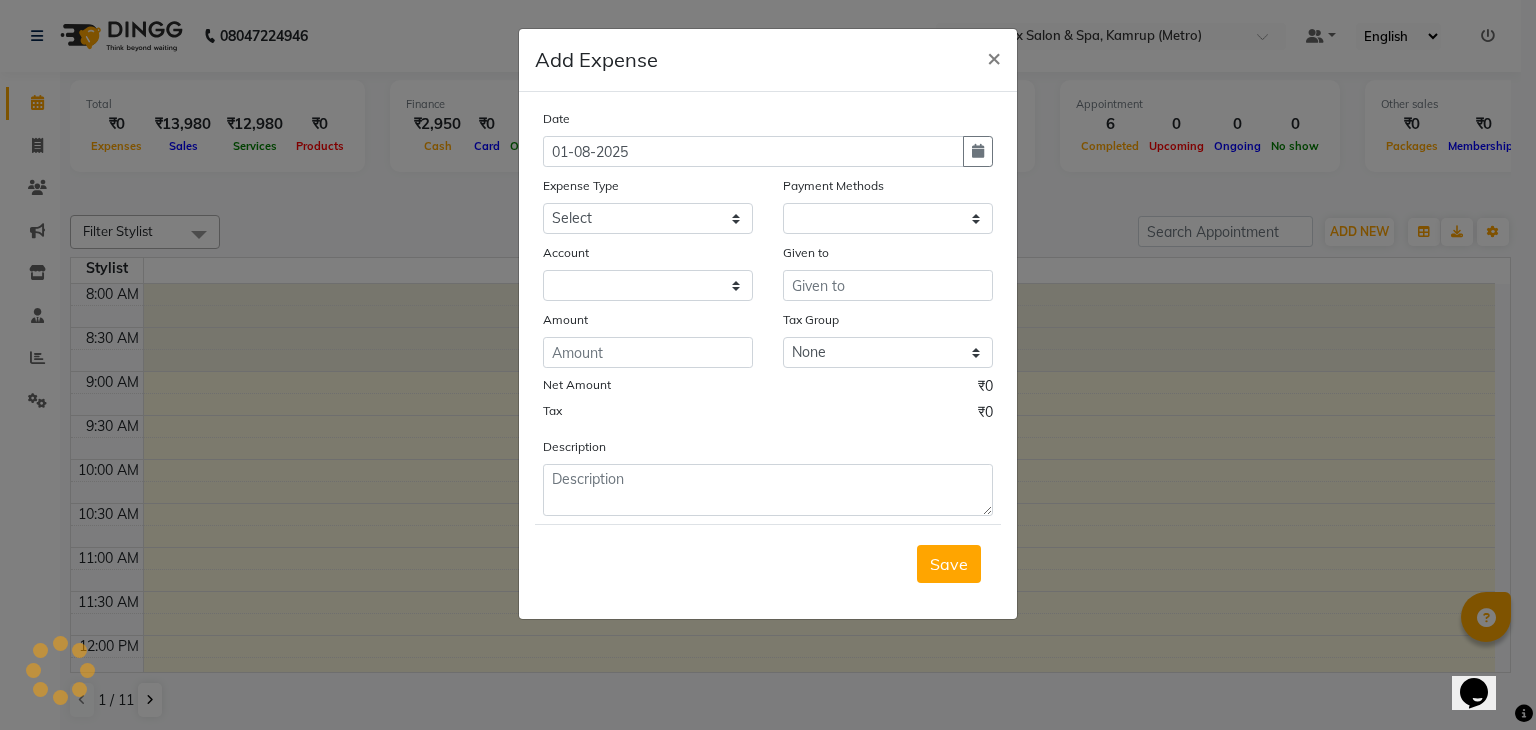 select 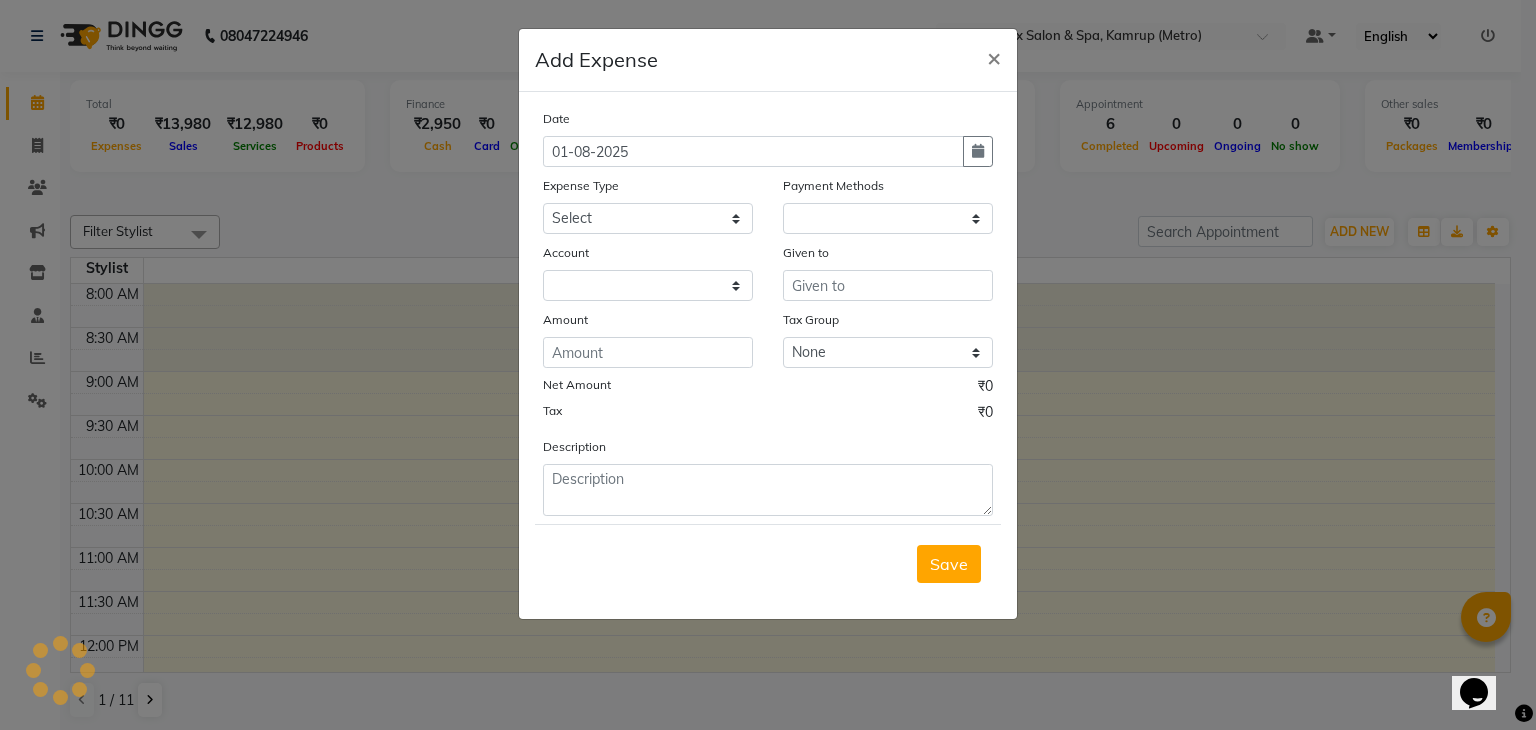 select on "1" 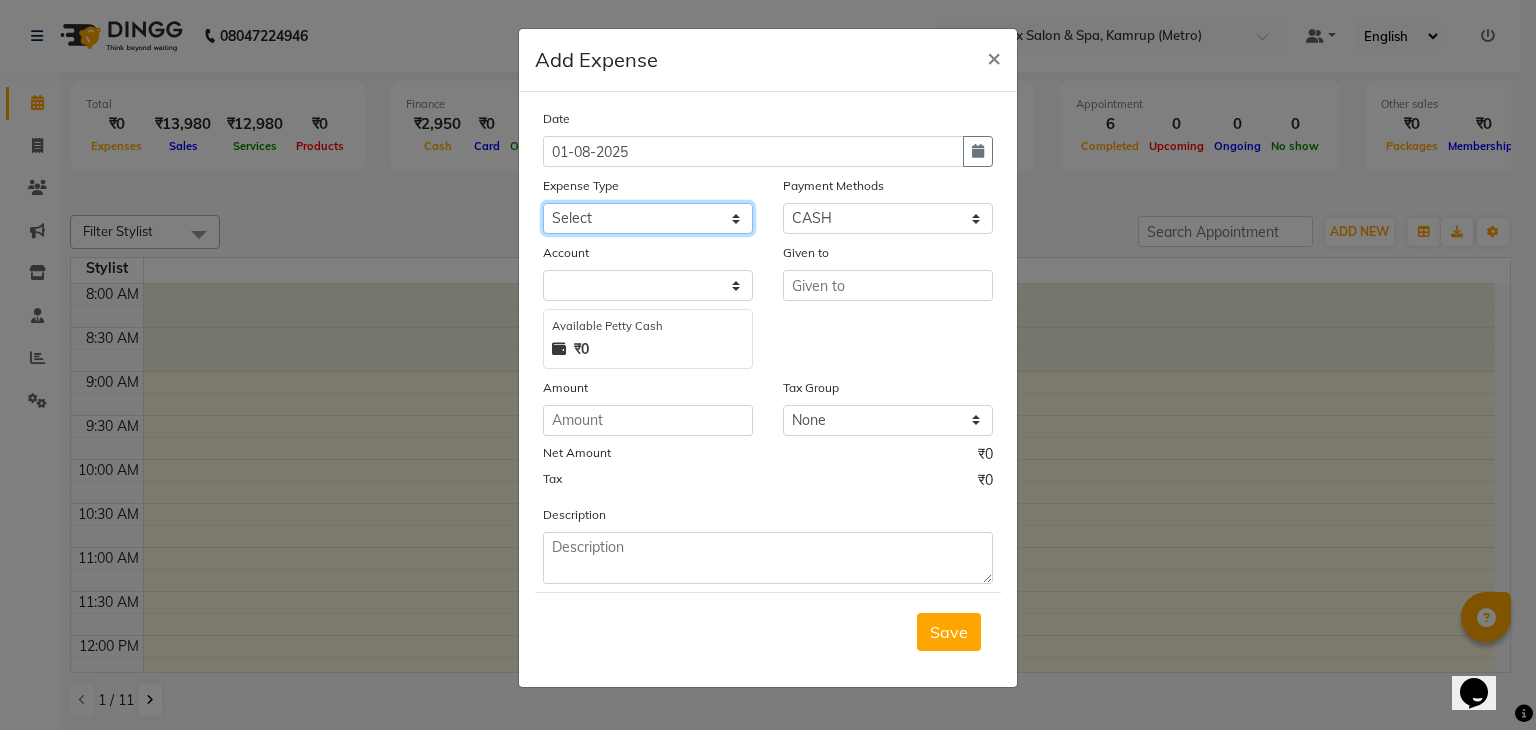 click on "Select advance salary BANK DEPOSIT building  maintenance Day target DIESEL electrician charges foil Fuel garbage HandOver Incentive Laundry lunch Maintenance majirel colour tube mandir Membership milk Miscellaneous office expense OT OTHER overtime OWNER Pantry pedicure incentive phone bill plumber charges Poter Product Rent room freshner Salary salon stock Tea & Refreshment tip TIPS FOR STAFF WATER water charges" 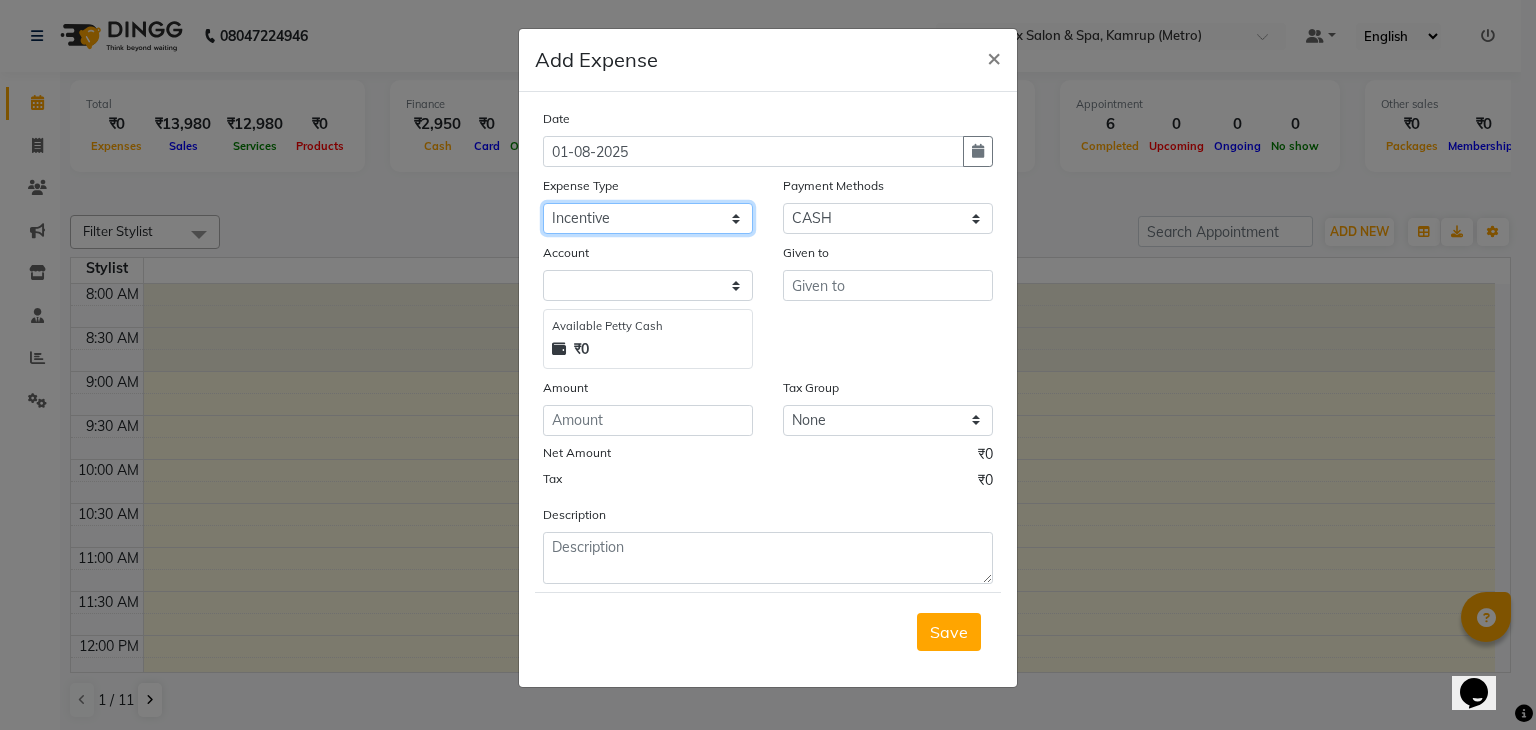 click on "Select advance salary BANK DEPOSIT building  maintenance Day target DIESEL electrician charges foil Fuel garbage HandOver Incentive Laundry lunch Maintenance majirel colour tube mandir Membership milk Miscellaneous office expense OT OTHER overtime OWNER Pantry pedicure incentive phone bill plumber charges Poter Product Rent room freshner Salary salon stock Tea & Refreshment tip TIPS FOR STAFF WATER water charges" 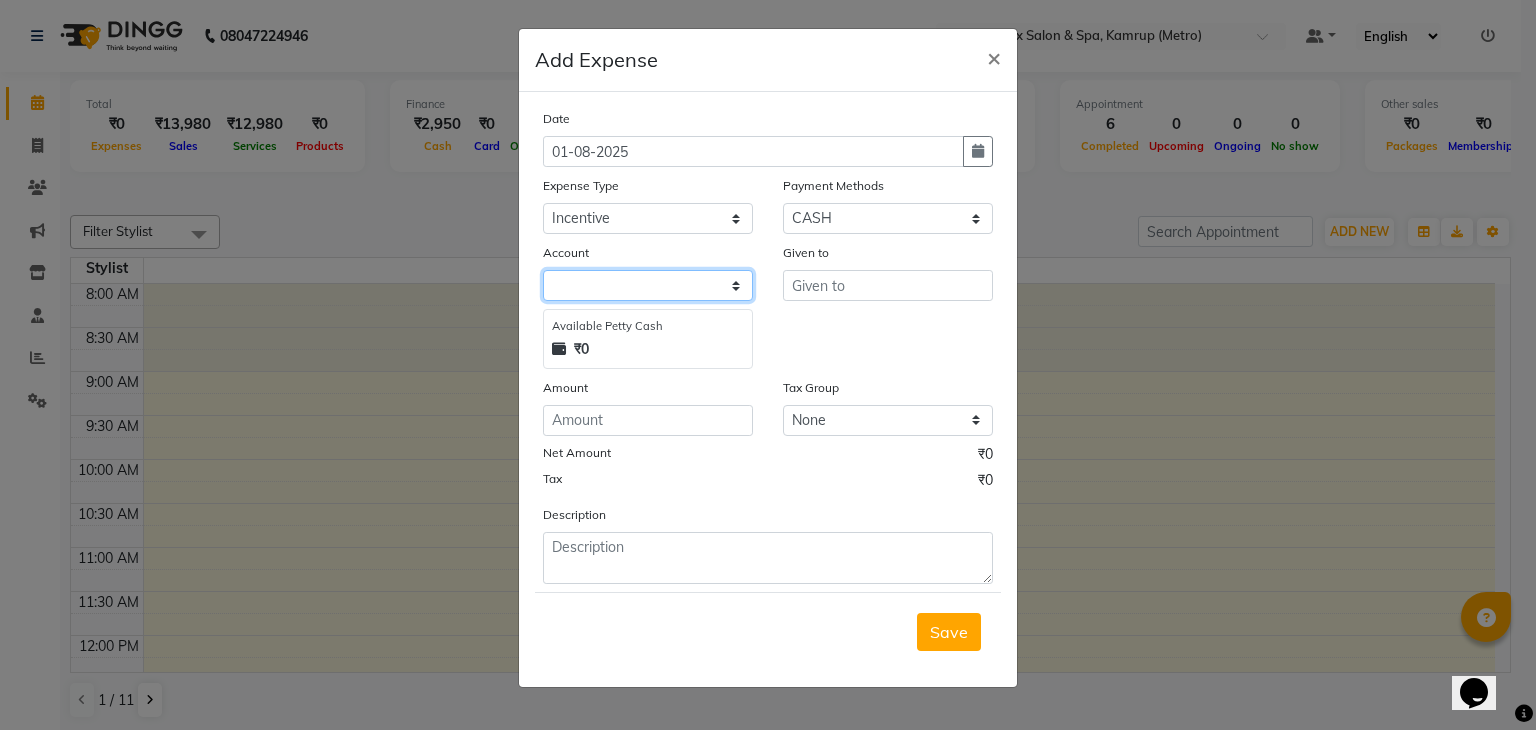 click 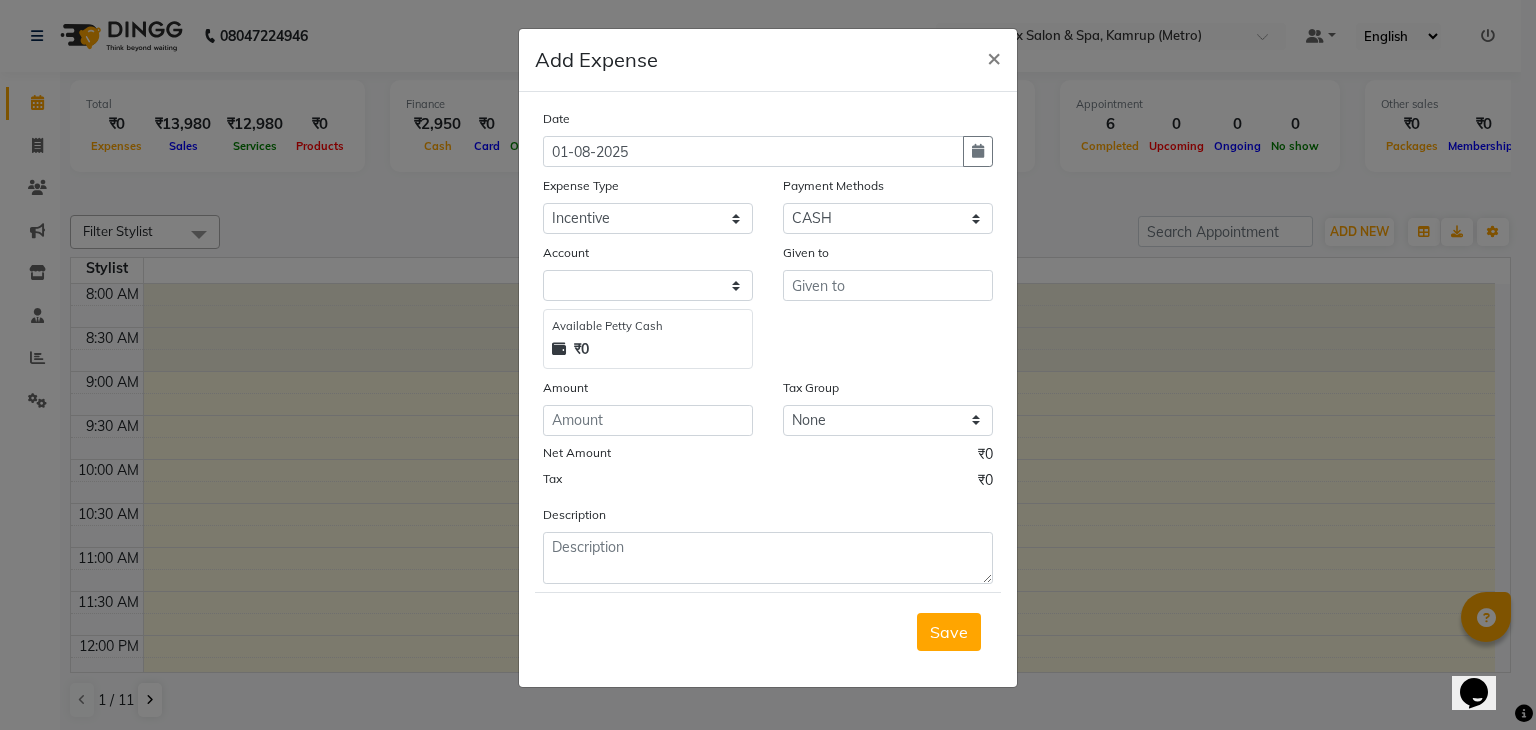 click on "₹0" 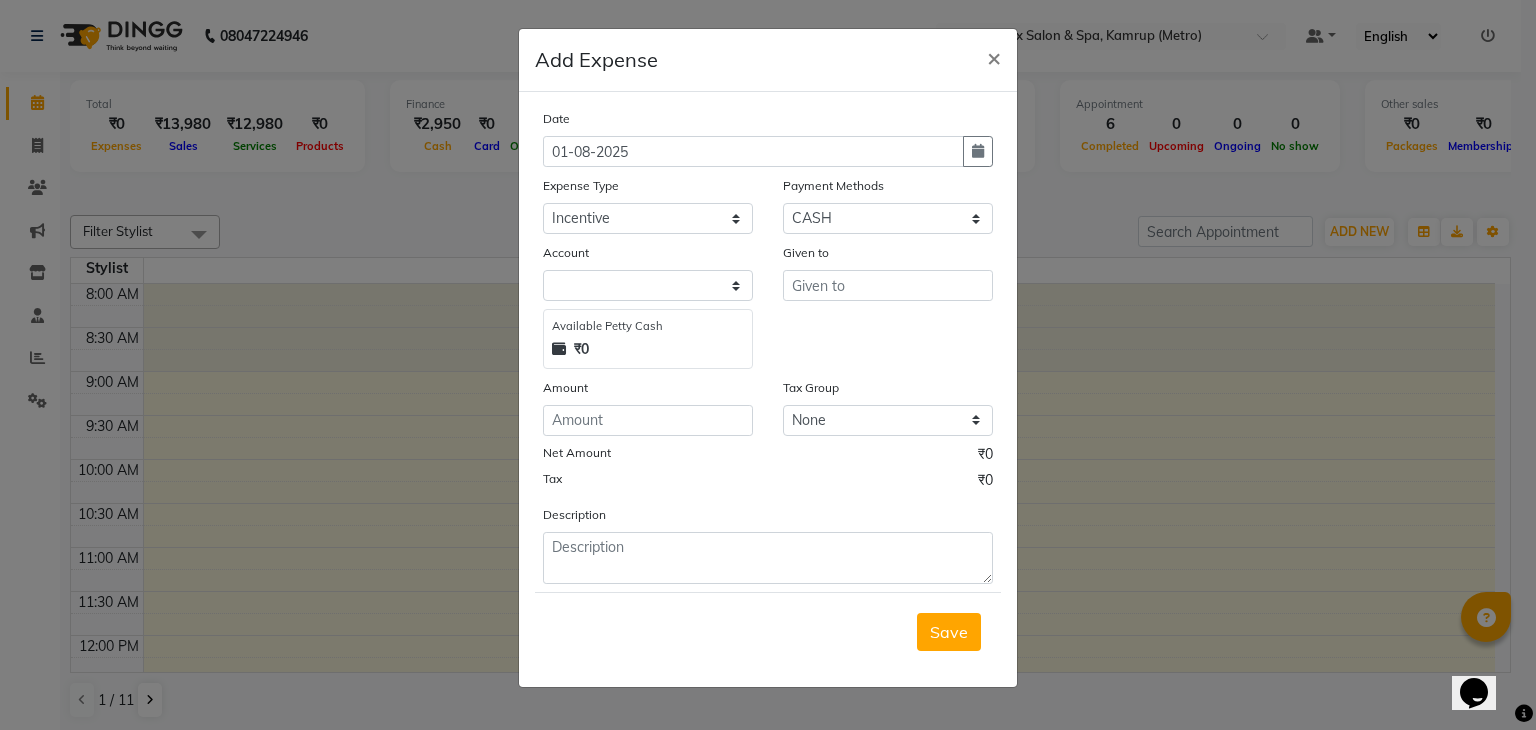 click on "Add Expense  × Date 01-08-2025 Expense Type Select advance salary BANK DEPOSIT building  maintenance Day target DIESEL electrician charges foil Fuel garbage HandOver Incentive Laundry lunch Maintenance majirel colour tube mandir Membership milk Miscellaneous office expense OT OTHER overtime OWNER Pantry pedicure incentive phone bill plumber charges Poter Product Rent room freshner Salary salon stock Tea & Refreshment tip TIPS FOR STAFF WATER water charges Payment Methods Select ONLINE CARD Prepaid CASH Package Wallet Bank UPI Account Available Petty Cash ₹0 Given to Amount Tax Group None GST Net Amount ₹0 Tax ₹0 Description  Save" 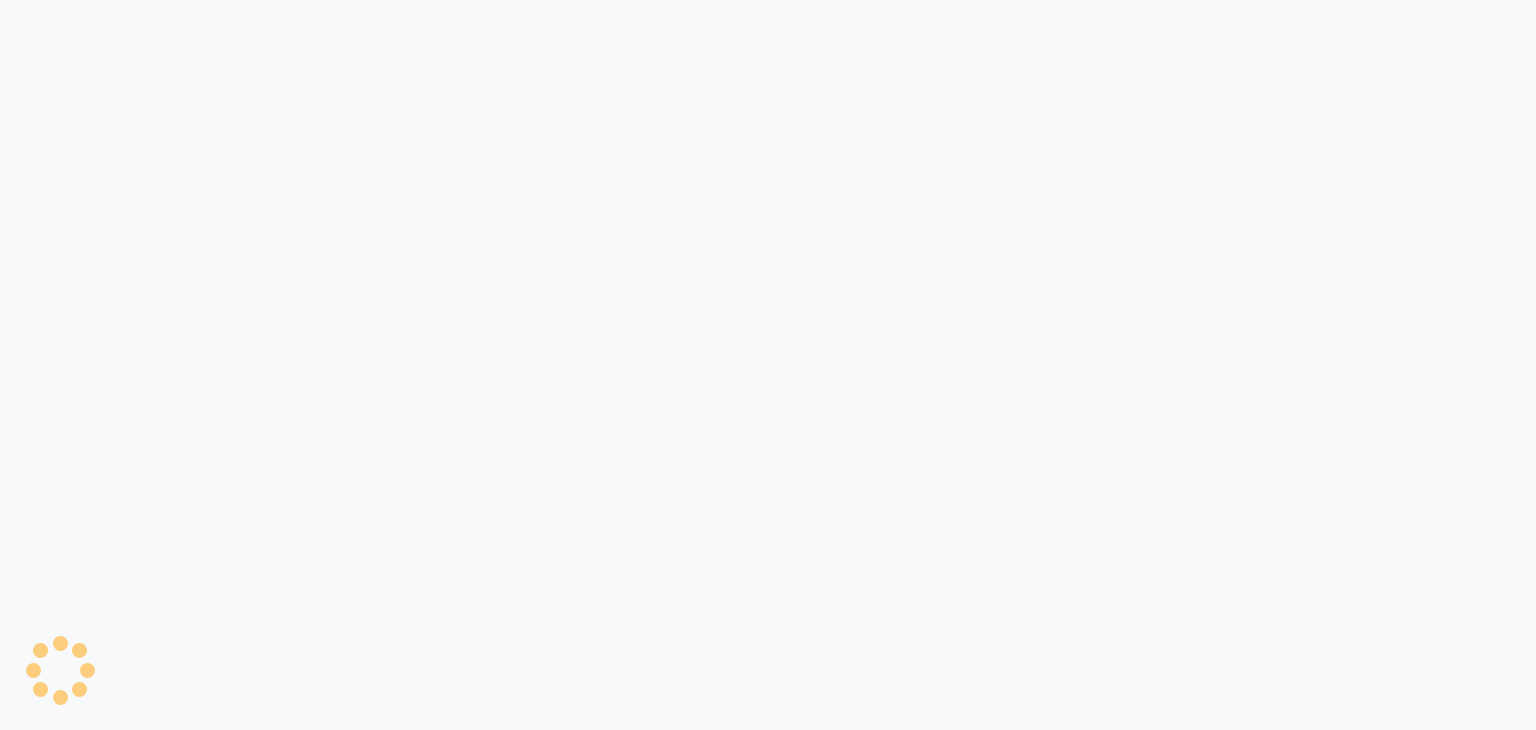 scroll, scrollTop: 0, scrollLeft: 0, axis: both 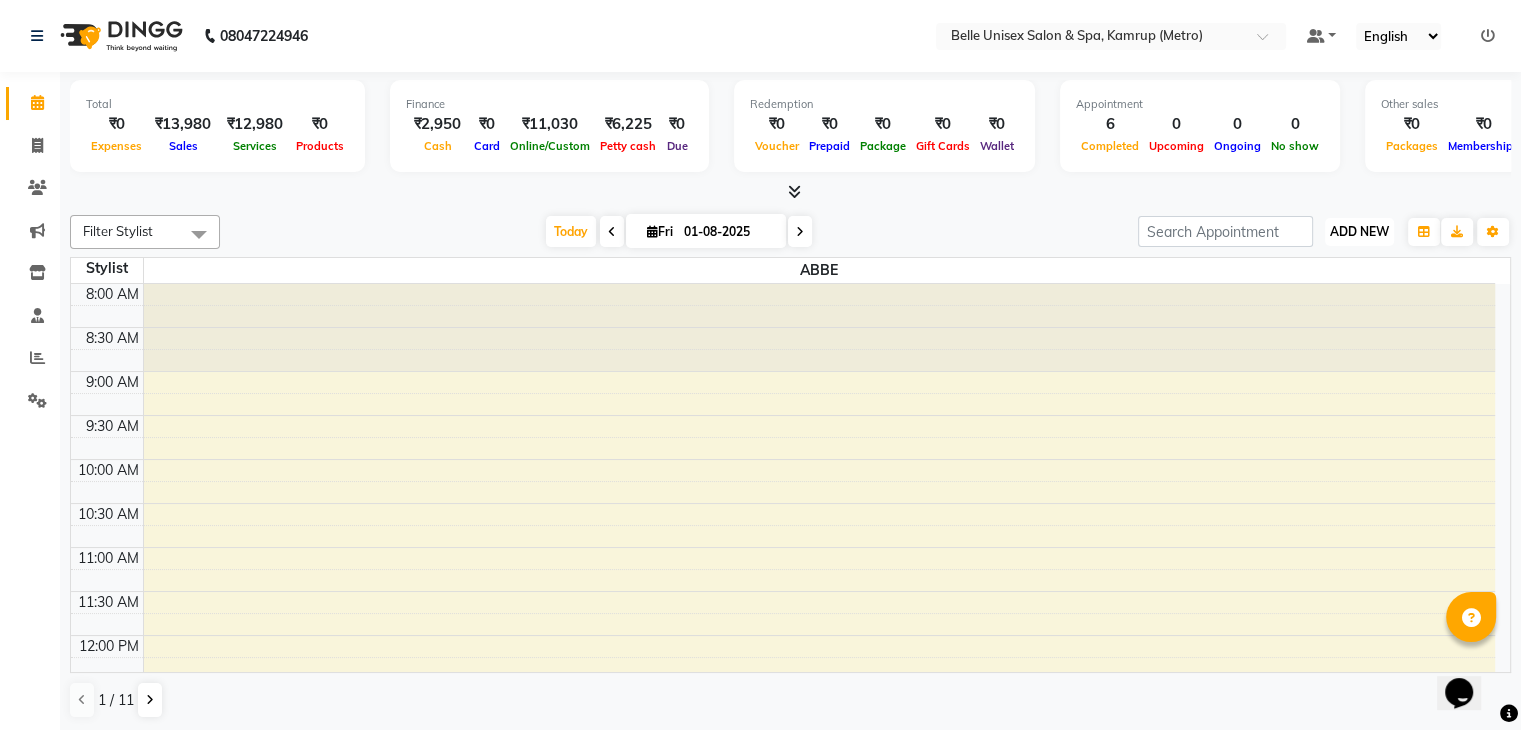 click on "ADD NEW Toggle Dropdown" at bounding box center (1359, 232) 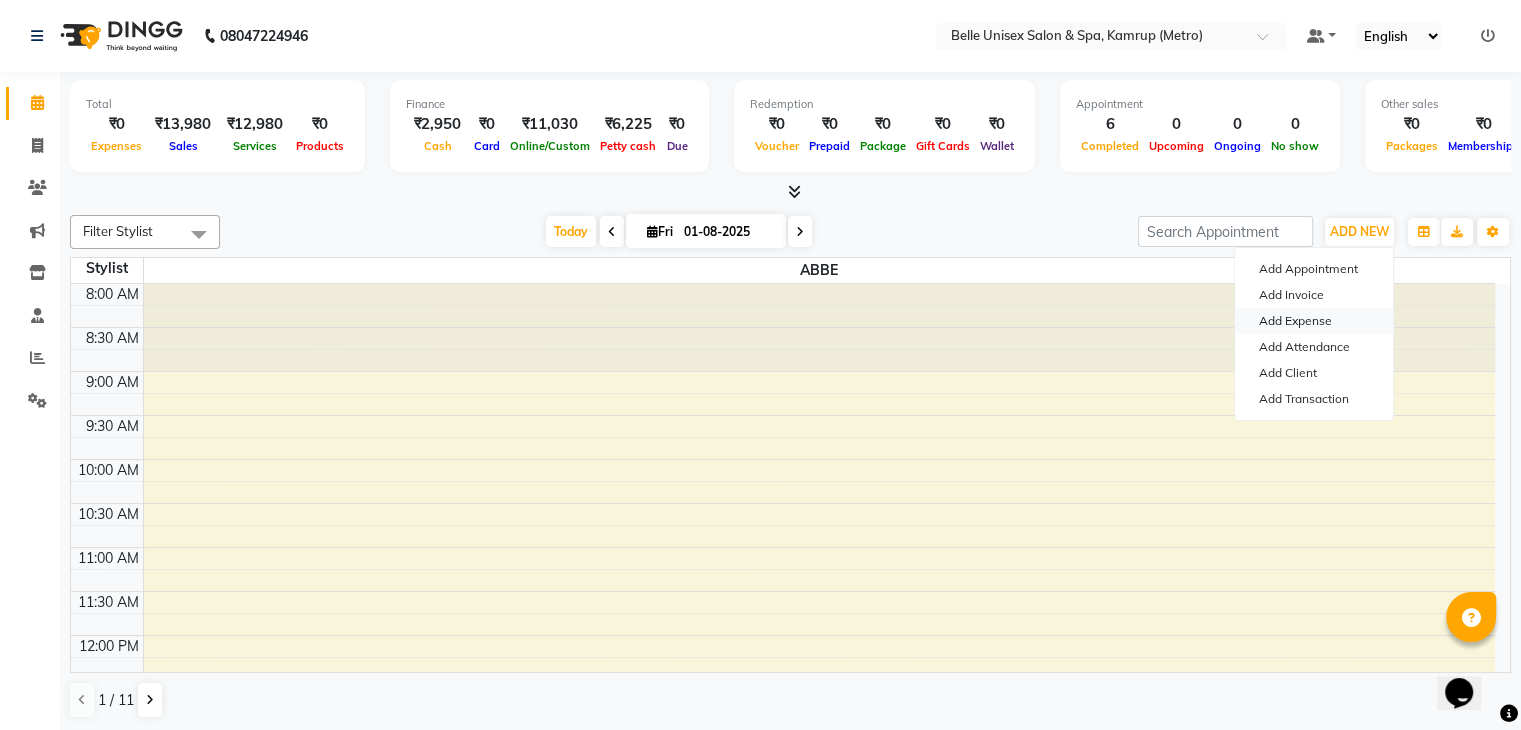 click on "Add Expense" at bounding box center [1314, 321] 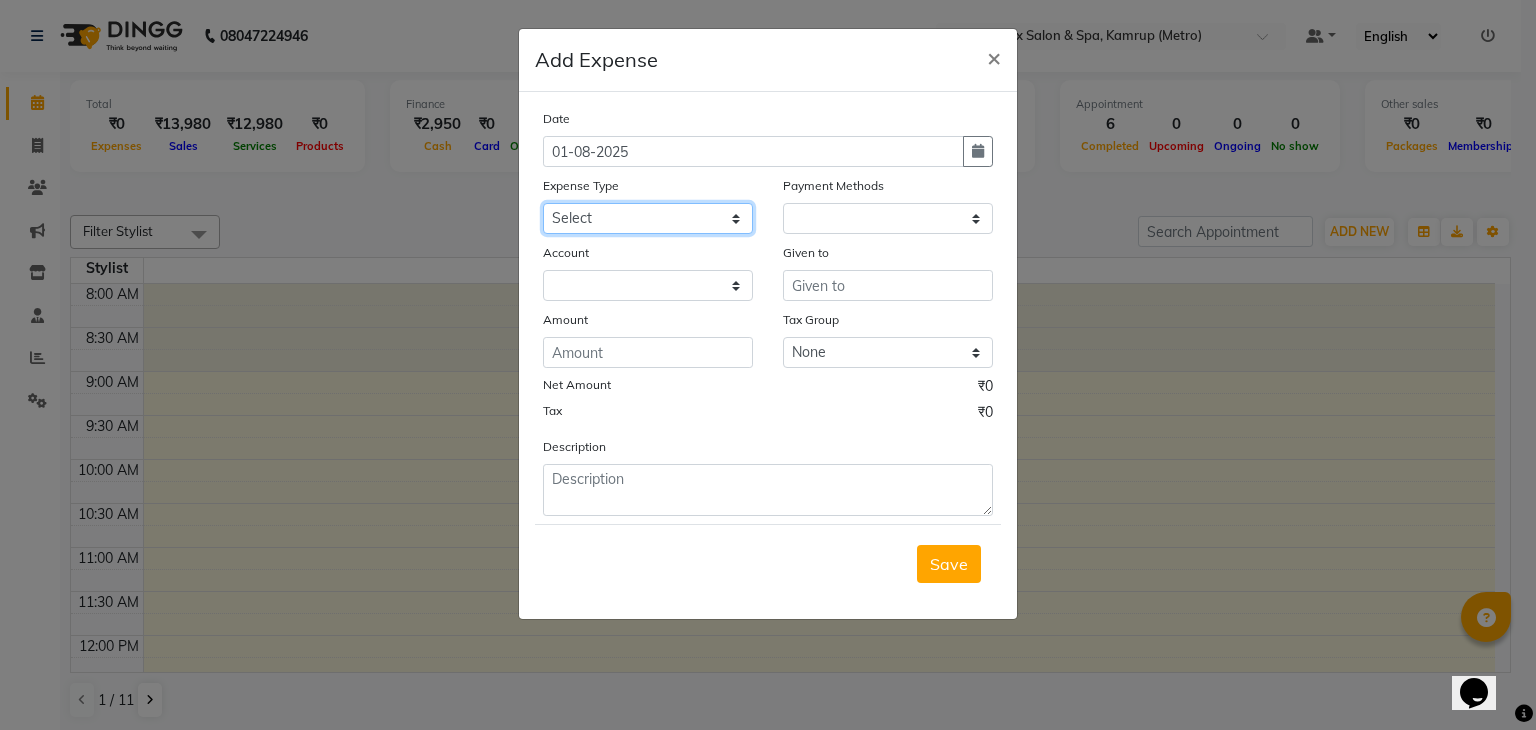 click on "Select advance salary BANK DEPOSIT building  maintenance Day target DIESEL electrician charges foil Fuel garbage HandOver Incentive Laundry lunch Maintenance majirel colour tube mandir Membership milk Miscellaneous office expense OT OTHER overtime OWNER Pantry pedicure incentive phone bill plumber charges Poter Product Rent room freshner Salary salon stock Tea & Refreshment tip TIPS FOR STAFF WATER water charges" 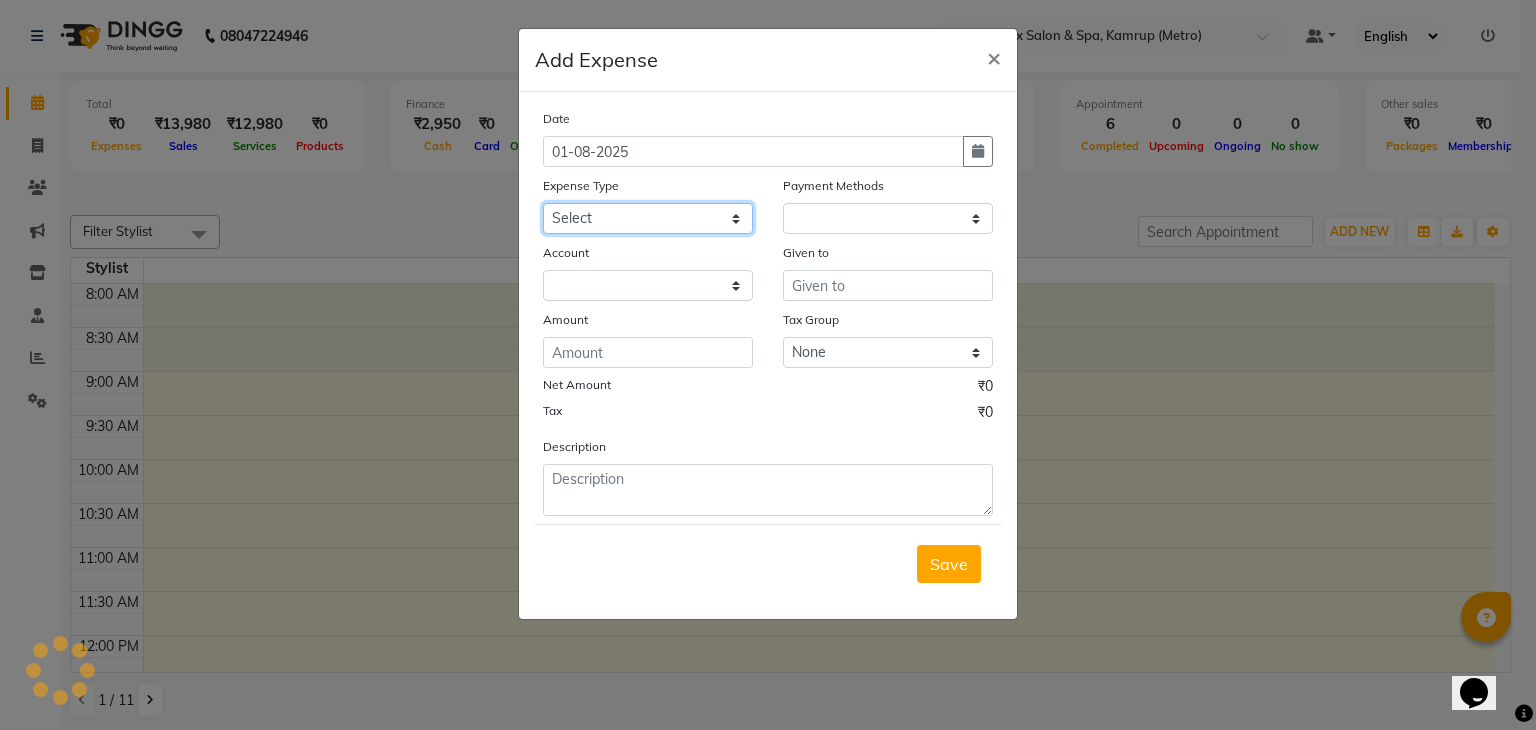 select 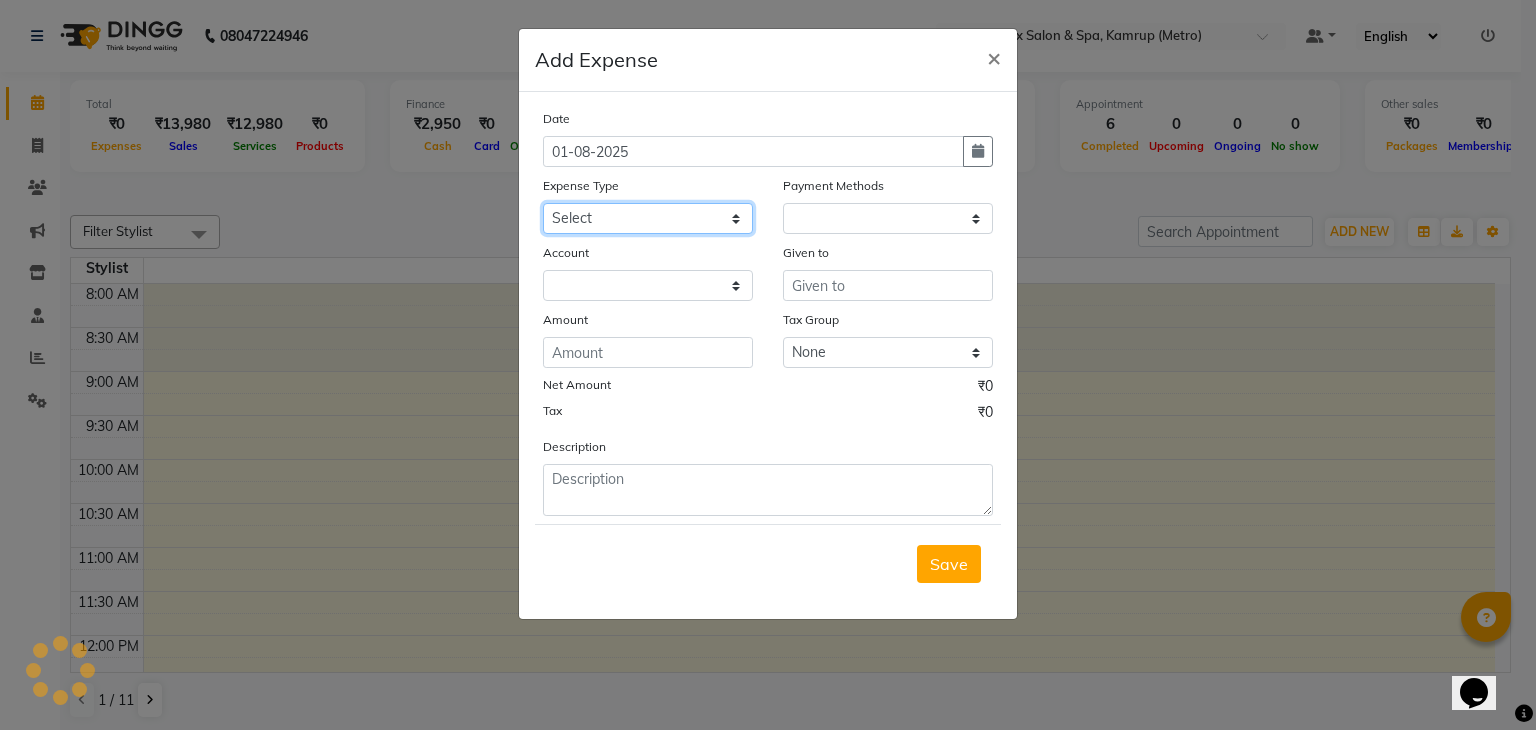 select on "1" 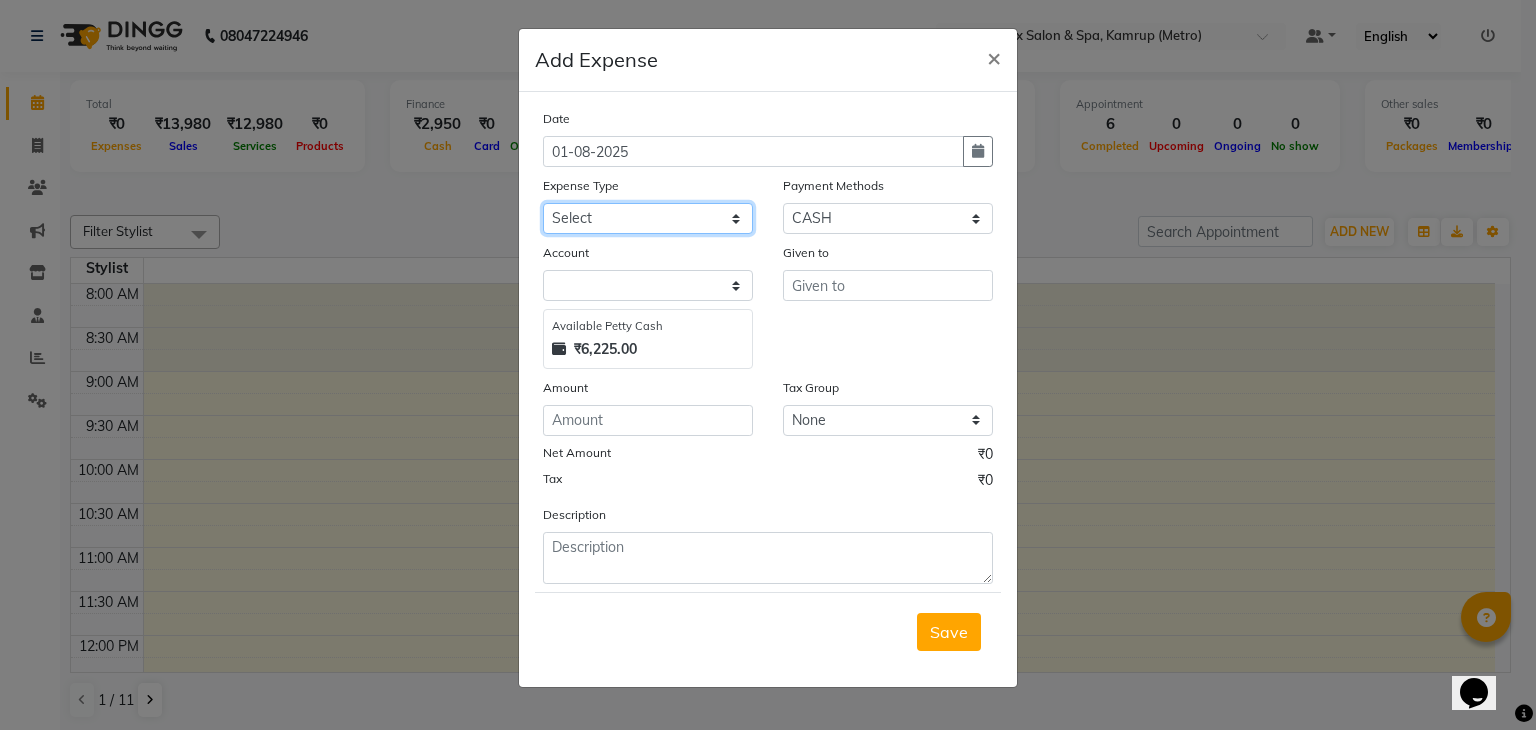 select on "1534" 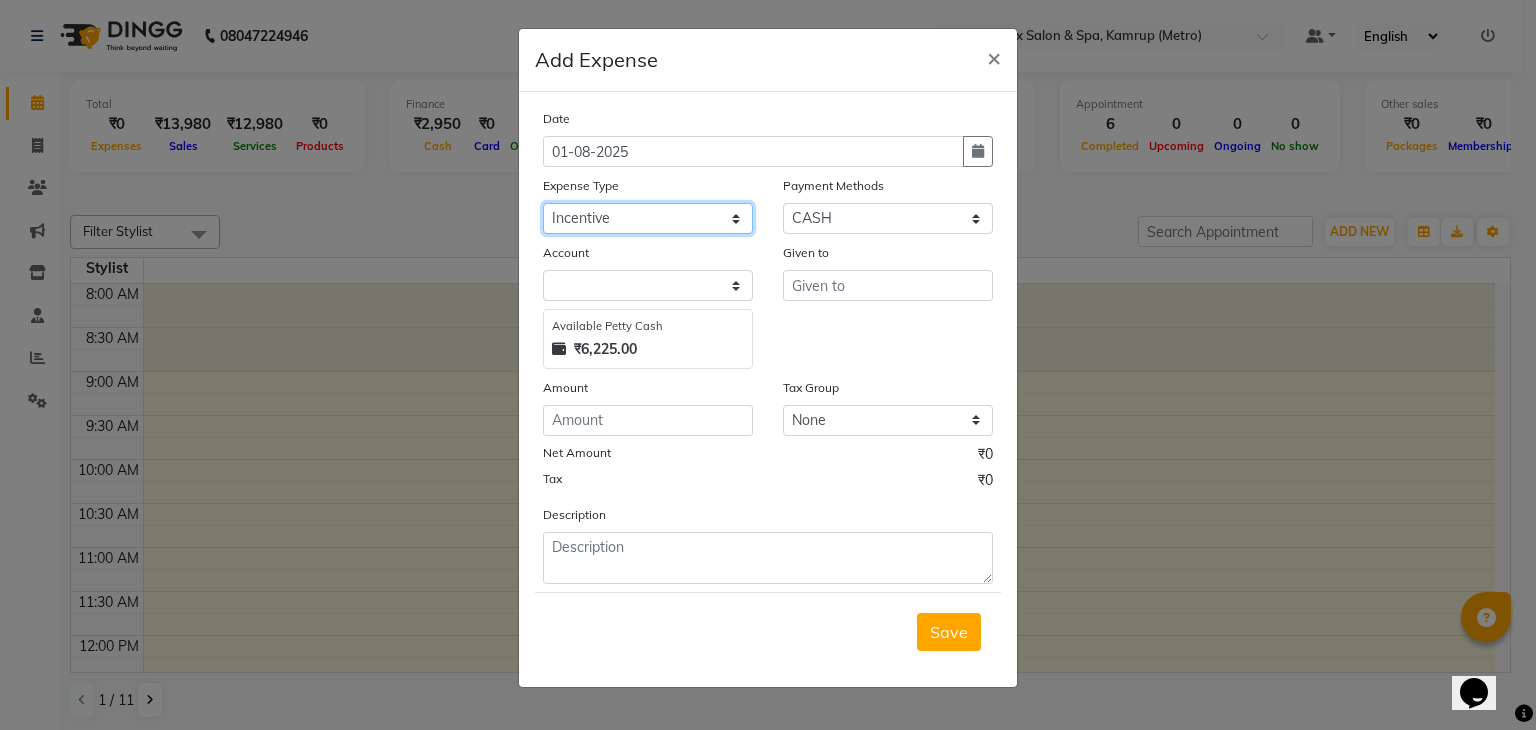 click on "Select advance salary BANK DEPOSIT building  maintenance Day target DIESEL electrician charges foil Fuel garbage HandOver Incentive Laundry lunch Maintenance majirel colour tube mandir Membership milk Miscellaneous office expense OT OTHER overtime OWNER Pantry pedicure incentive phone bill plumber charges Poter Product Rent room freshner Salary salon stock Tea & Refreshment tip TIPS FOR STAFF WATER water charges" 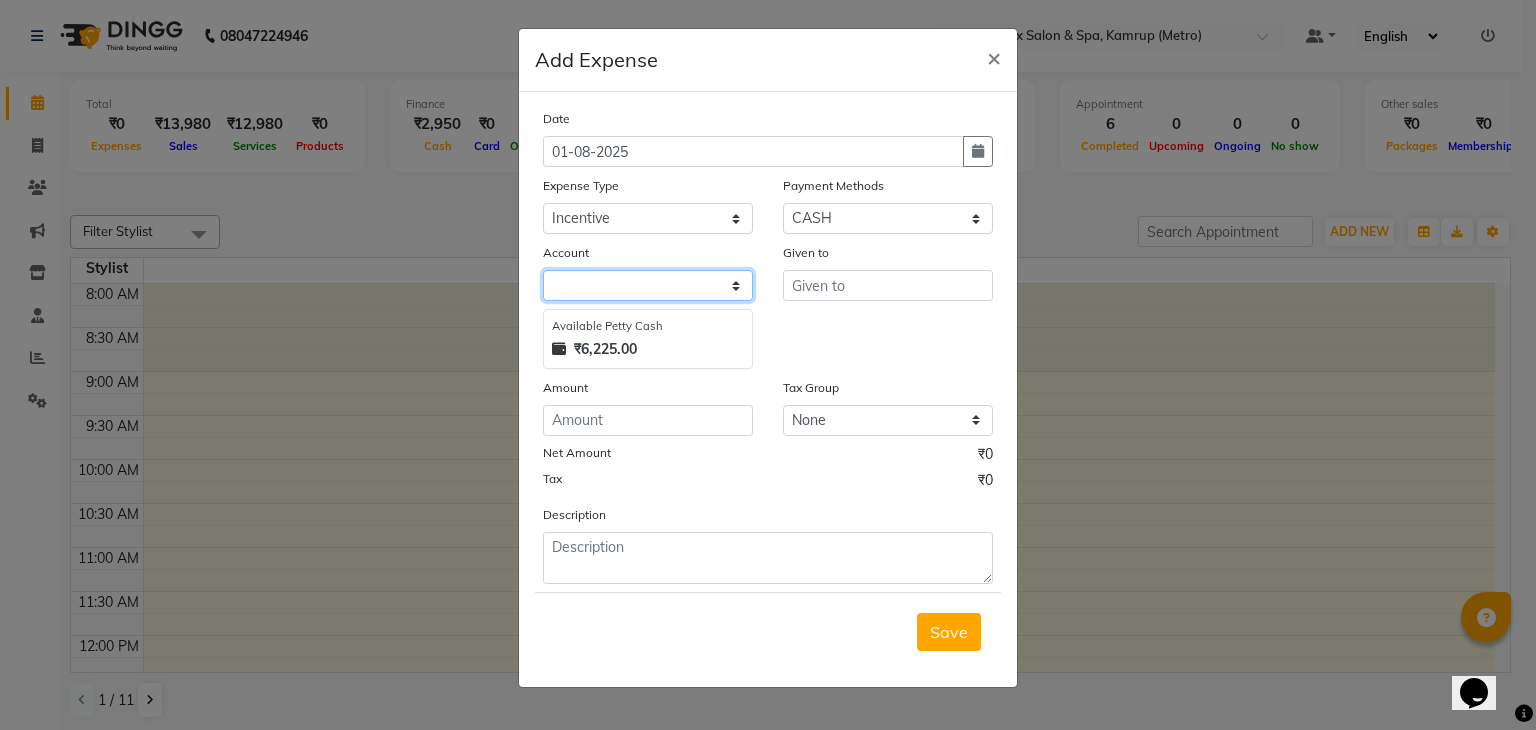 click 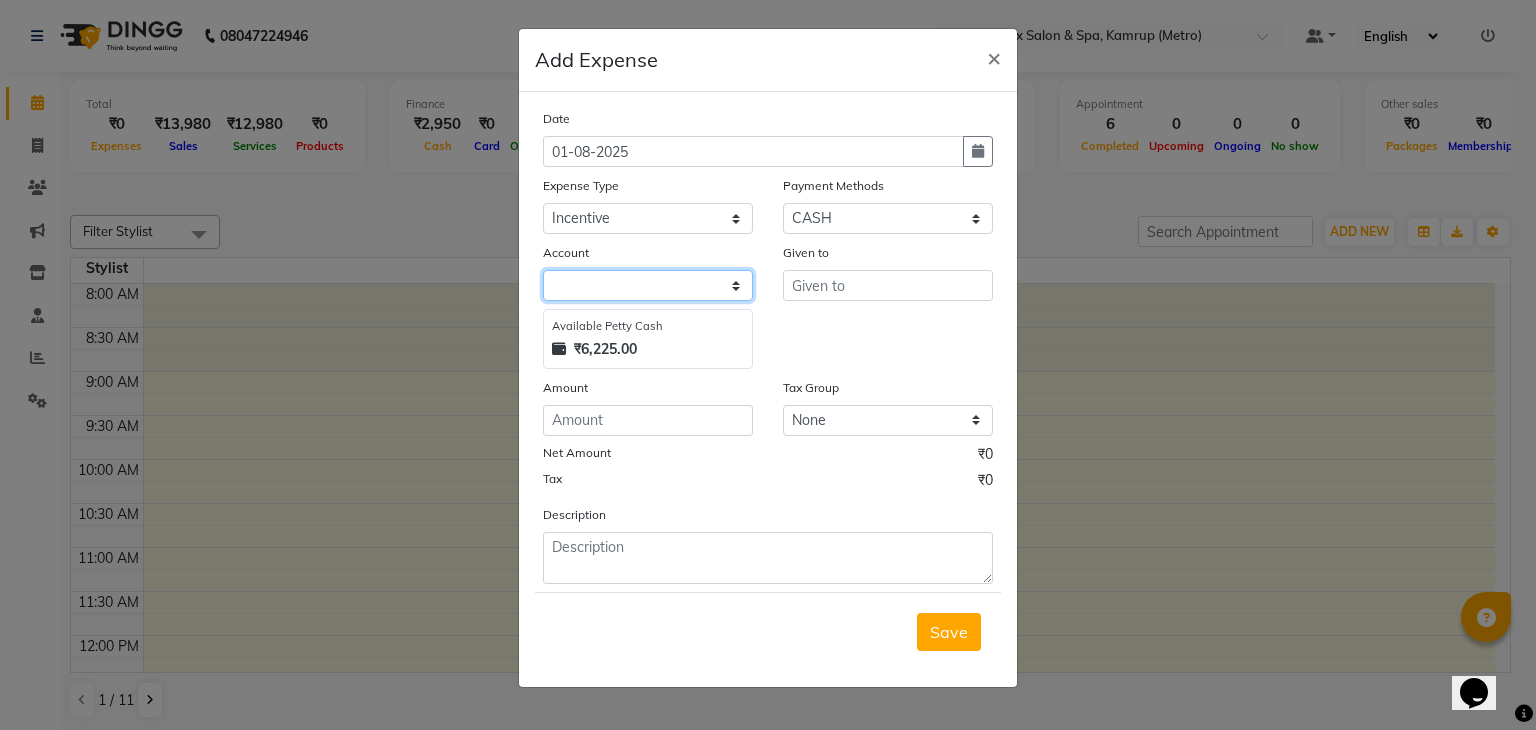 click 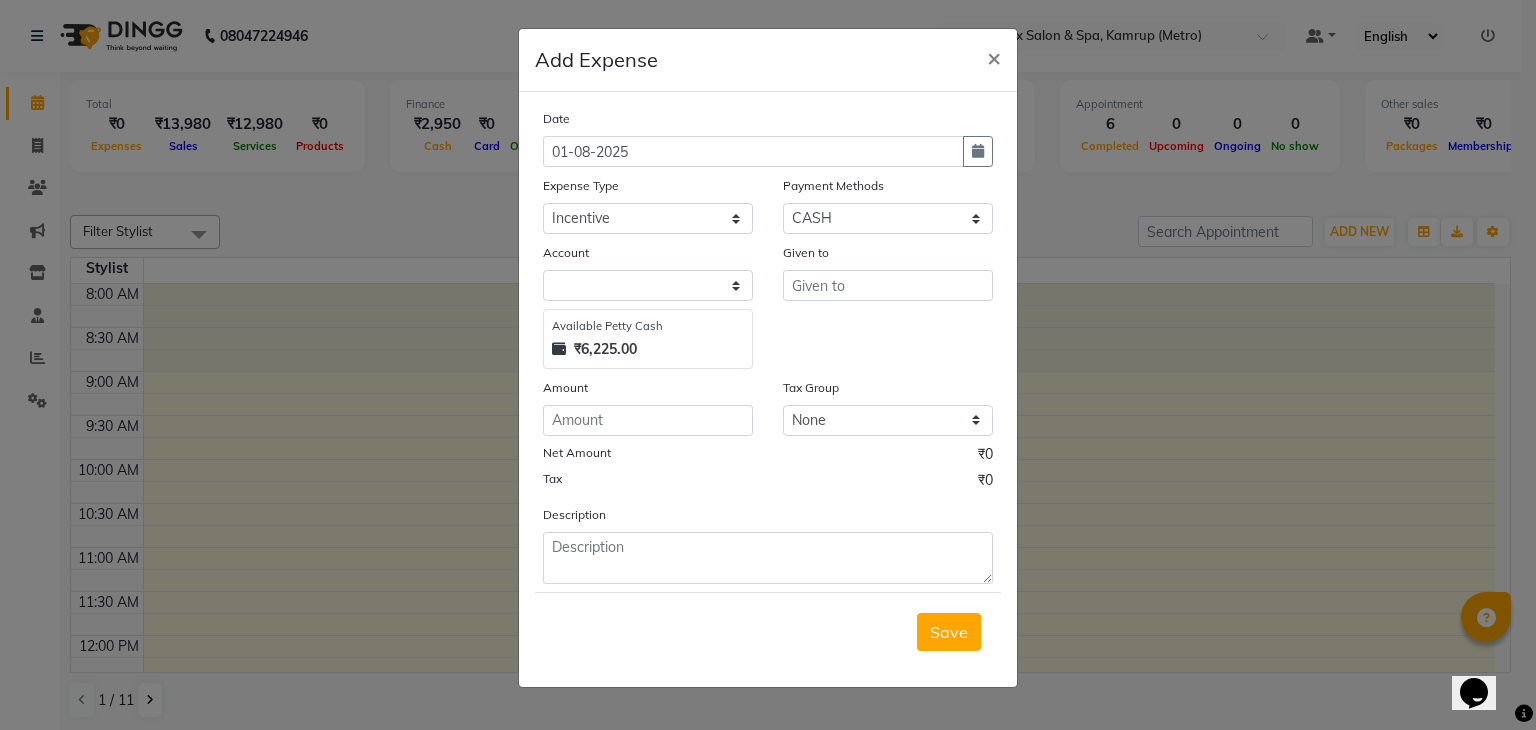 click on "Available Petty Cash" 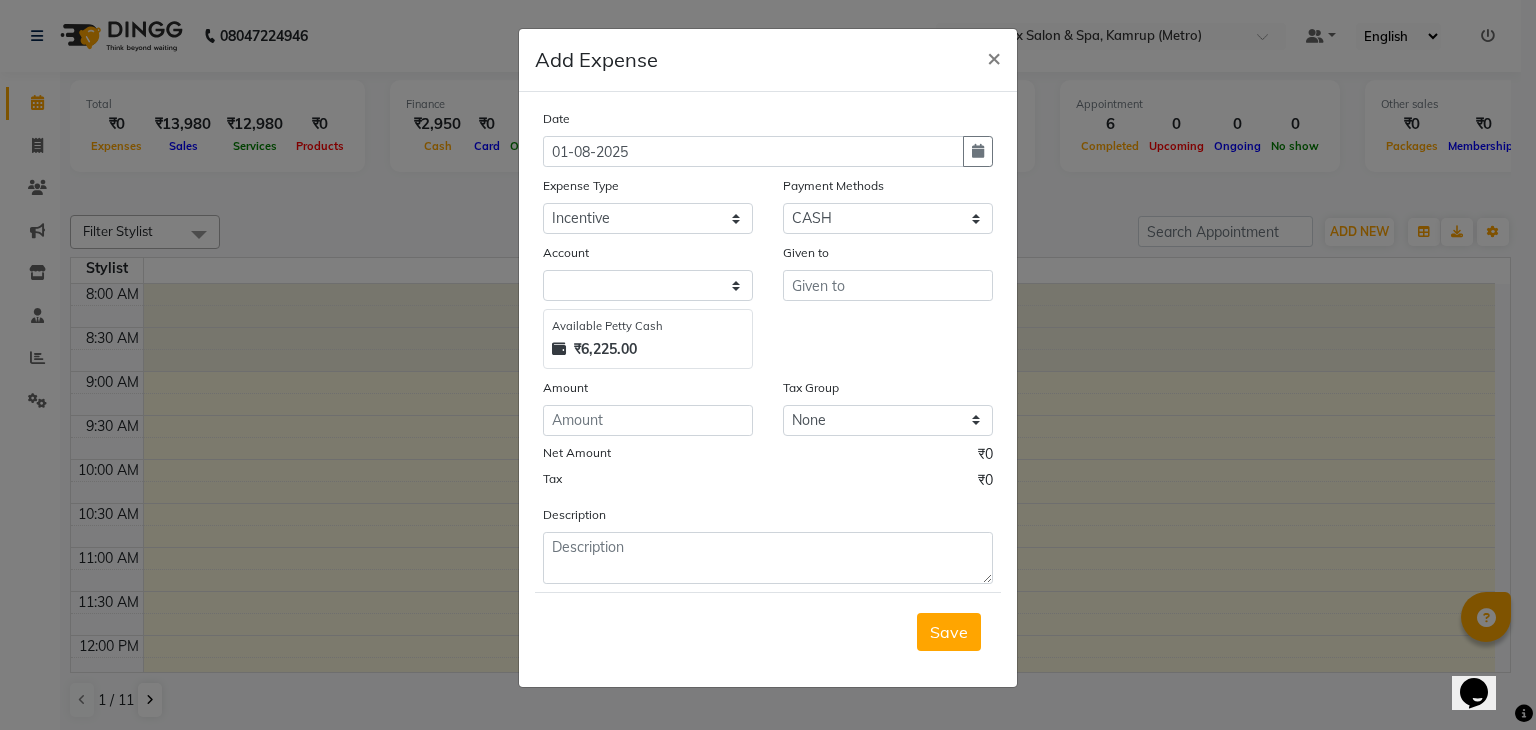 click on "Available Petty Cash" 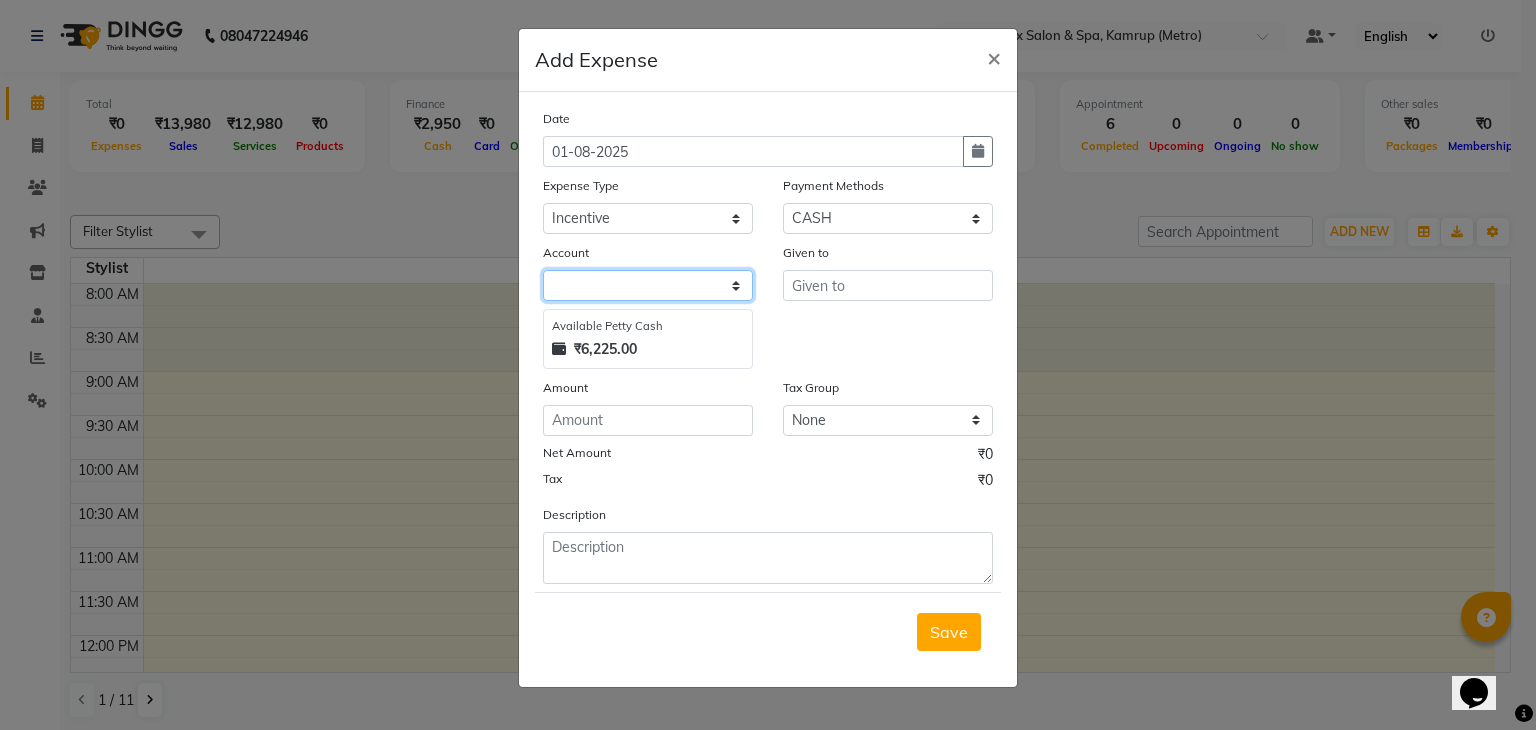 click 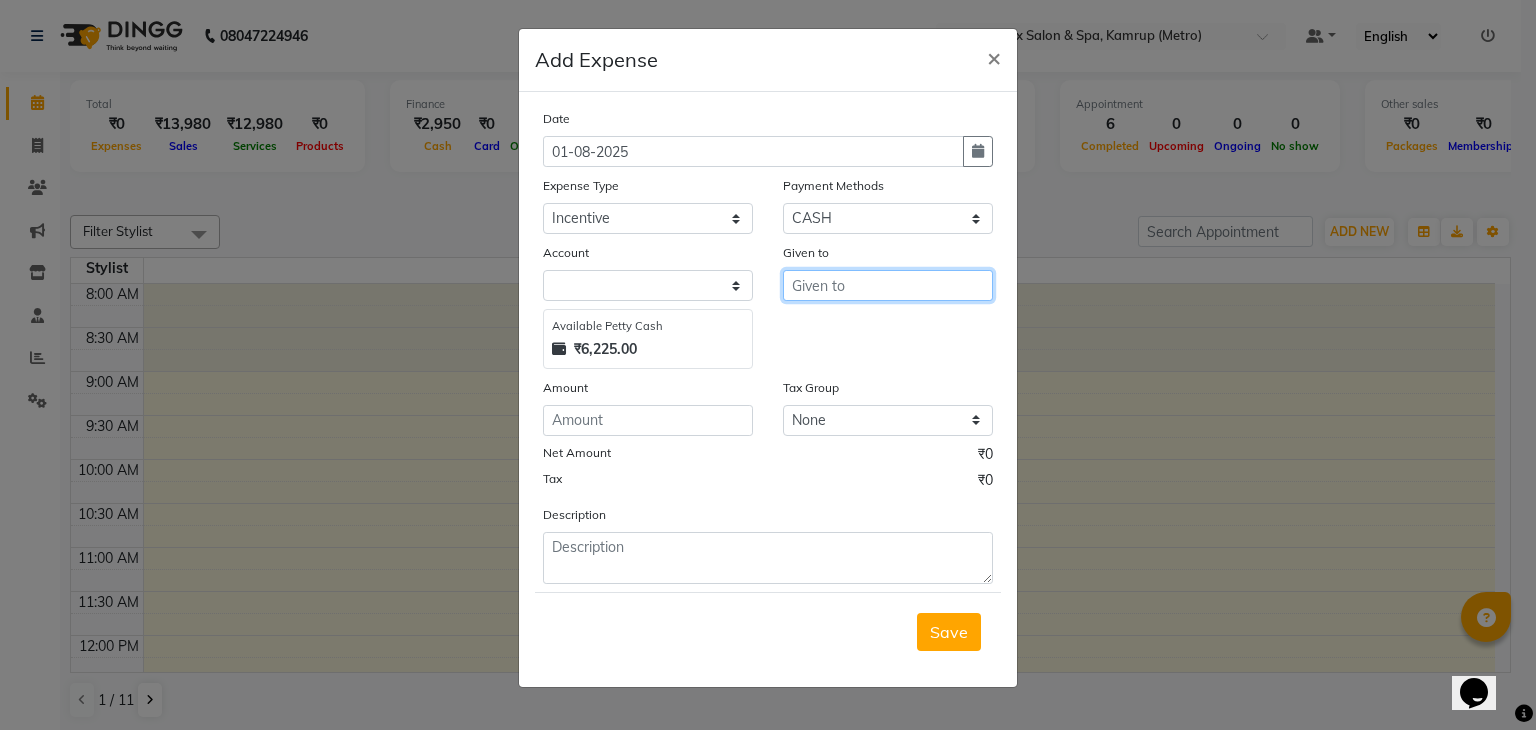 click at bounding box center (888, 285) 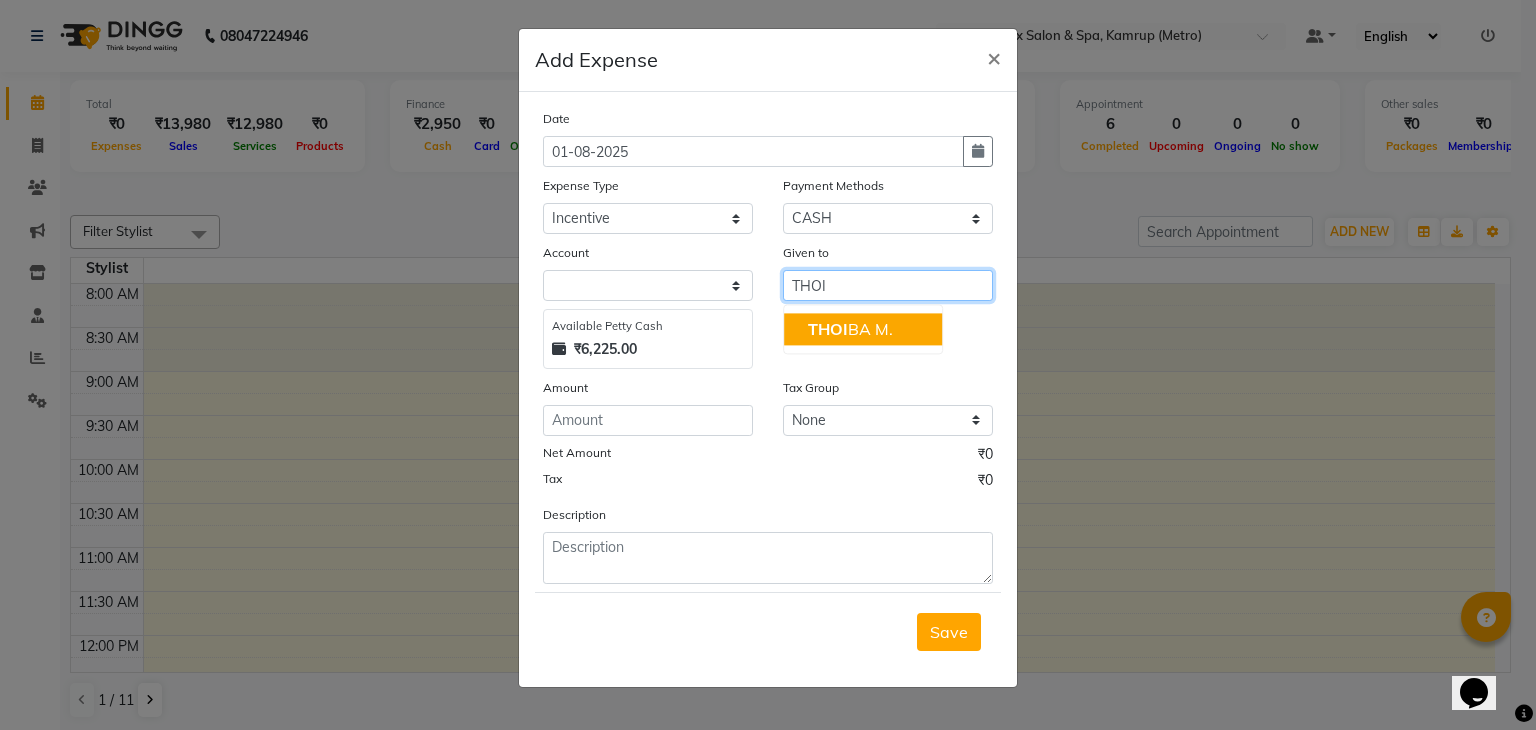 click on "THOI BA M." at bounding box center [850, 329] 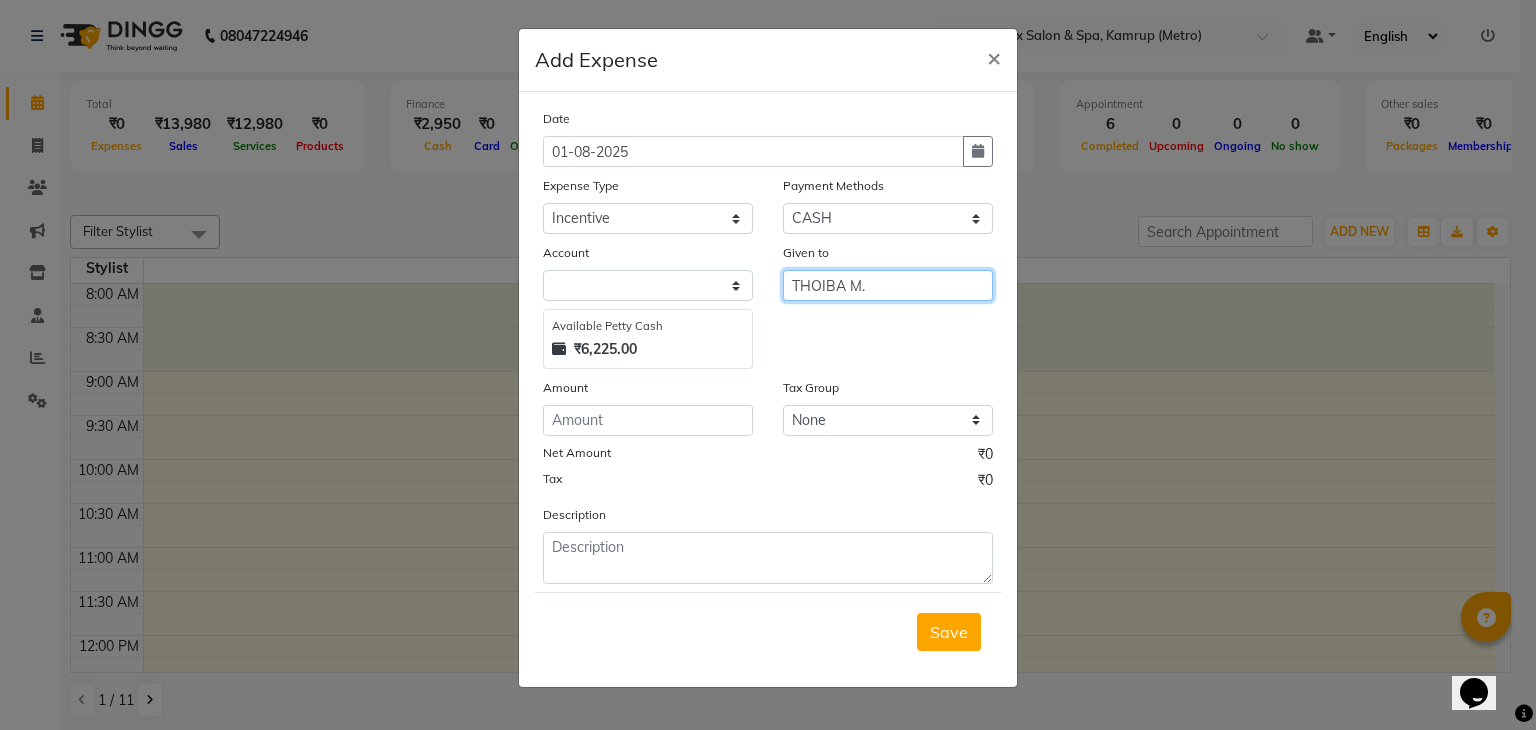 type on "THOIBA M." 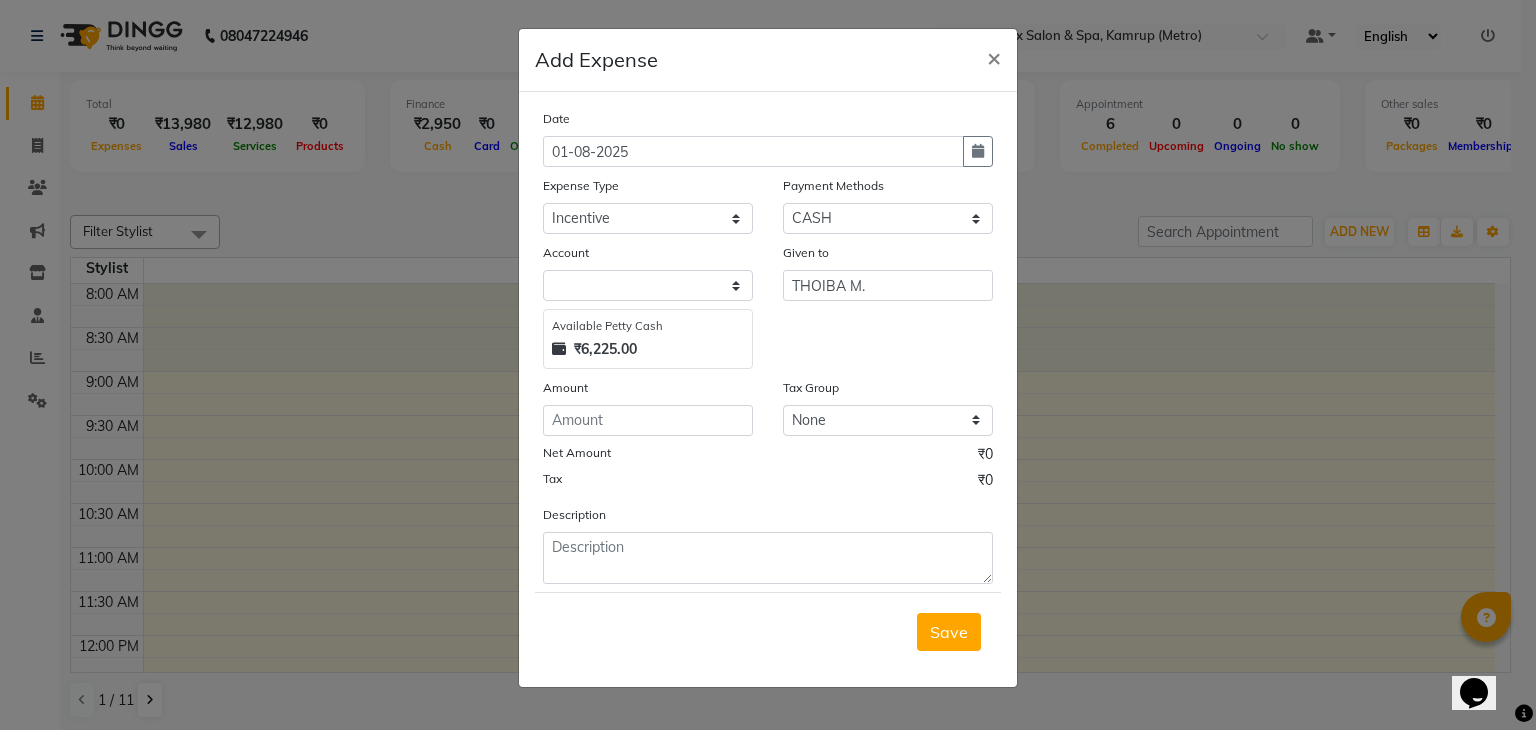 click on "₹6,225.00" 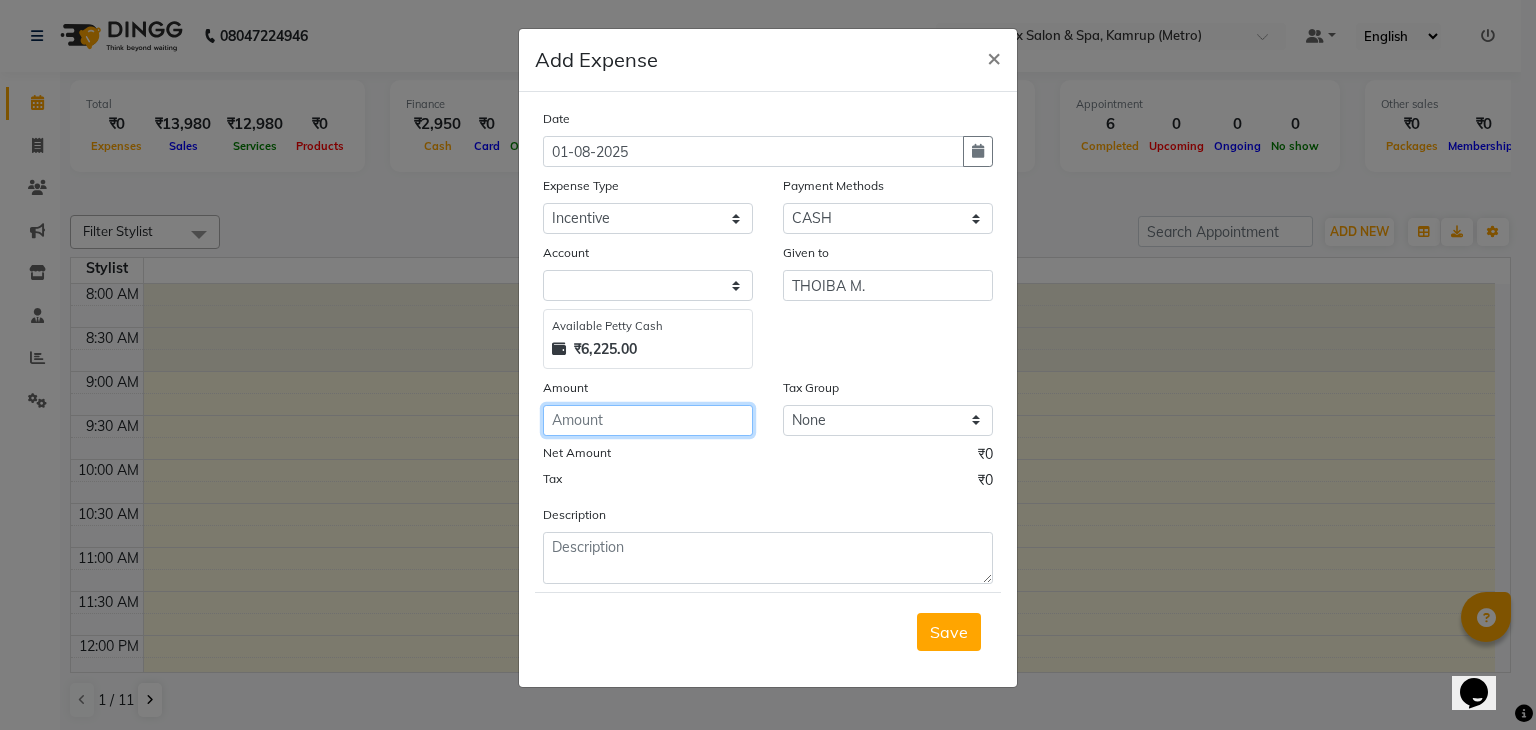 click 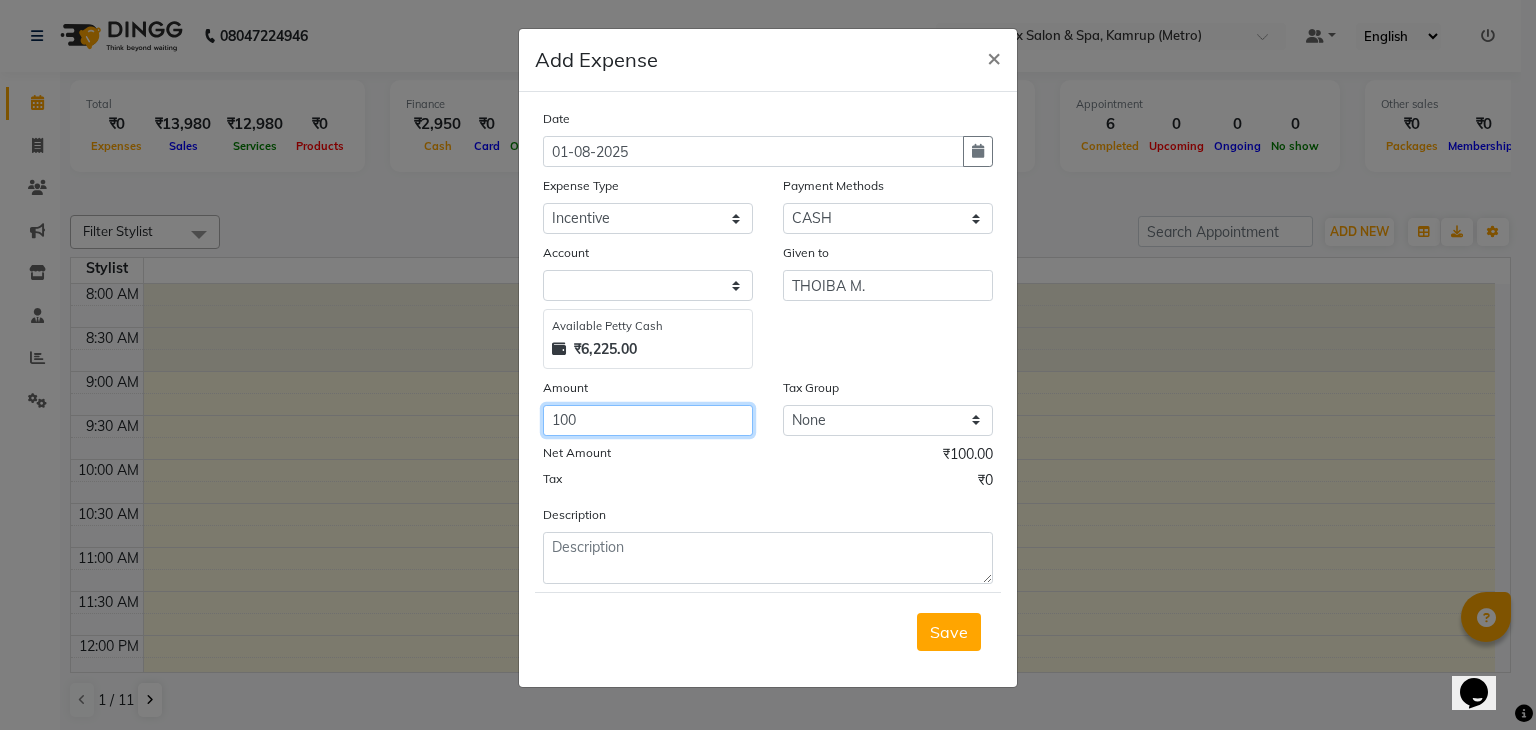 type on "100" 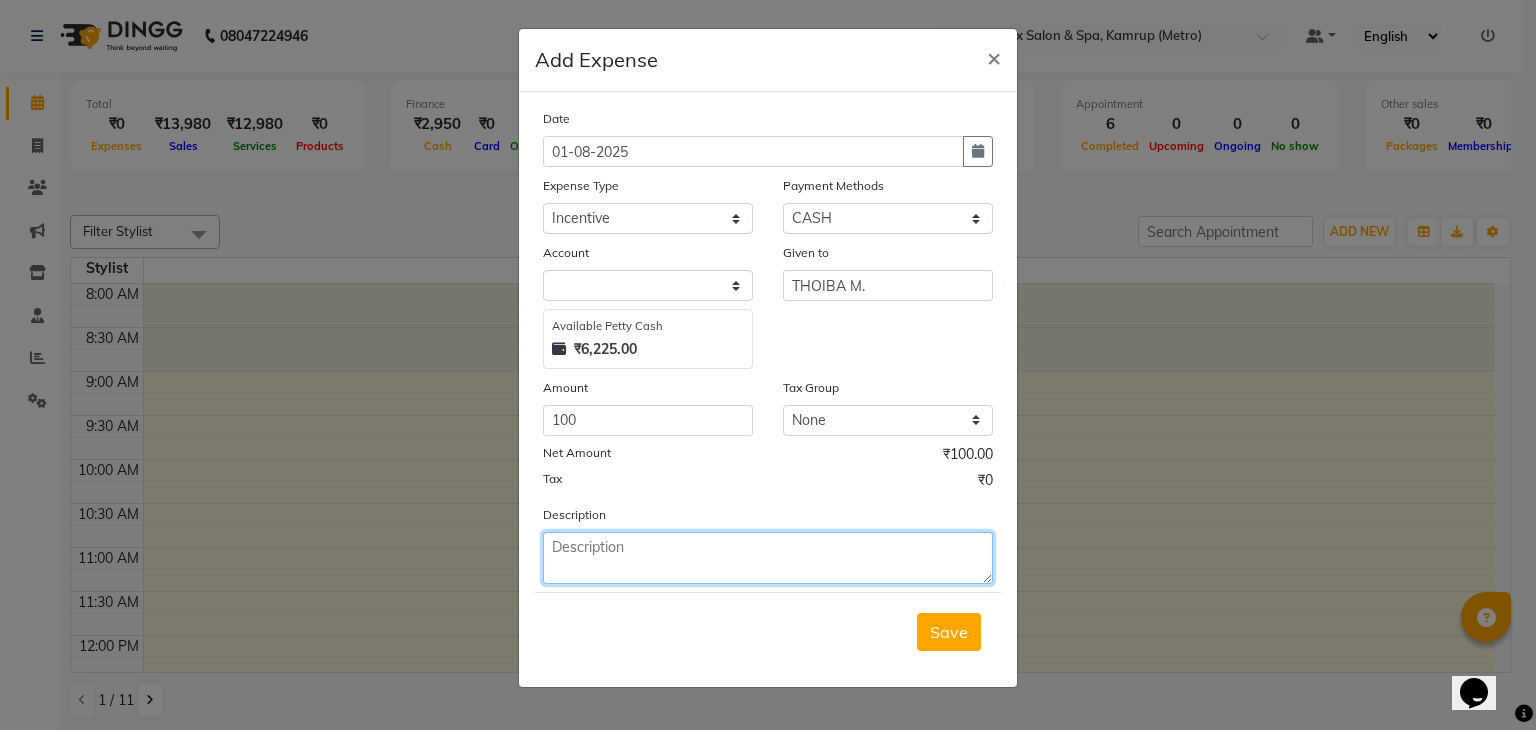 click 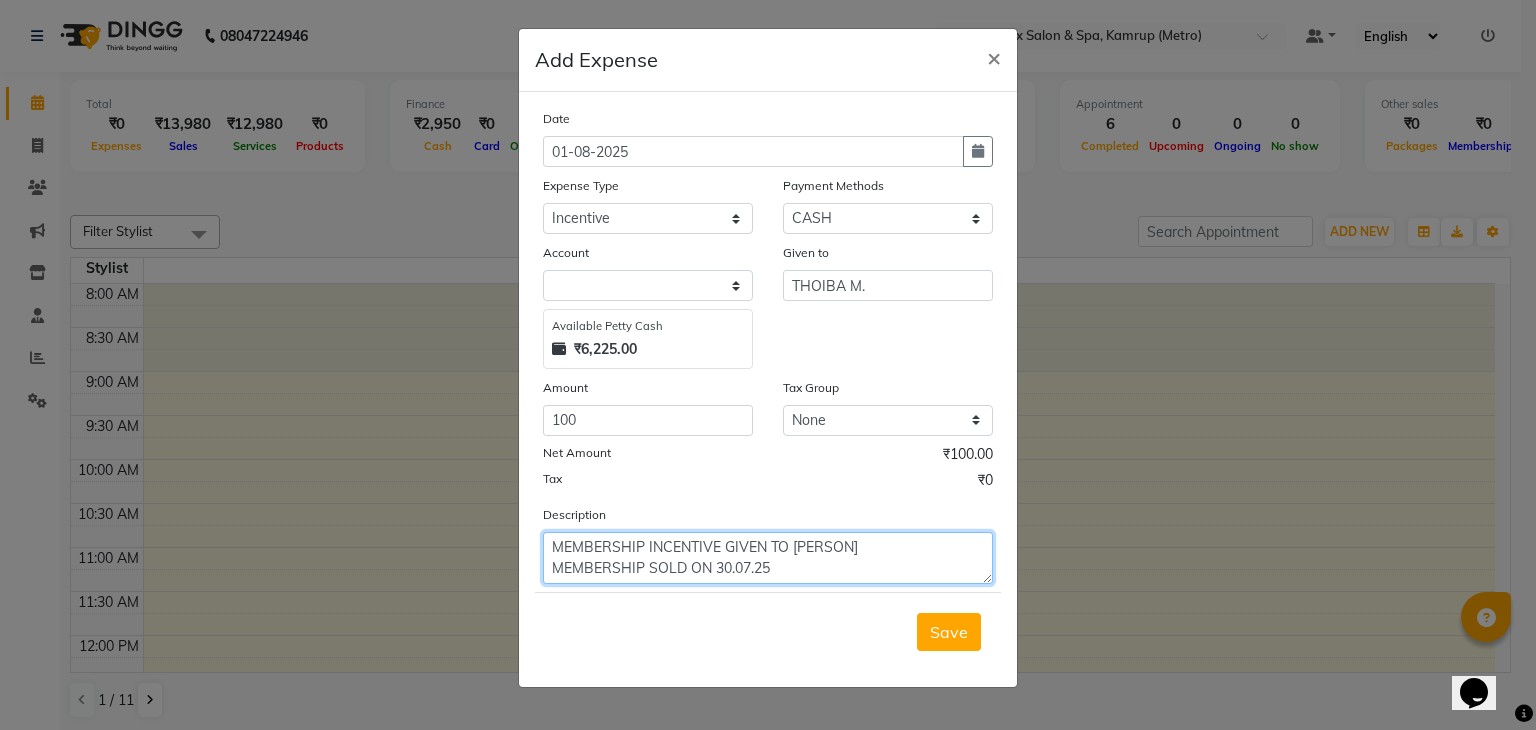 type on "MEMBERSHIP INCENTIVE GIVEN TO [PERSON]
MEMBERSHIP SOLD ON [DATE]" 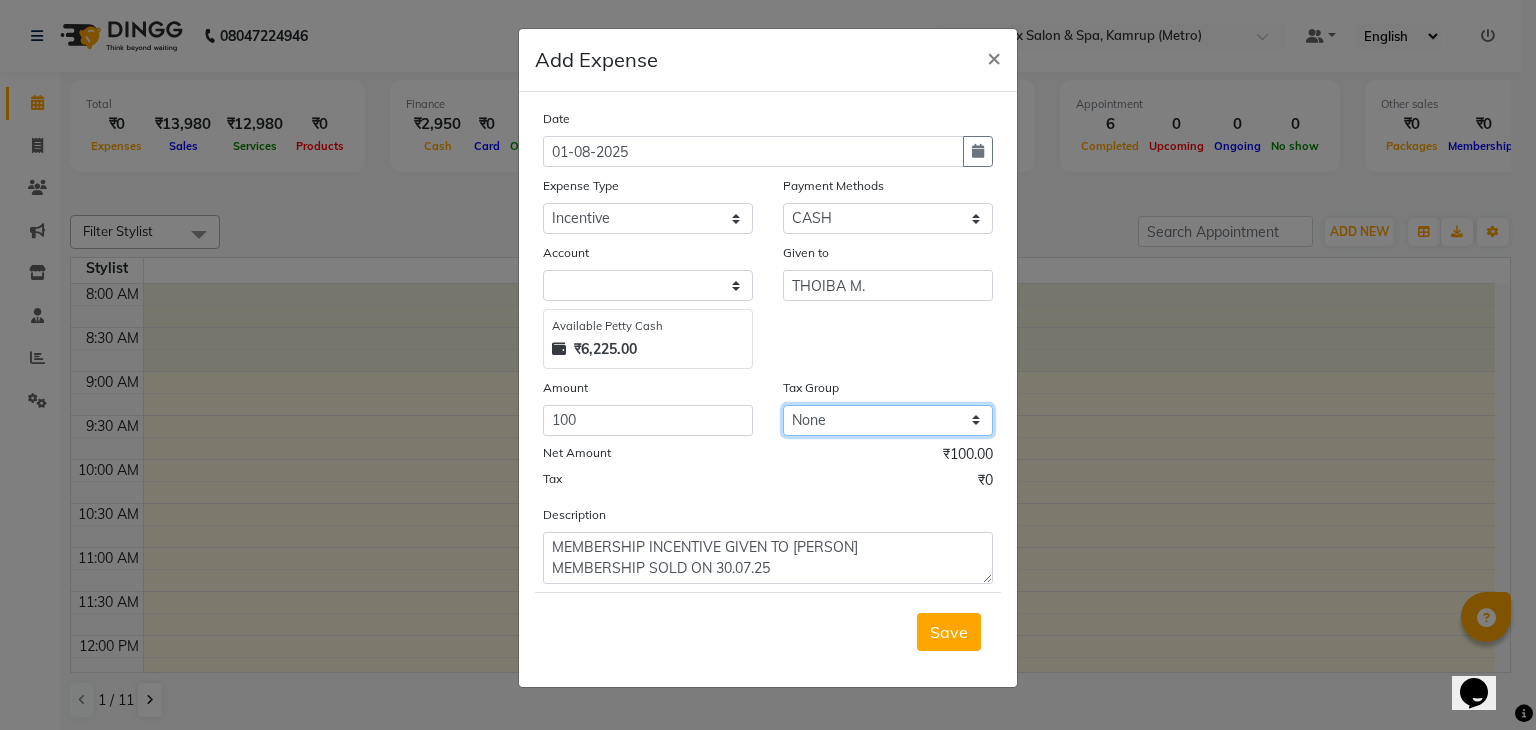 click on "None GST" 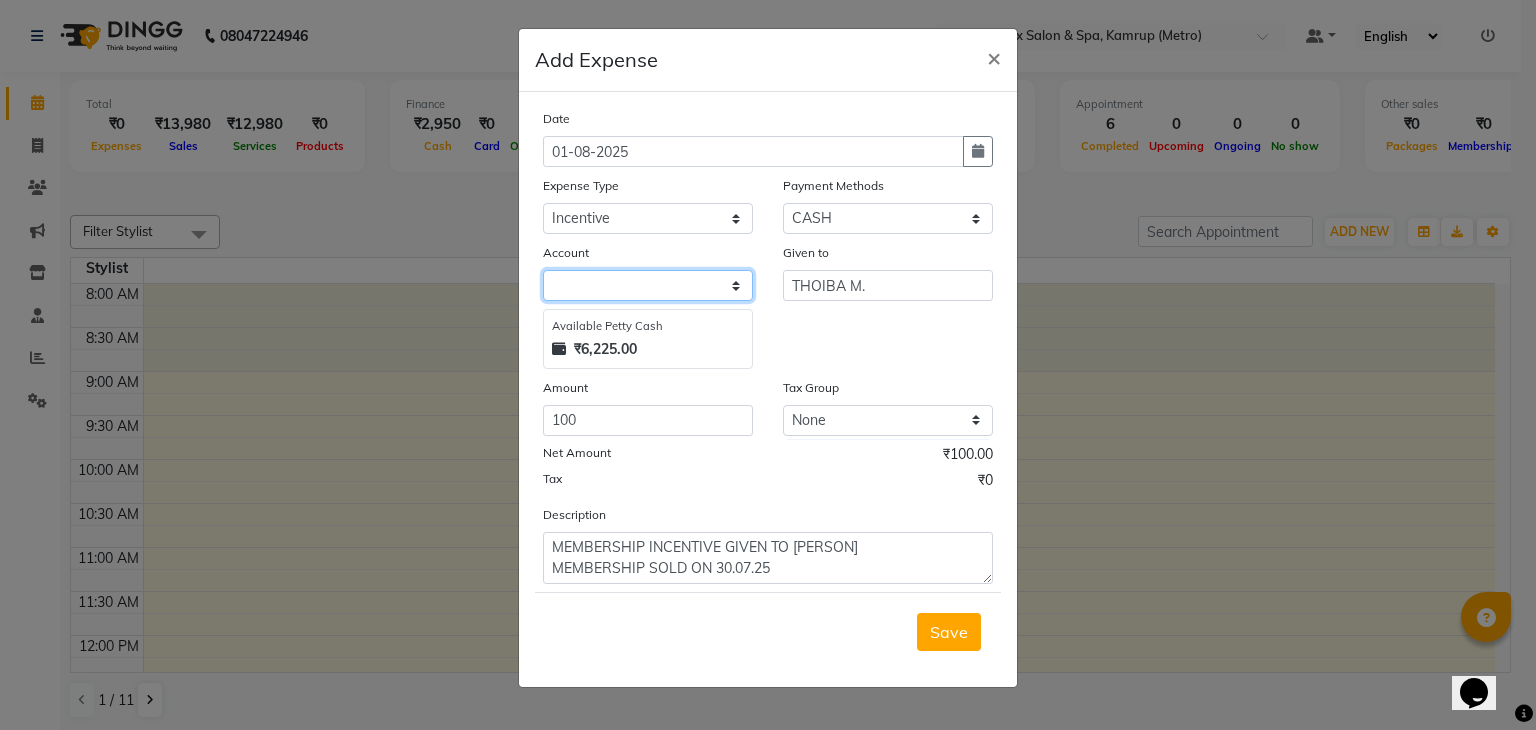 click 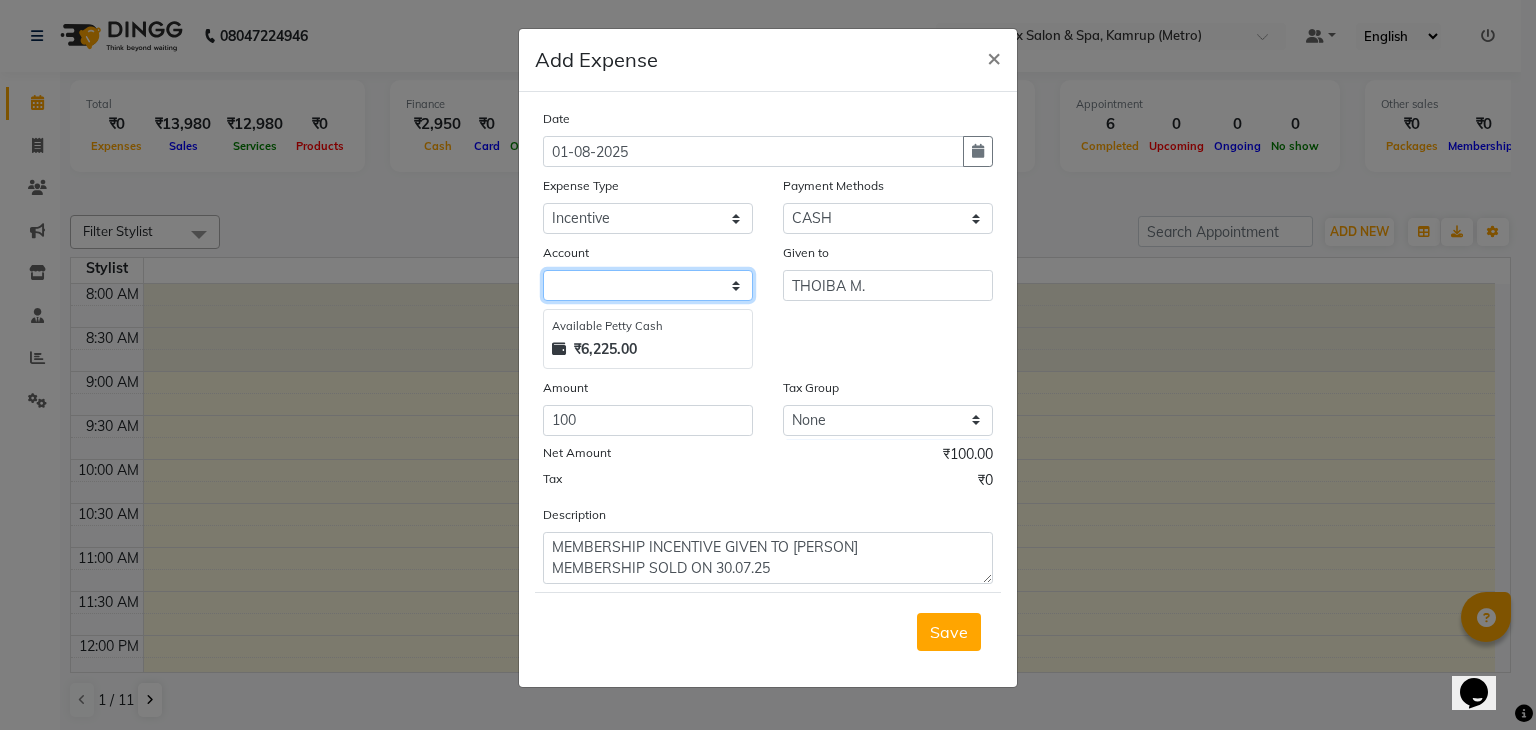 click 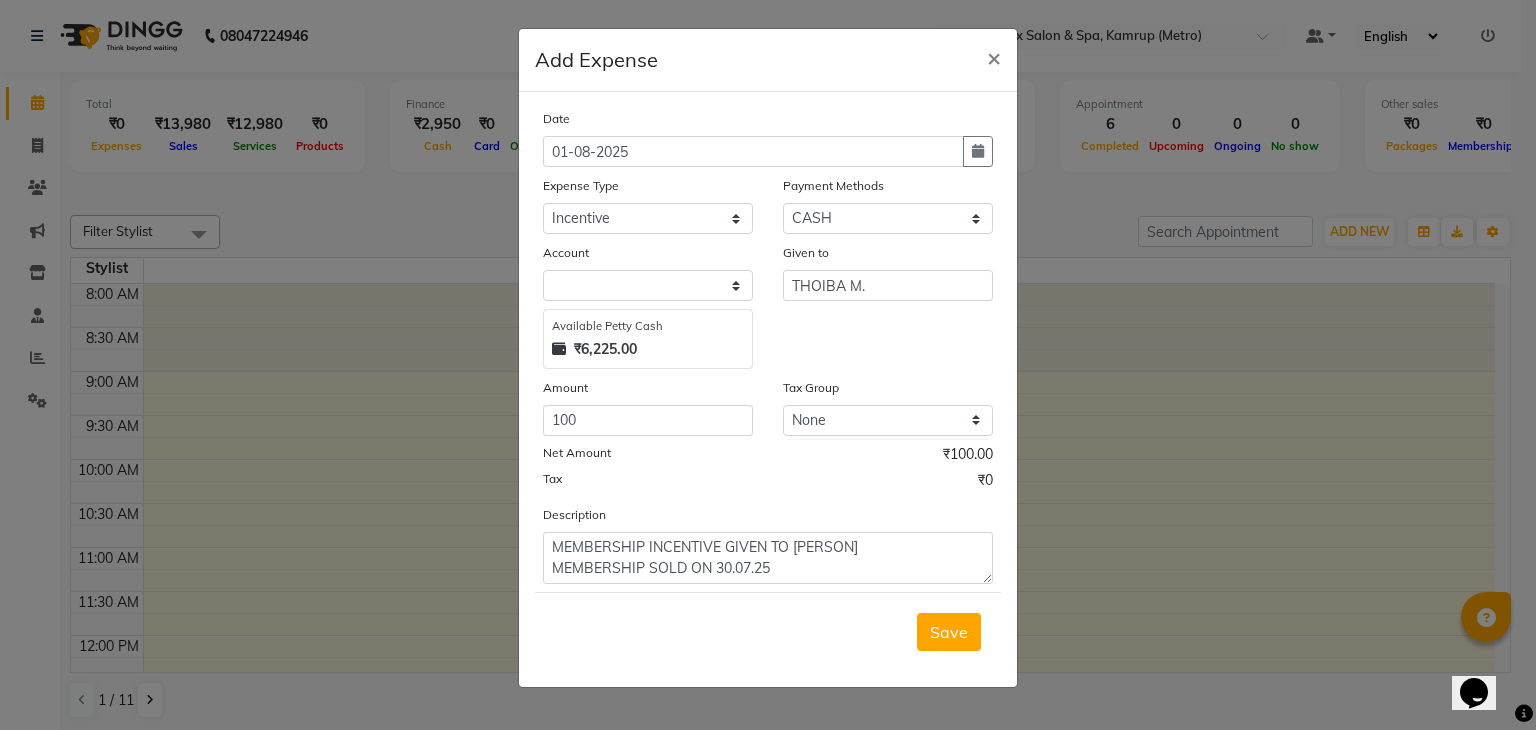 click on "₹6,225.00" 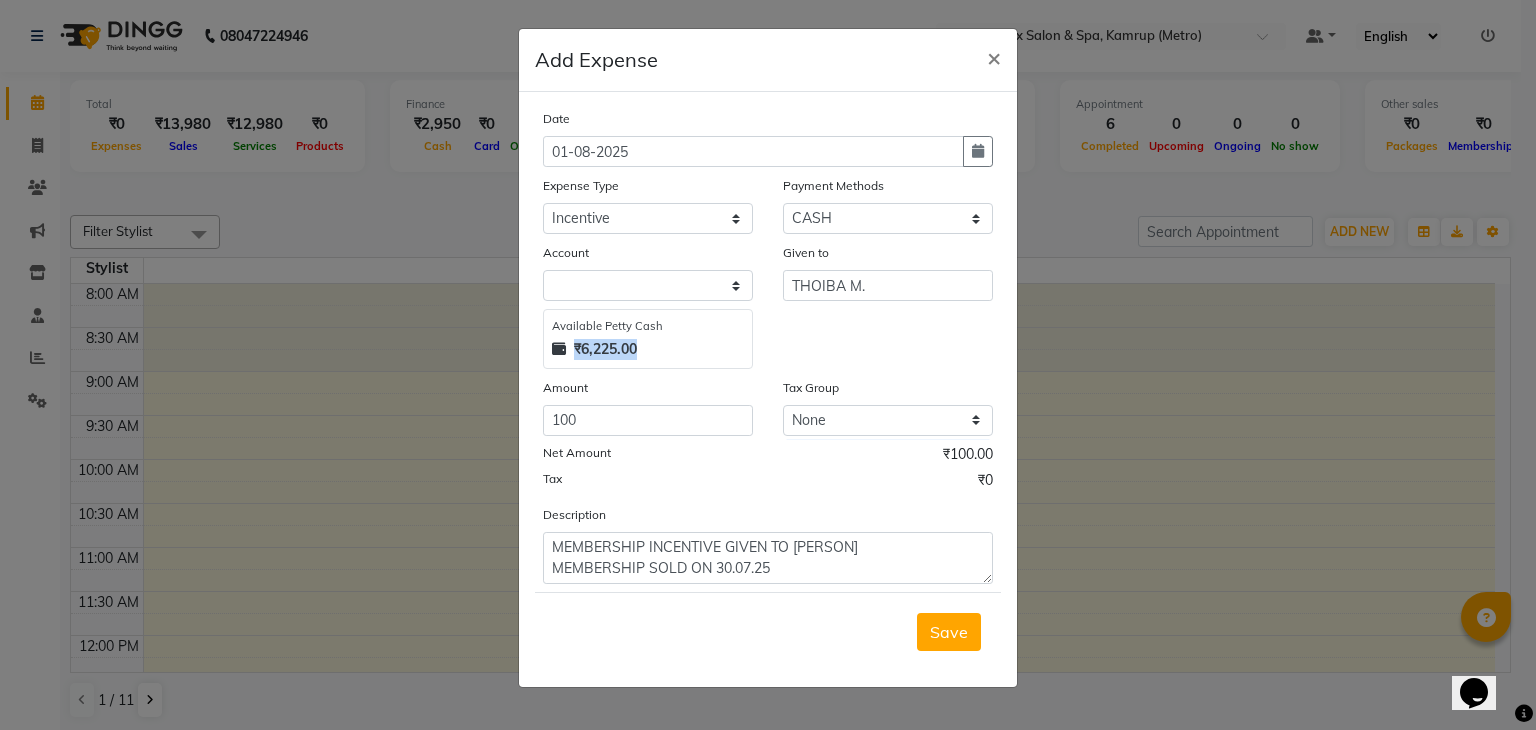 click on "Available Petty Cash ₹6,225.00" 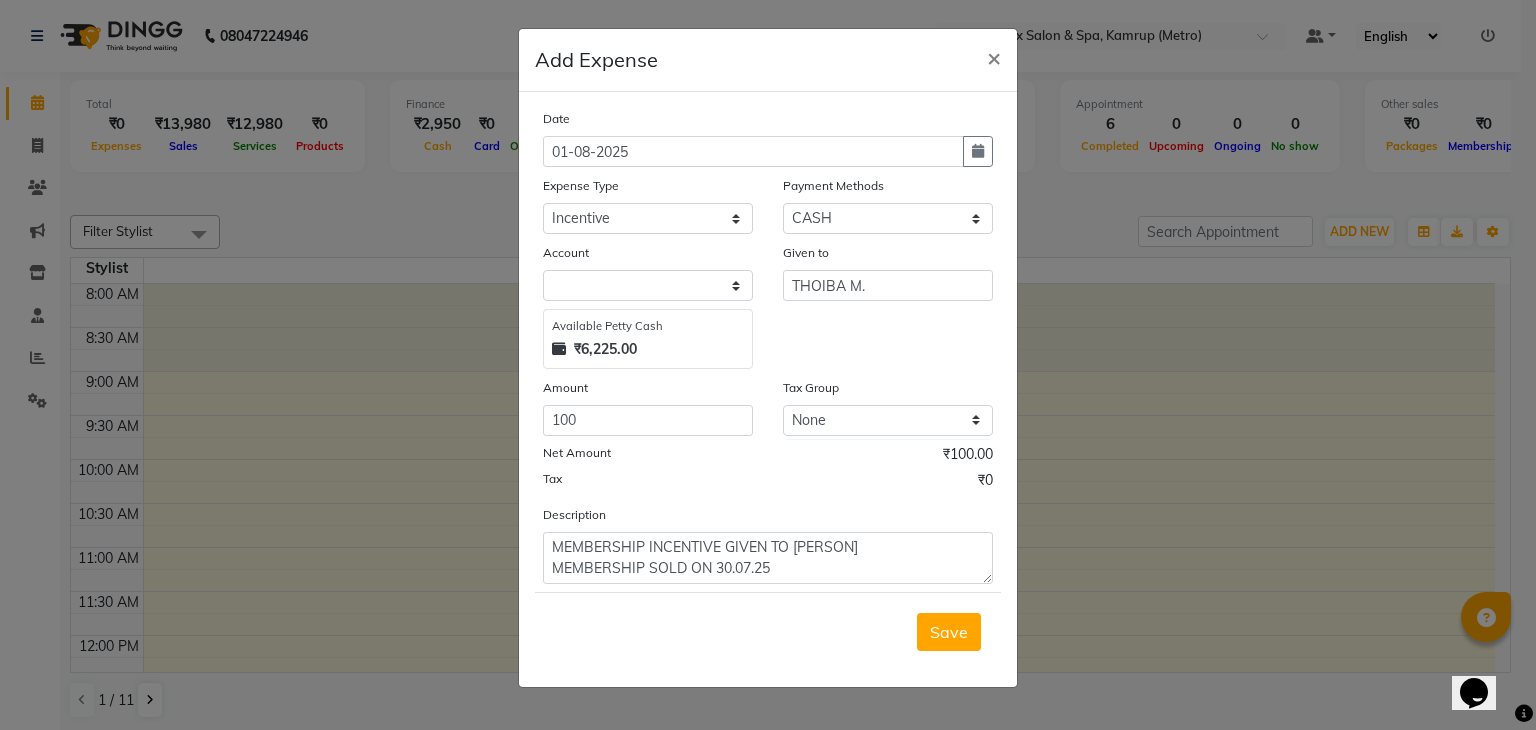 click on "Available Petty Cash" 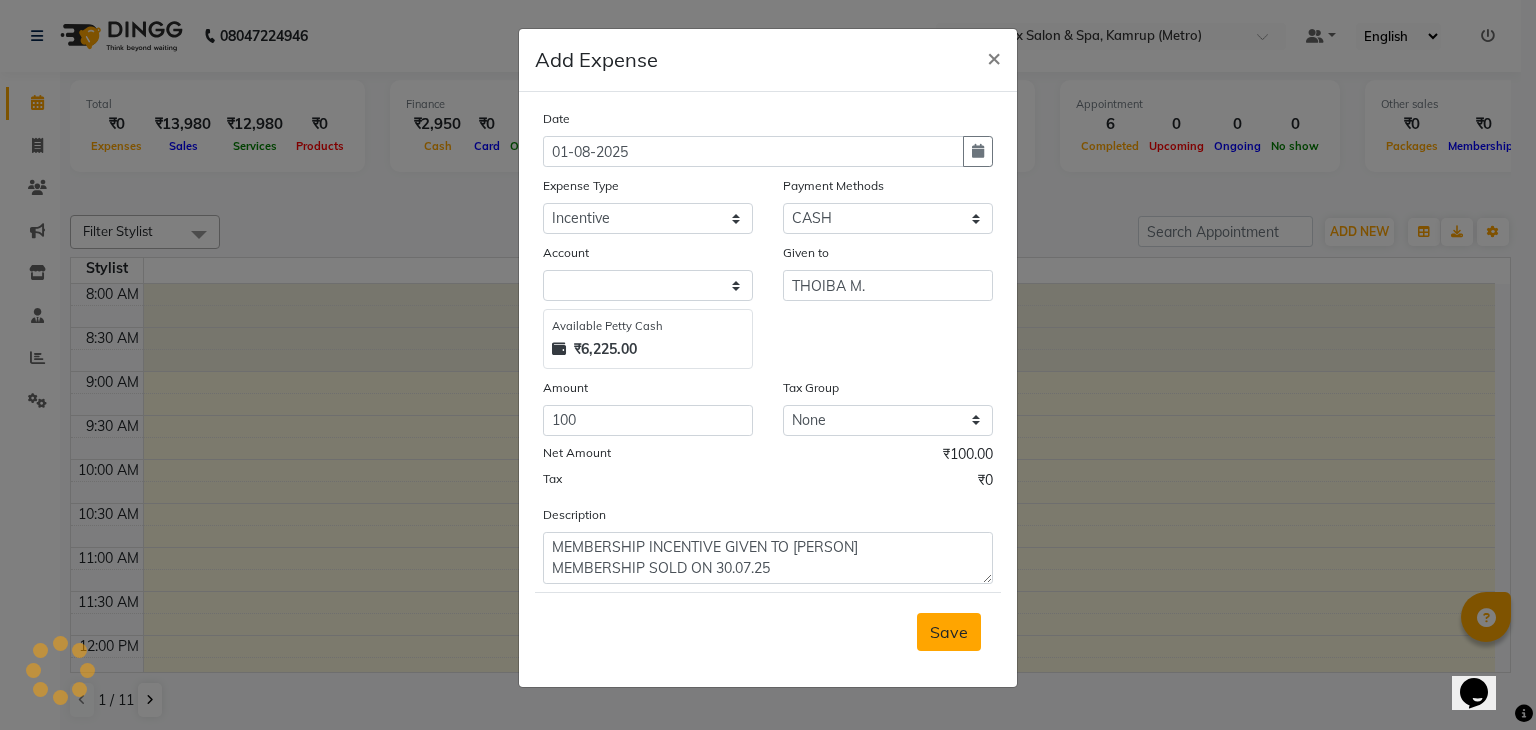 click on "Save" at bounding box center (949, 632) 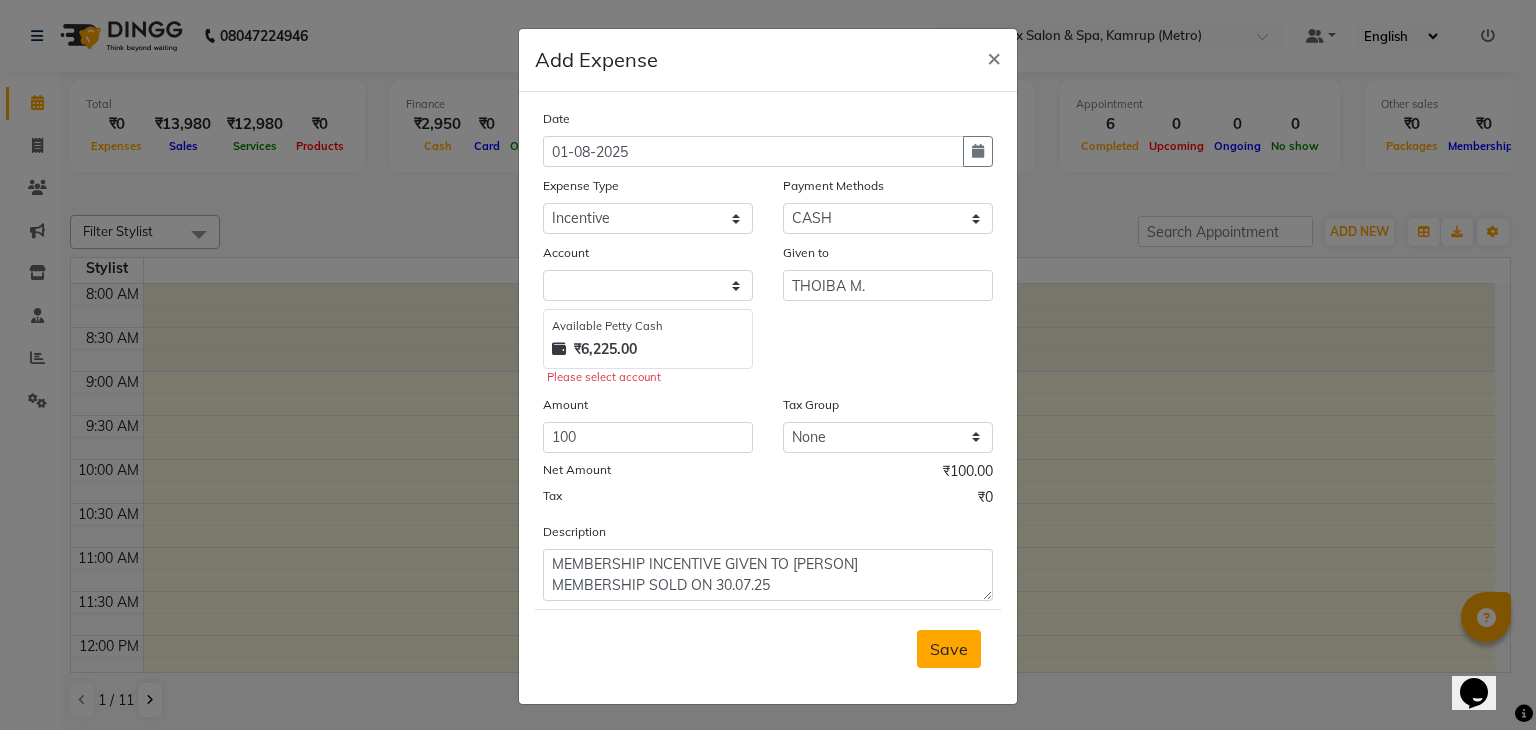 click on "Save" 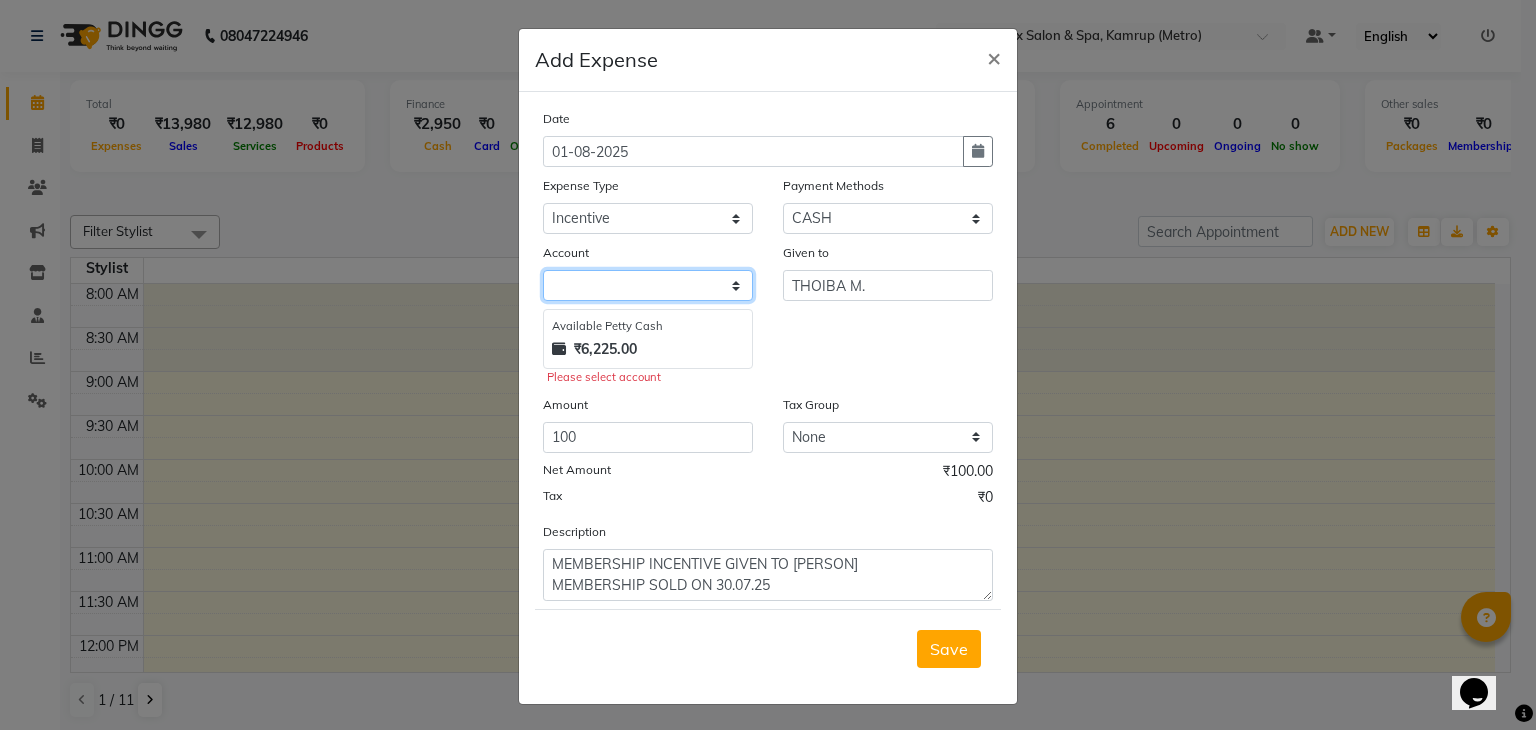 click 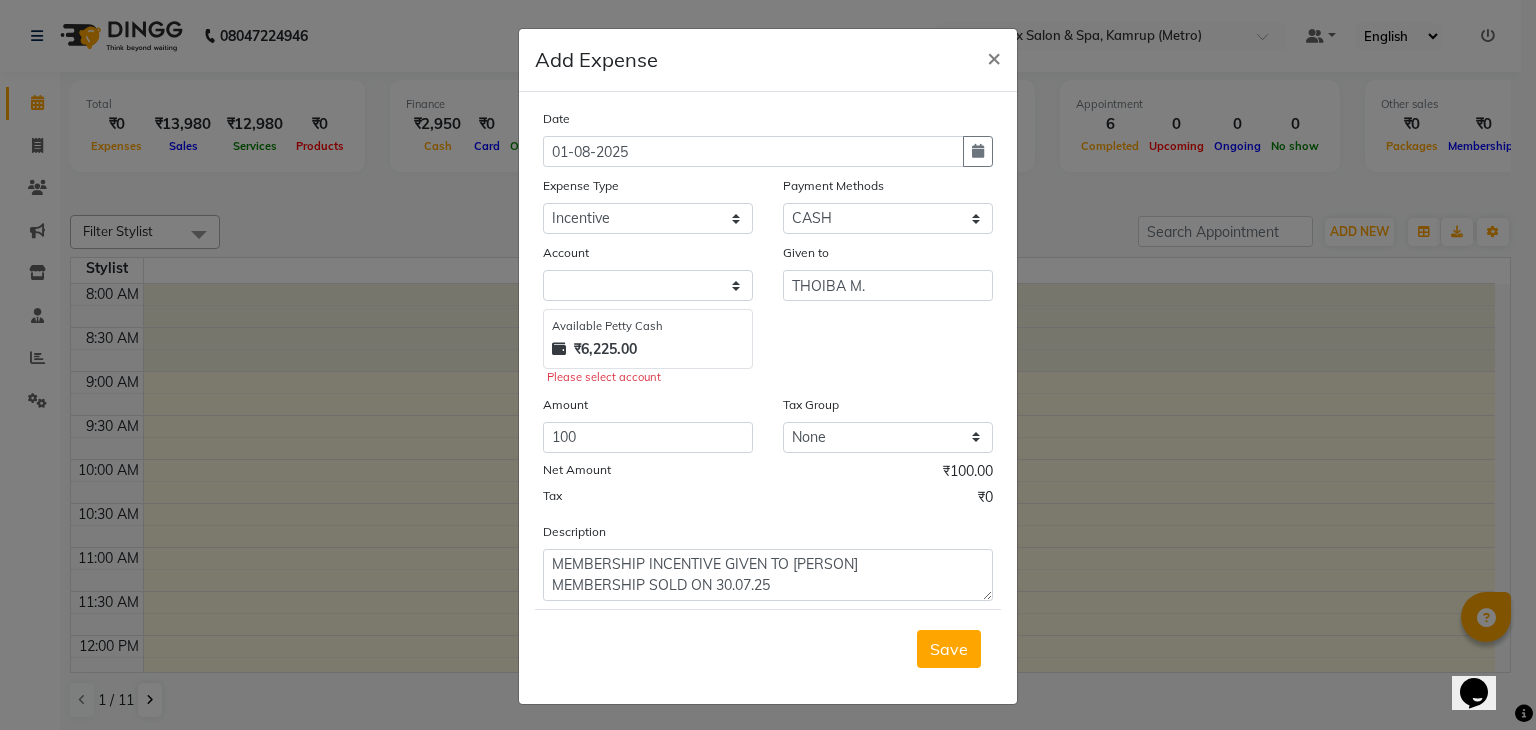 click on "₹6,225.00" 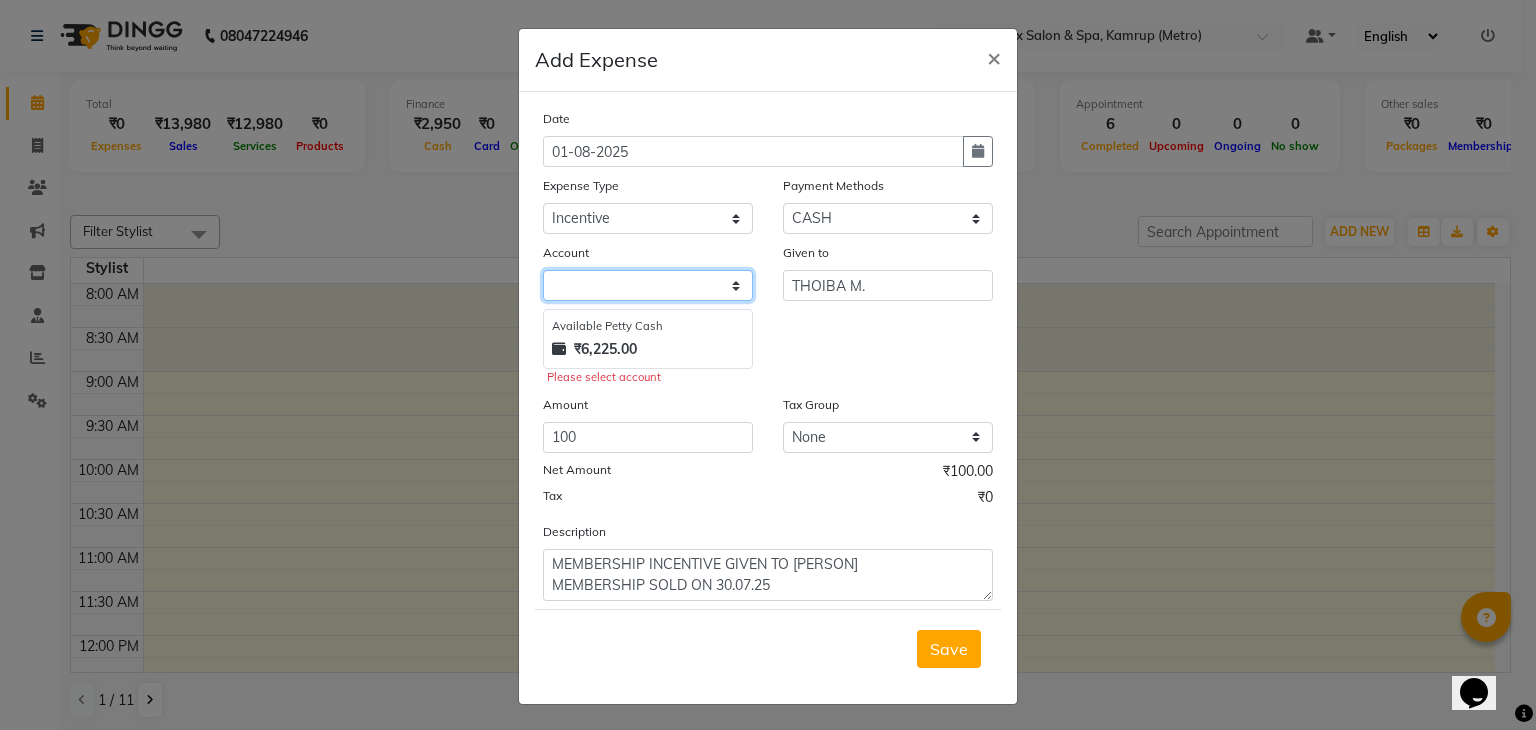 click 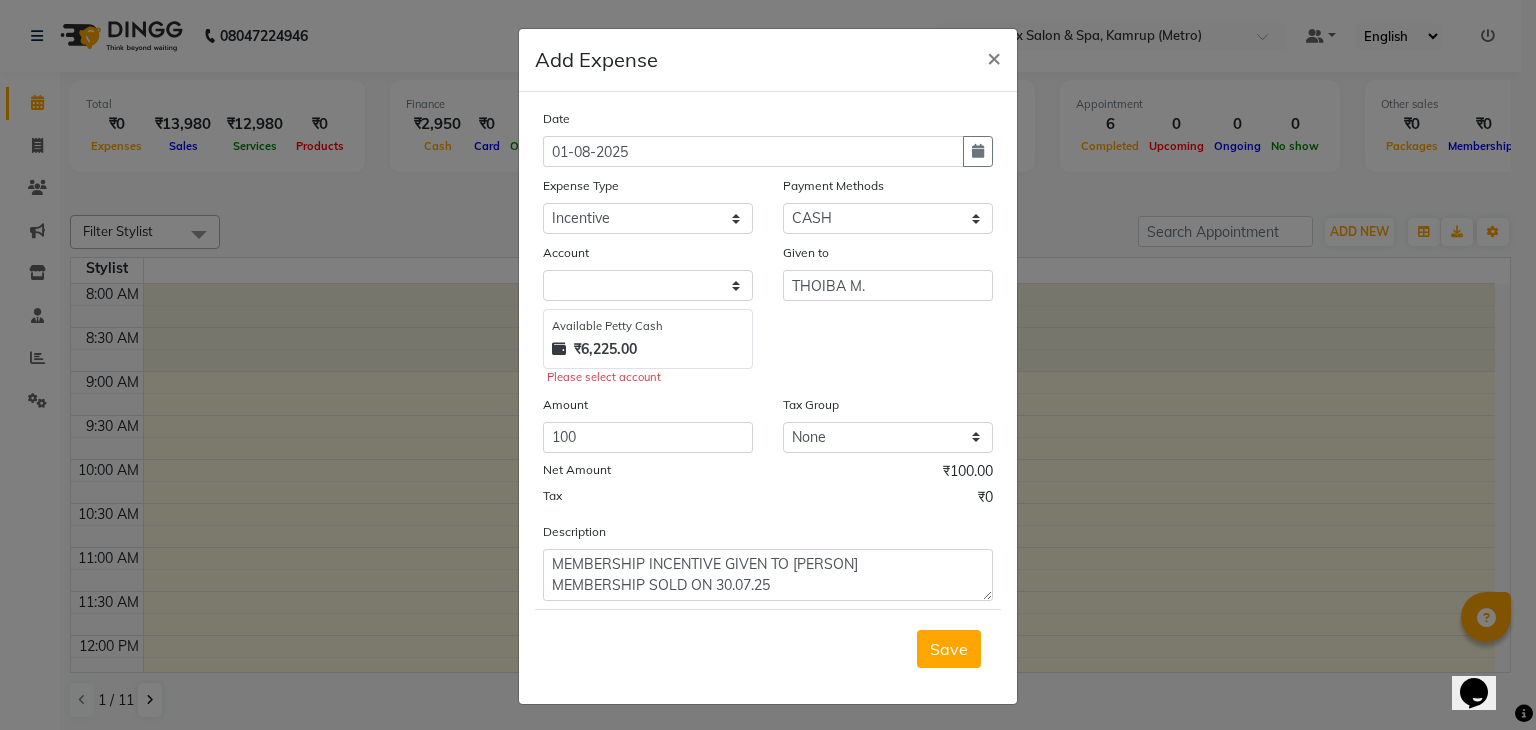 click on "Available Petty Cash" 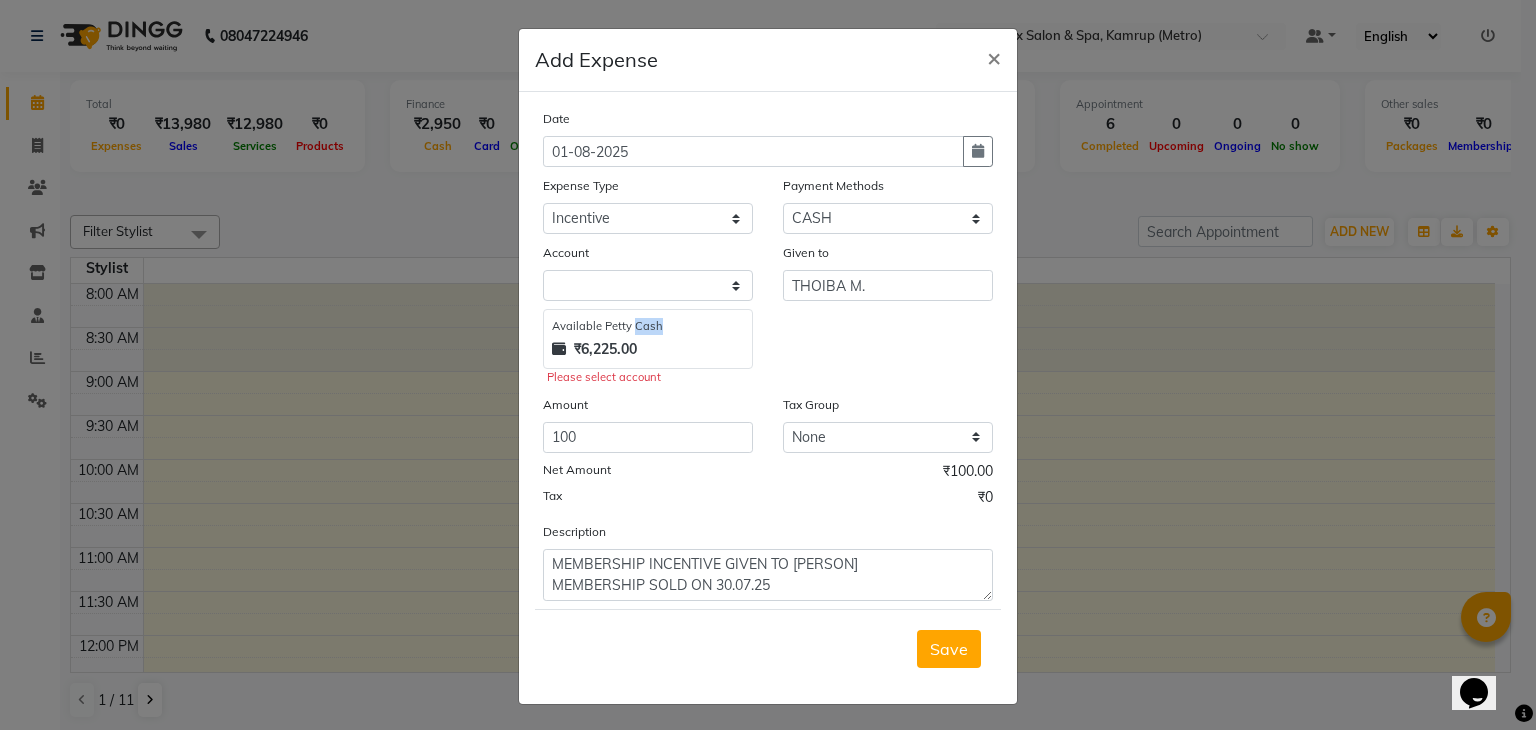 click on "Available Petty Cash" 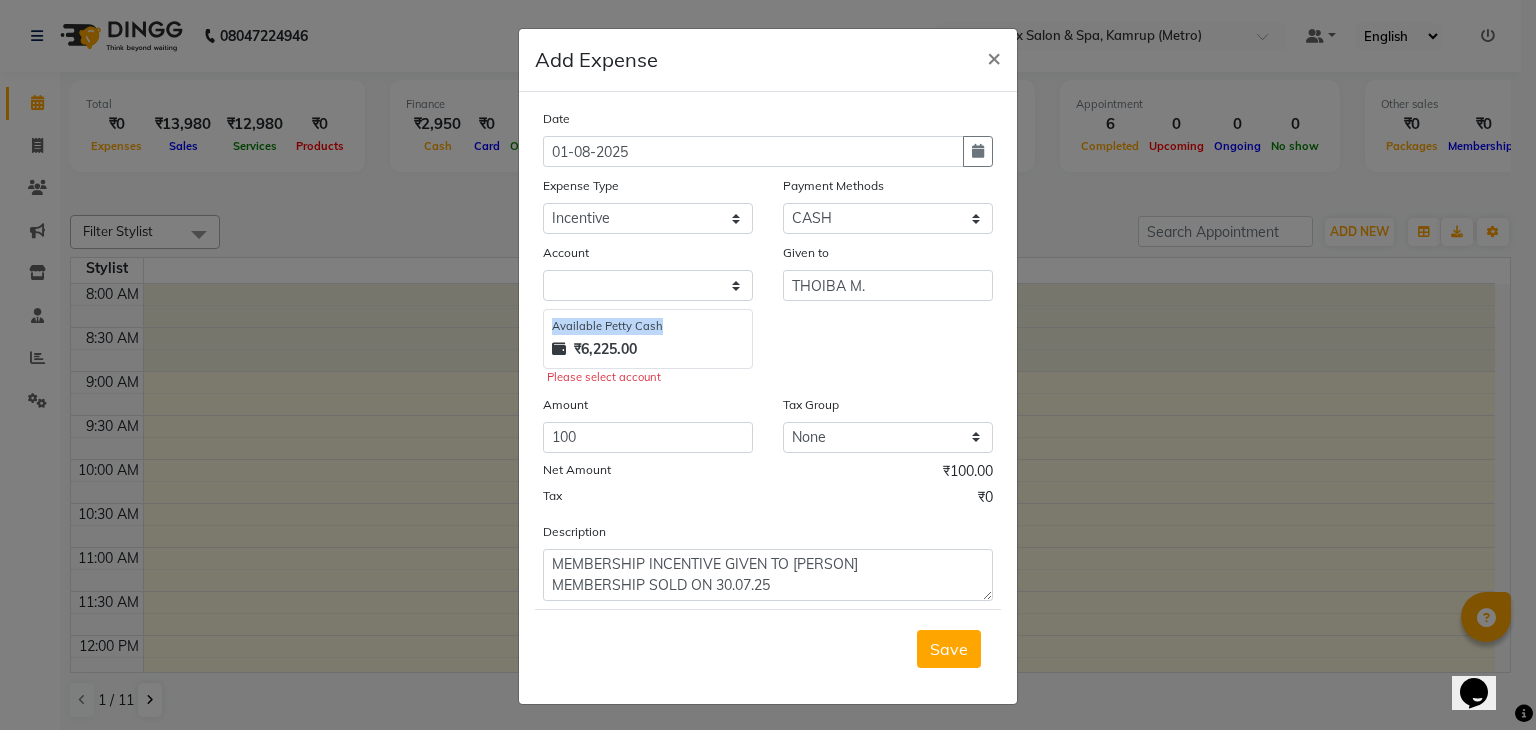 click on "Available Petty Cash" 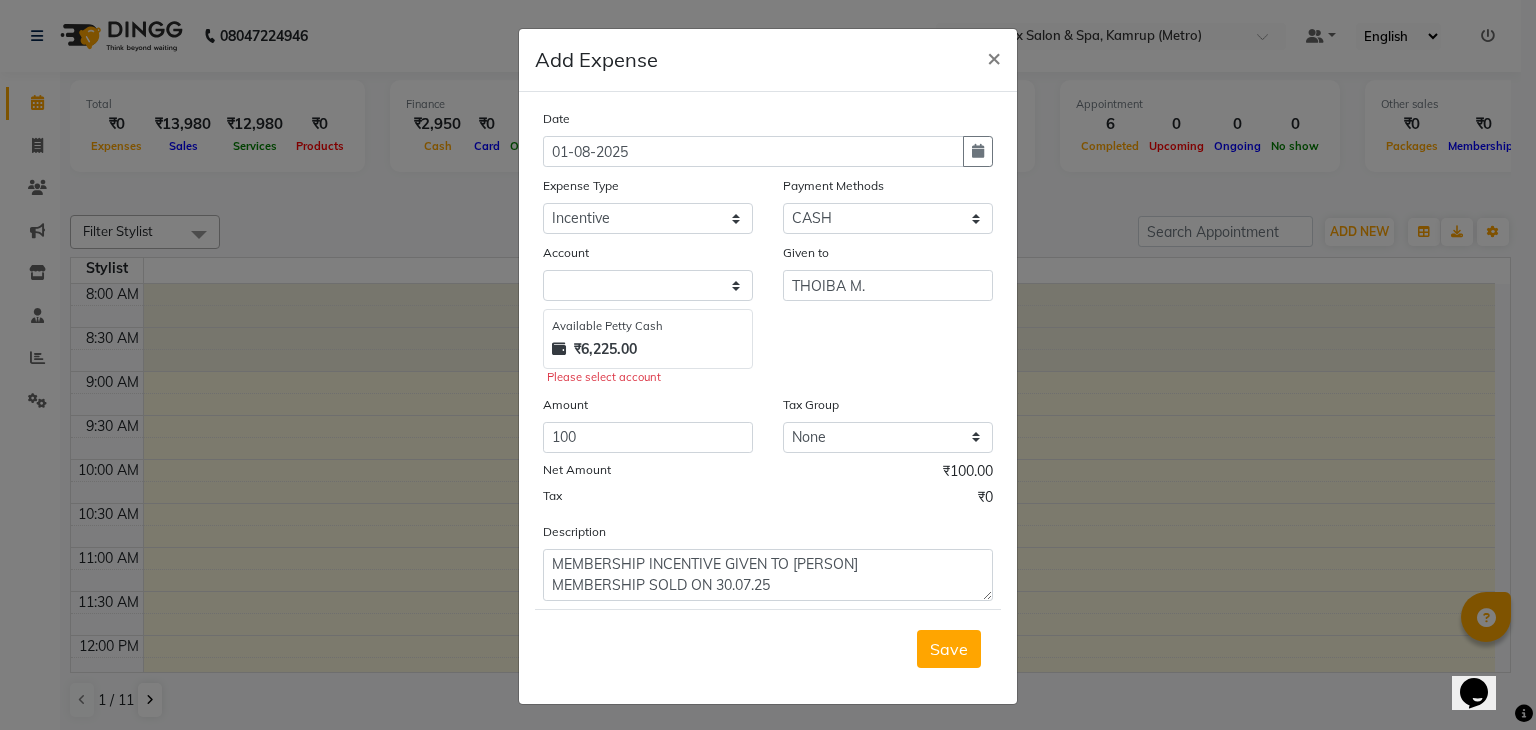 click on "₹6,225.00" 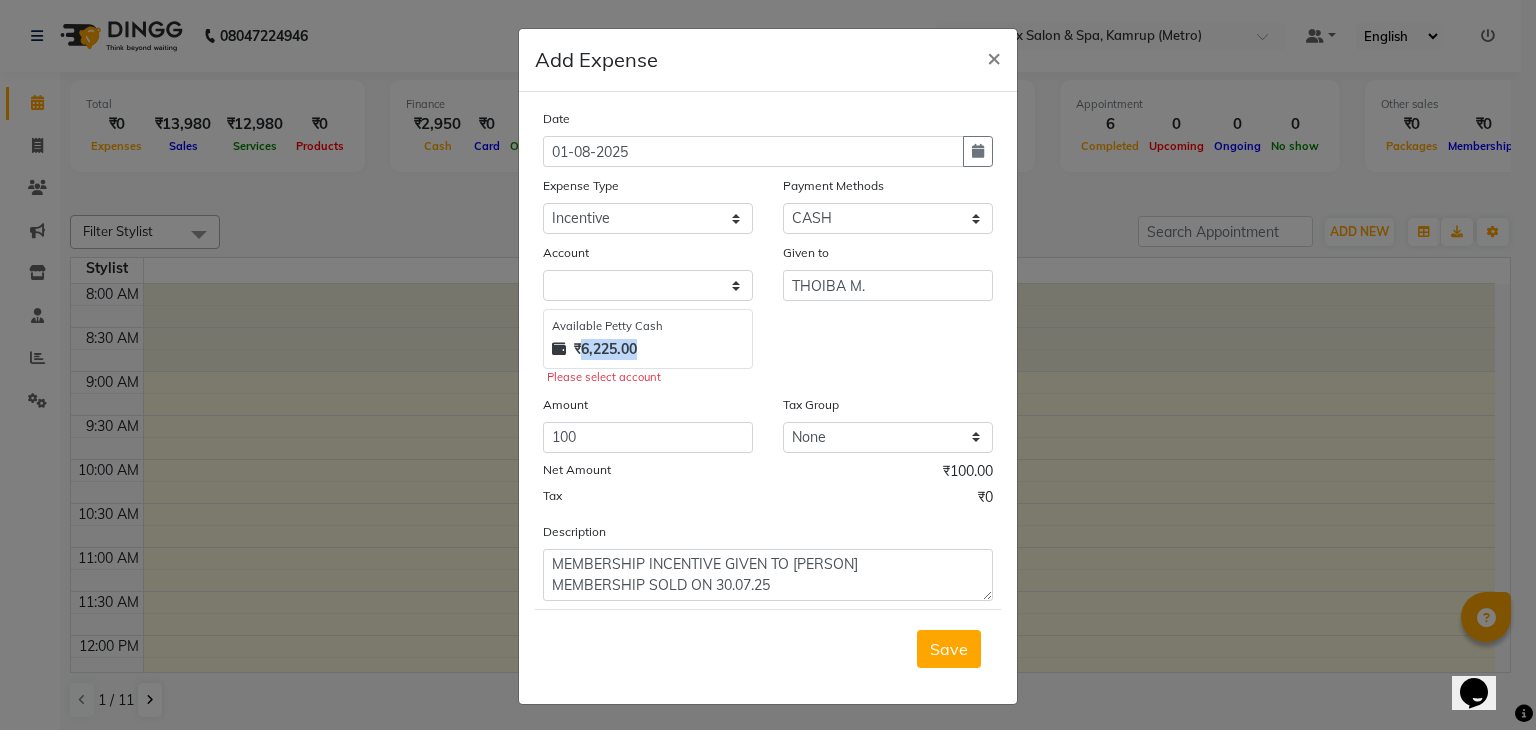 click on "₹6,225.00" 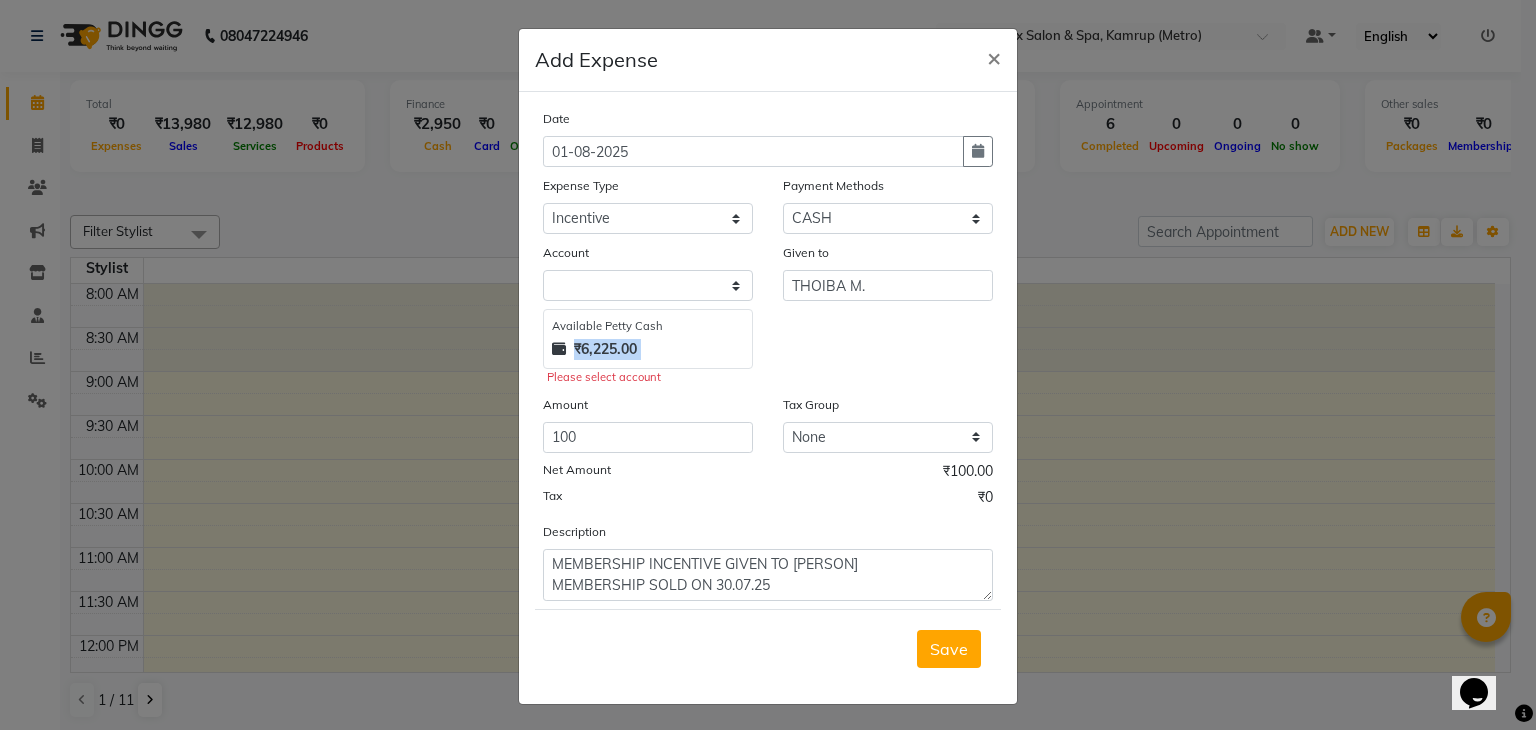 click on "₹6,225.00" 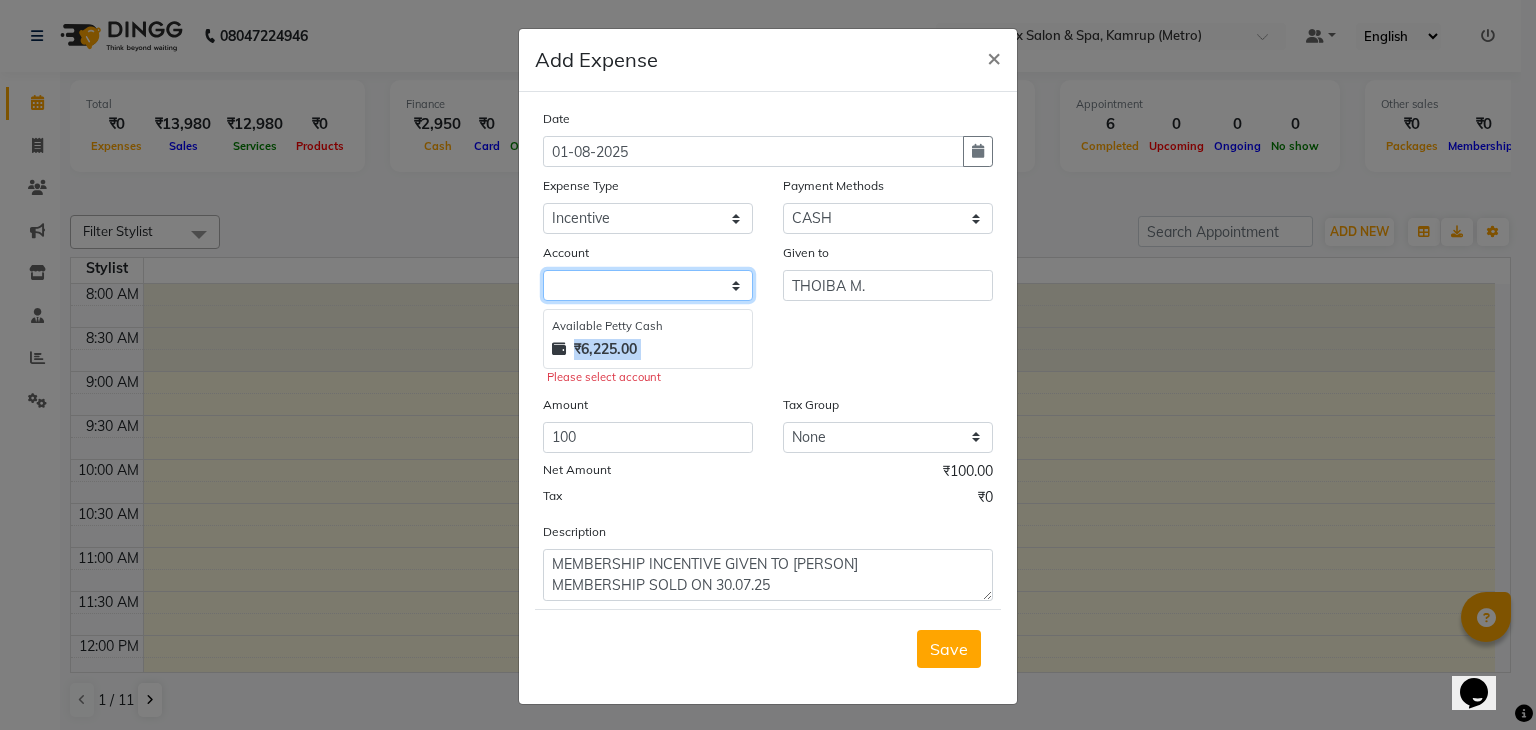click 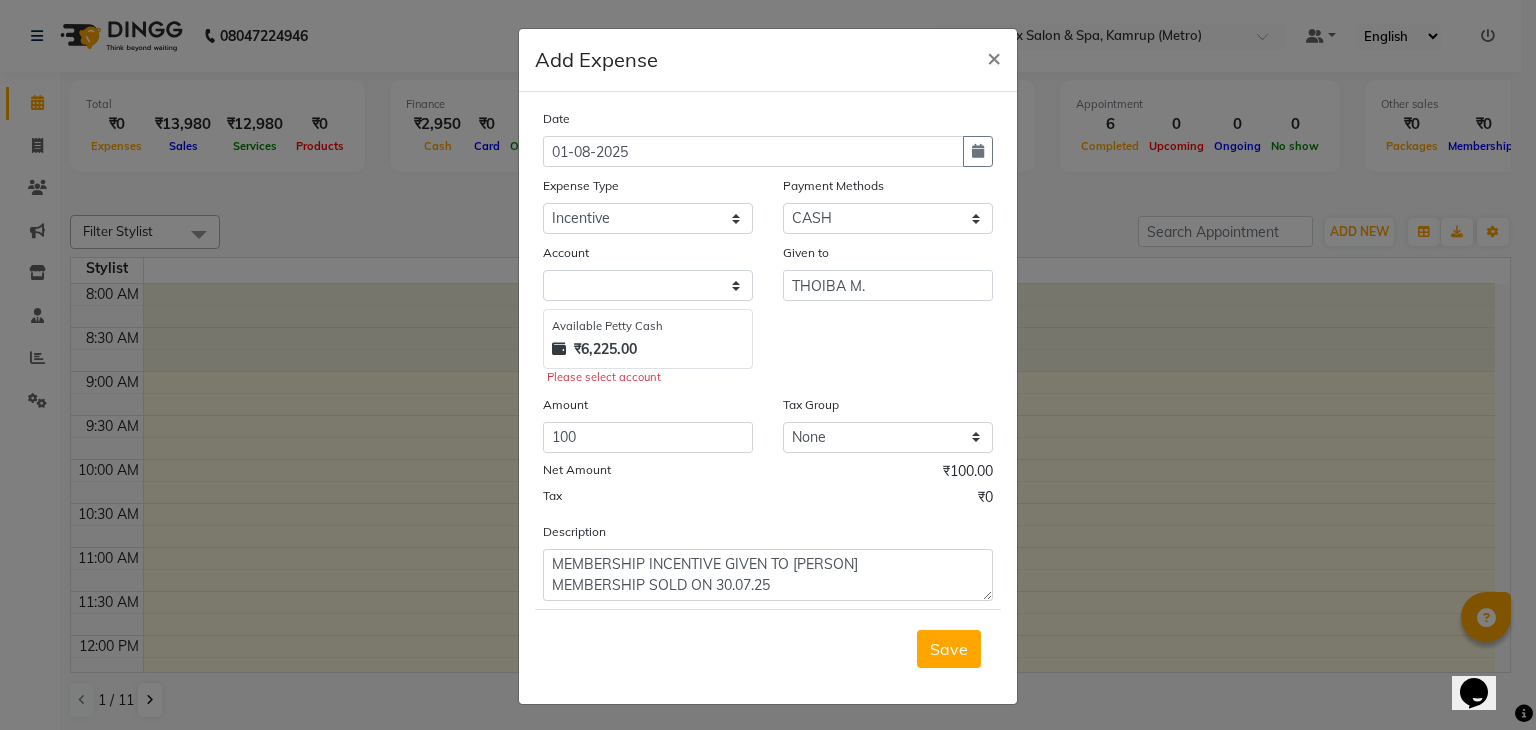 click on "Available Petty Cash" 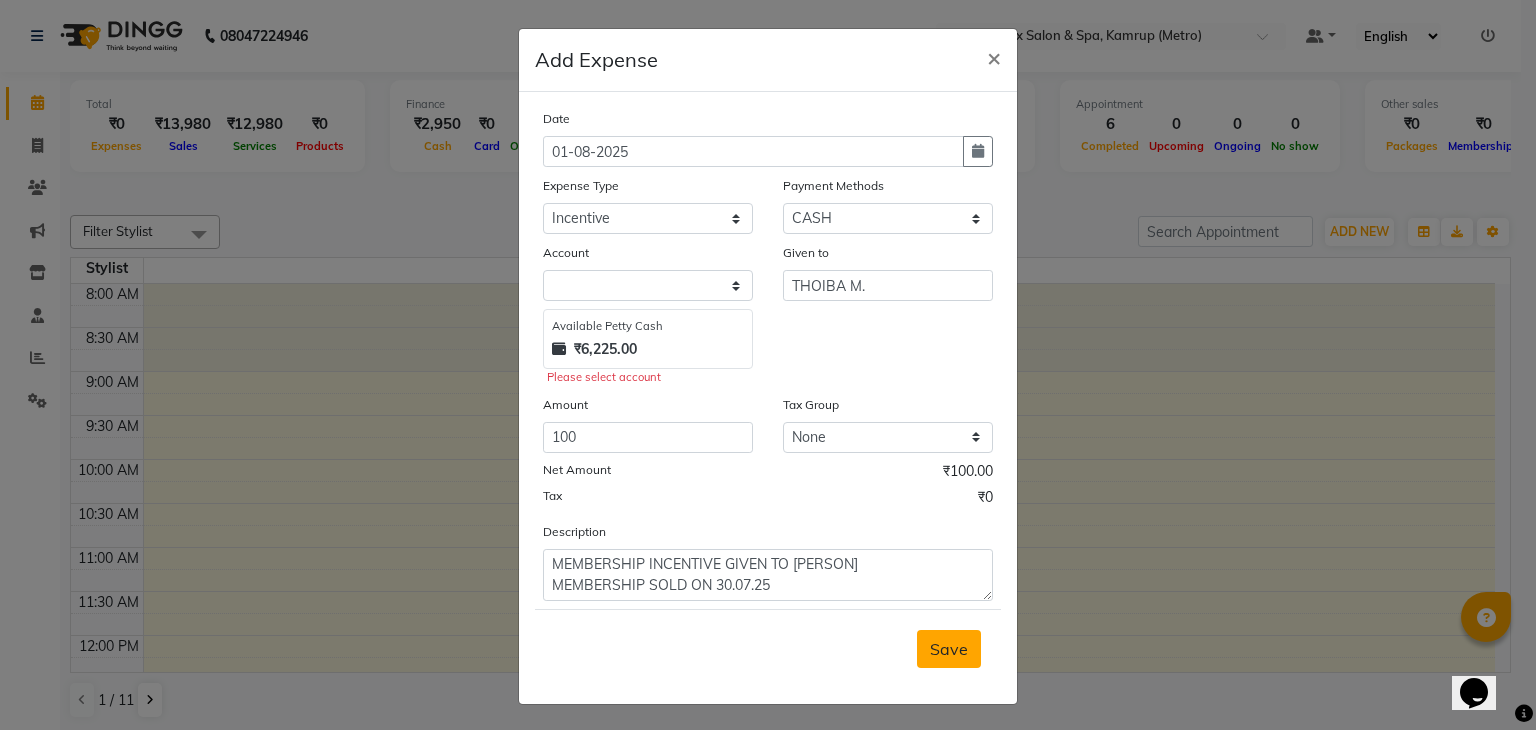 click on "Save" at bounding box center [949, 649] 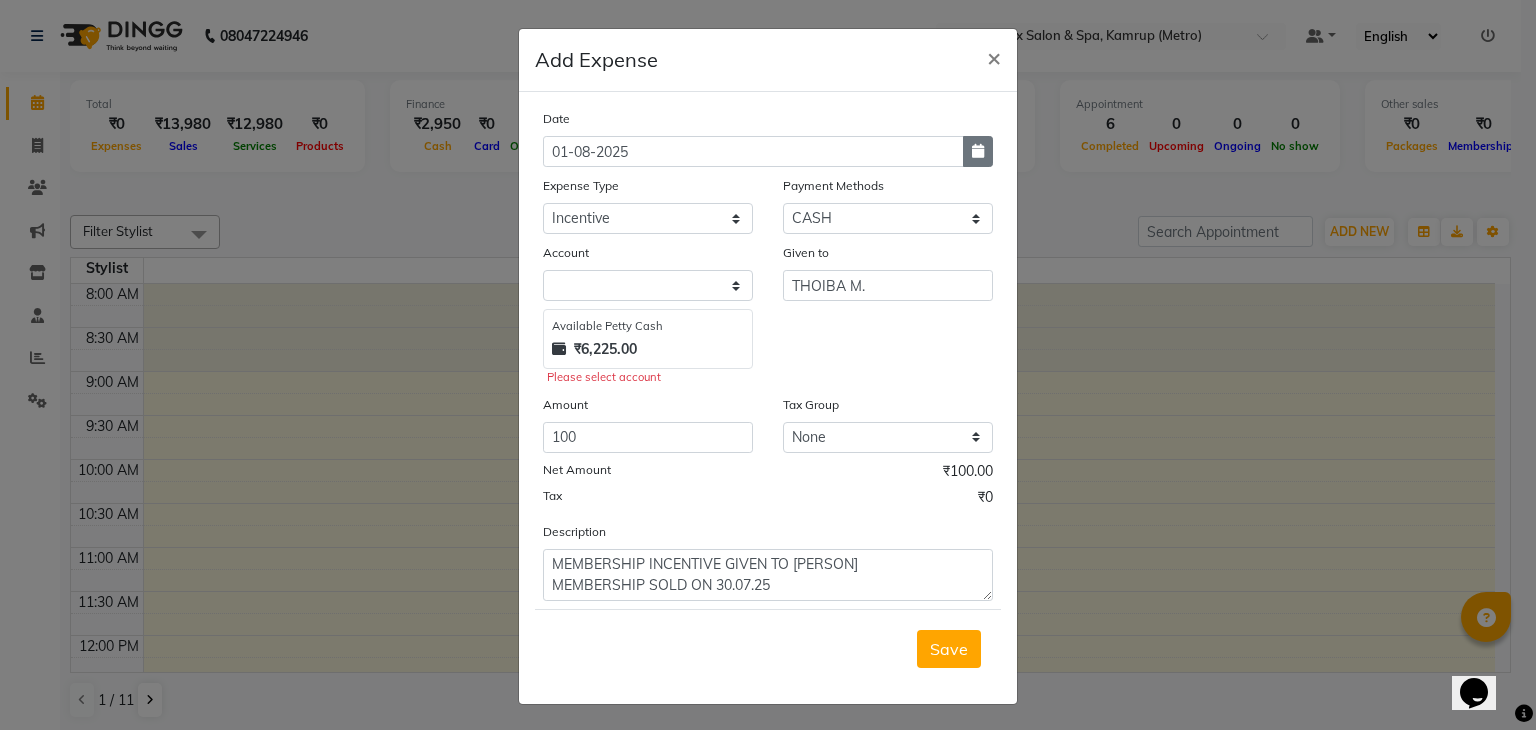 click 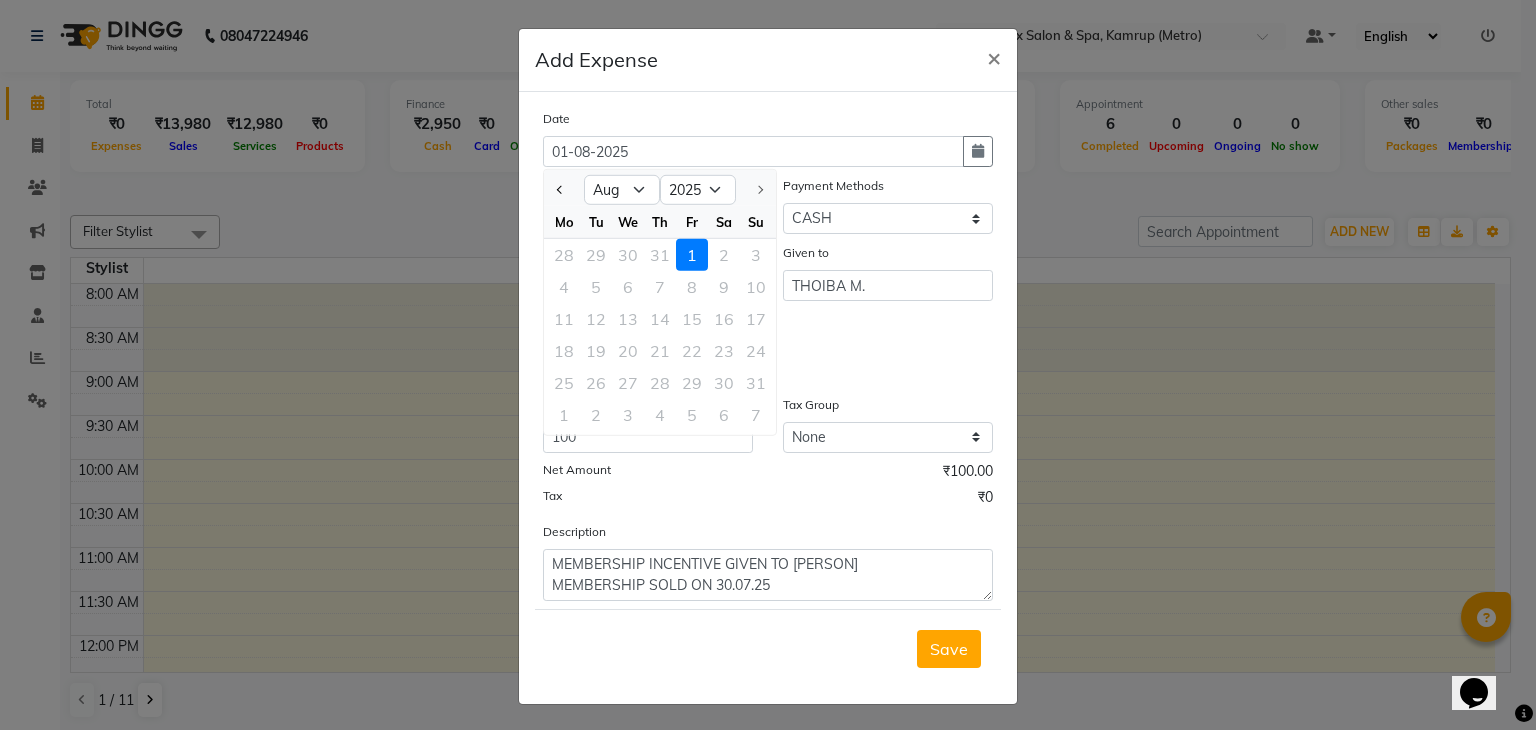 click on "1" 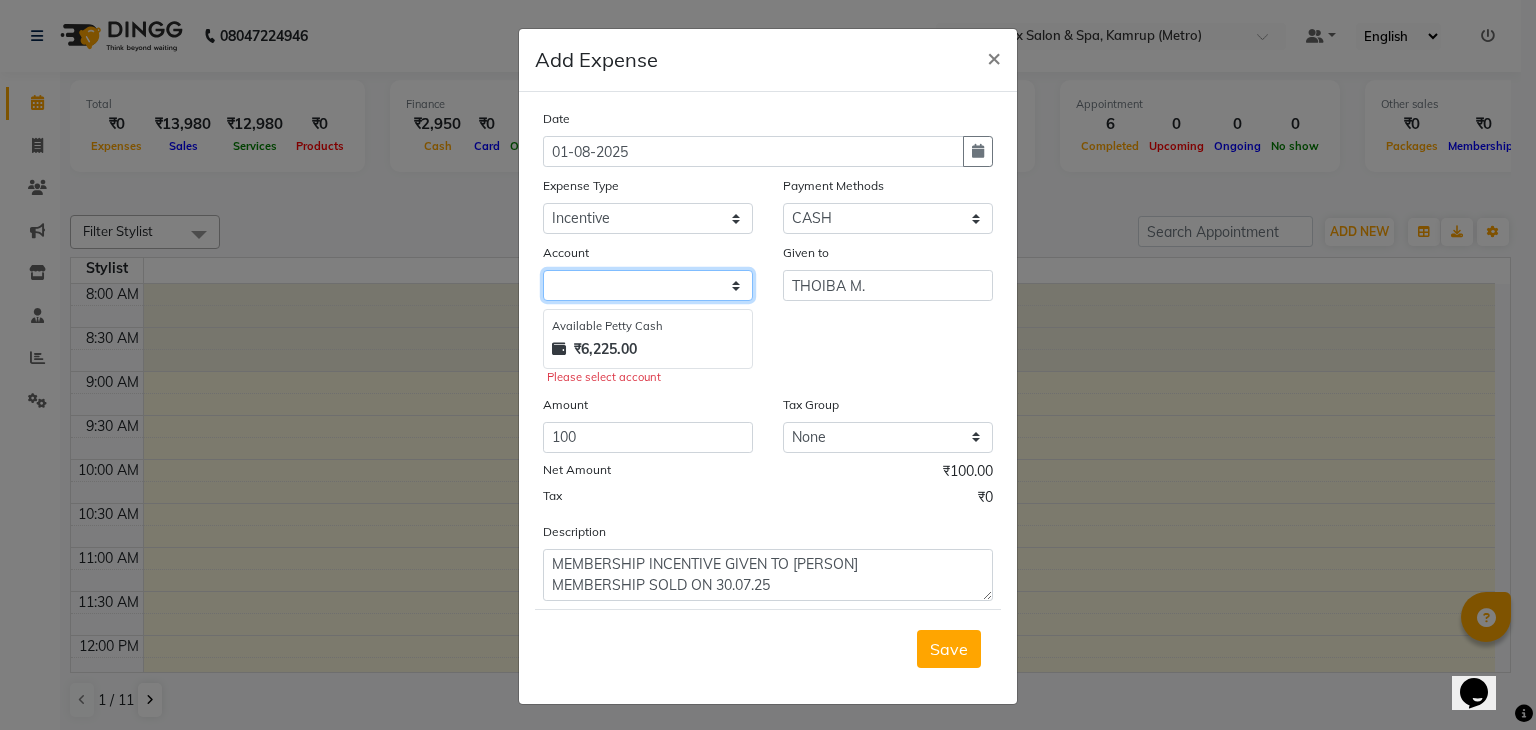 click 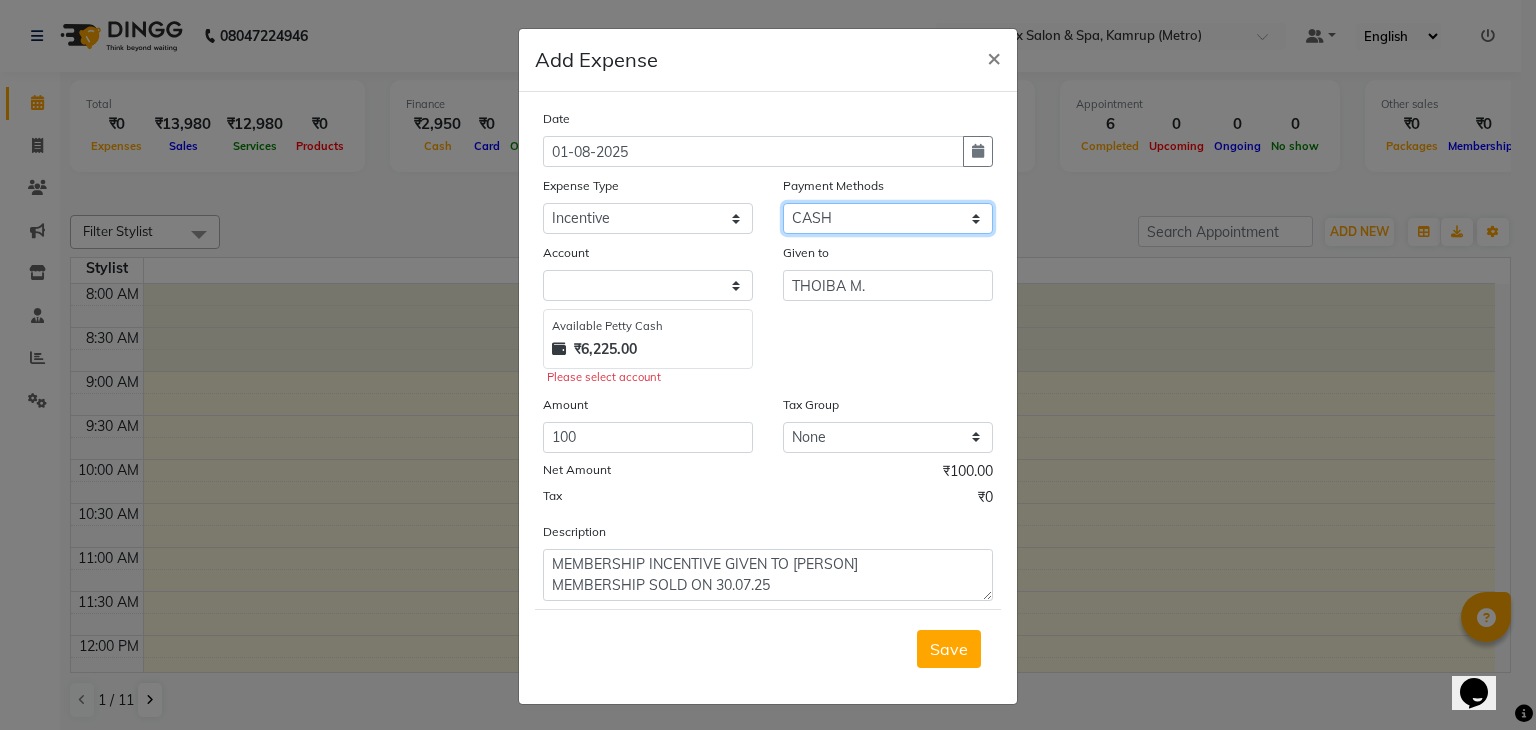 click on "Select ONLINE CARD Prepaid CASH Package Wallet Bank UPI" 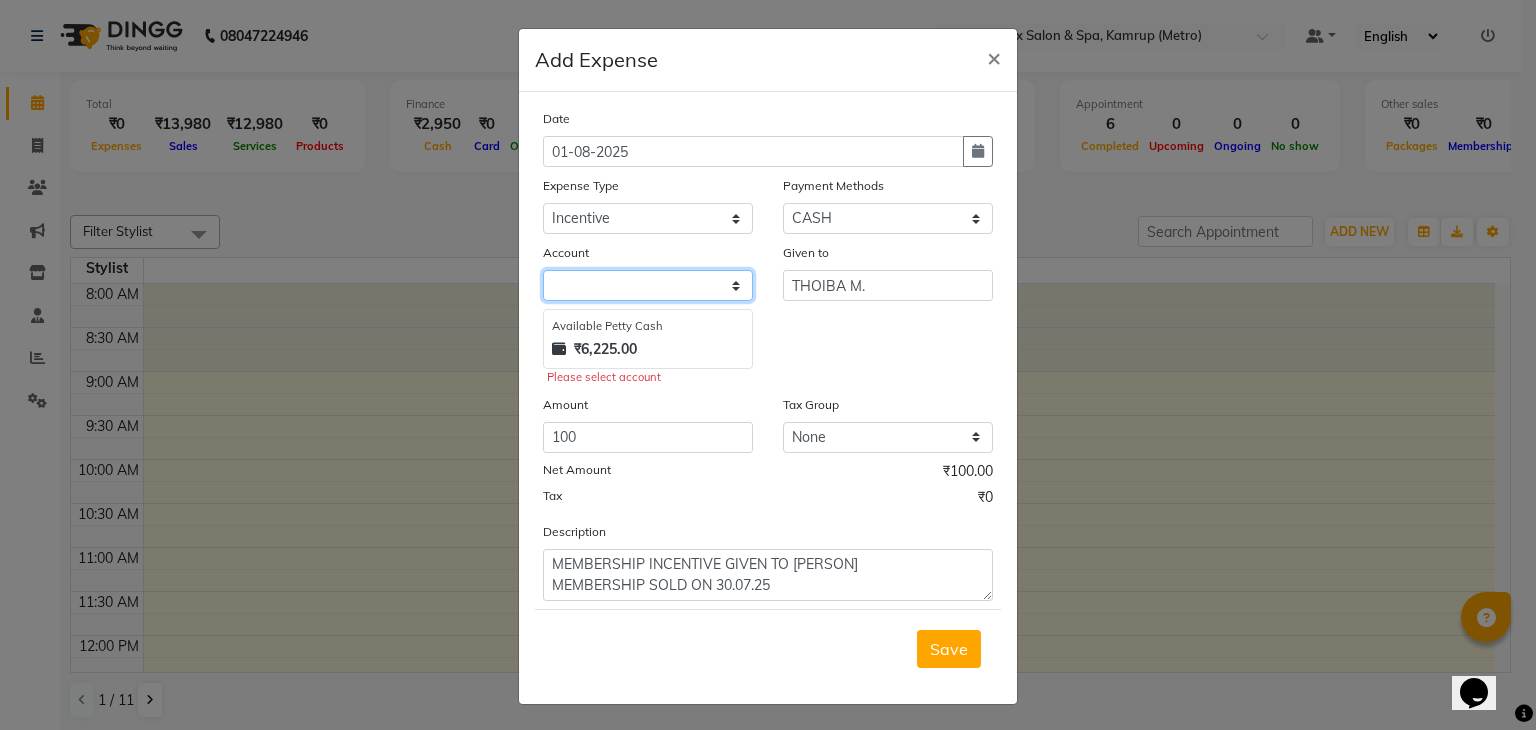 click 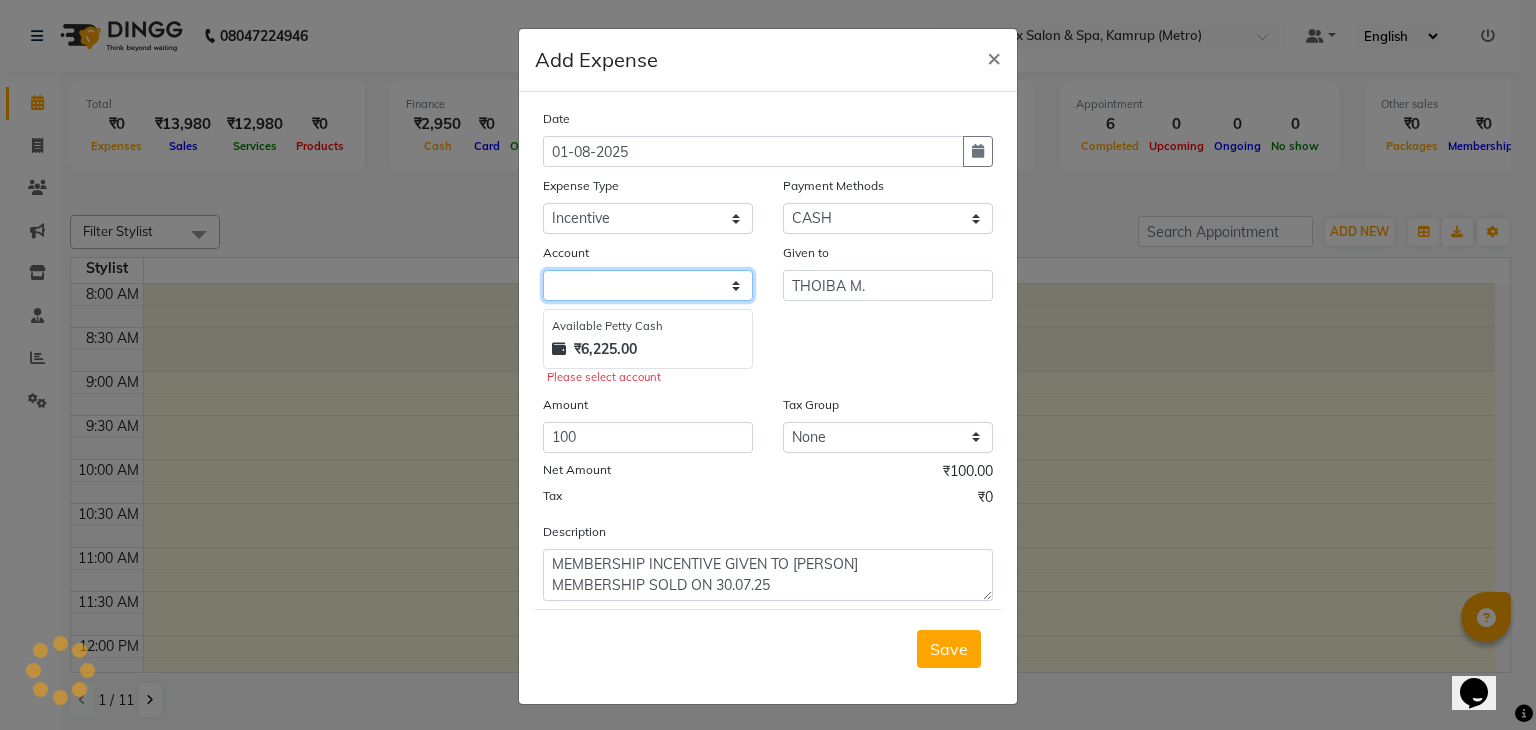 click 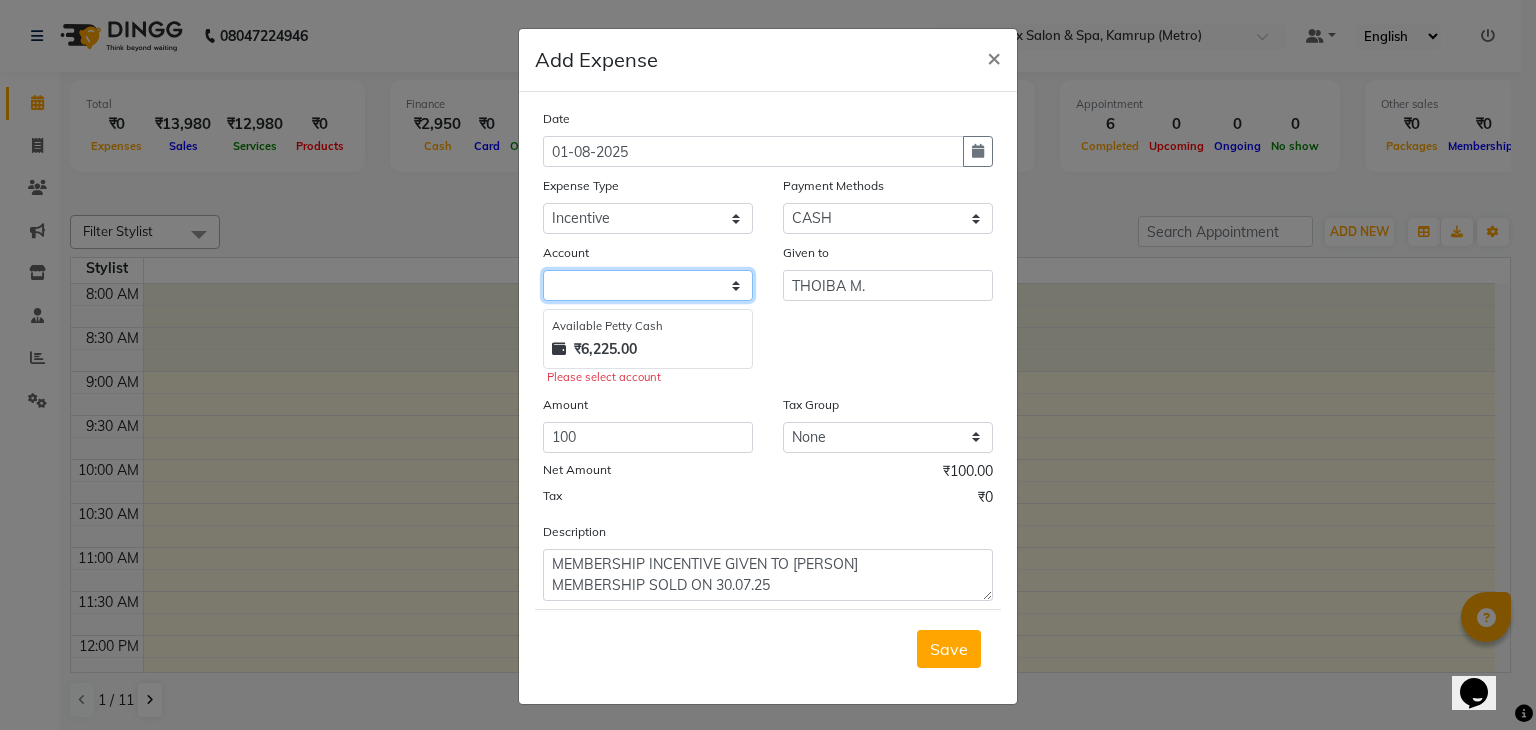 drag, startPoint x: 648, startPoint y: 285, endPoint x: 611, endPoint y: 290, distance: 37.336308 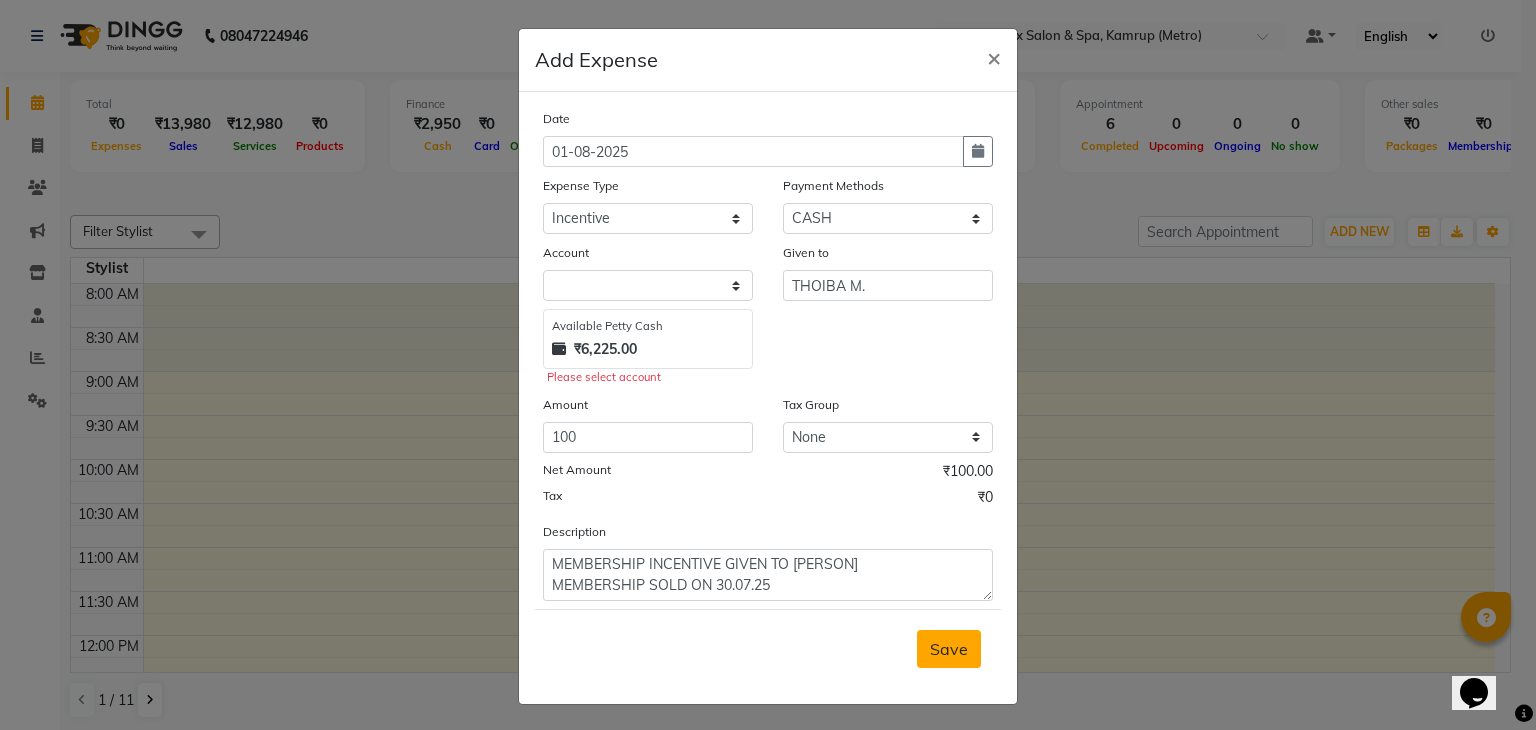 click on "Save" at bounding box center [949, 649] 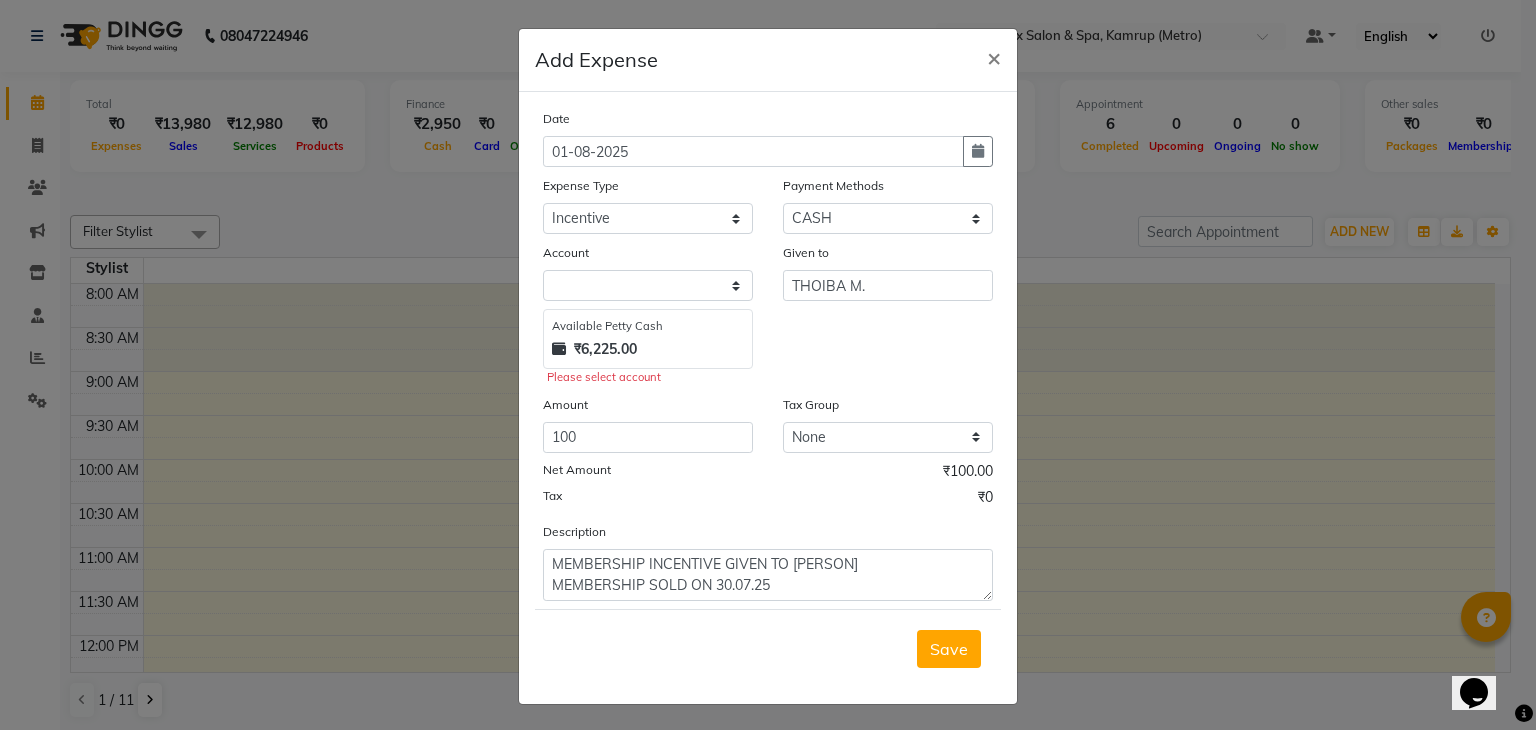 click on "Add Expense  × Date 01-08-2025 Expense Type Select advance salary BANK DEPOSIT building  maintenance Day target DIESEL electrician charges foil Fuel garbage HandOver Incentive Laundry lunch Maintenance majirel colour tube mandir Membership milk Miscellaneous office expense OT OTHER overtime OWNER Pantry pedicure incentive phone bill plumber charges Poter Product Rent room freshner Salary salon stock Tea & Refreshment tip TIPS FOR STAFF WATER water charges Payment Methods Select ONLINE CARD Prepaid CASH Package Wallet Bank UPI Account Available Petty Cash ₹6,225.00  Please select account  Given to THOIBA M. Amount 100 Tax Group None GST Net Amount ₹100.00 Tax ₹0 Description MEMBERSHIP INCENTIVE GIVEN TO THOIBA
MEMBERSHIP SOLD ON 30.07.25  Save" 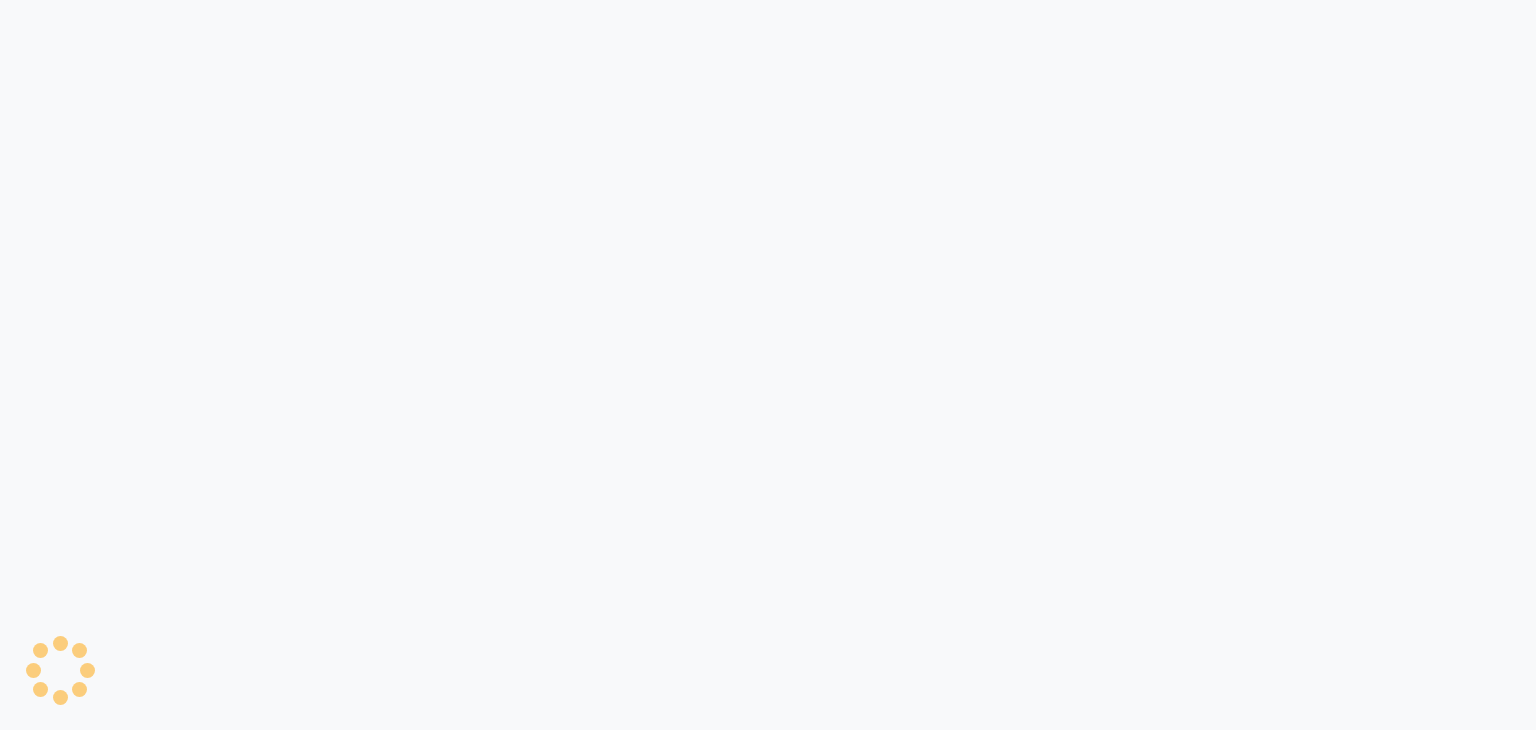 scroll, scrollTop: 0, scrollLeft: 0, axis: both 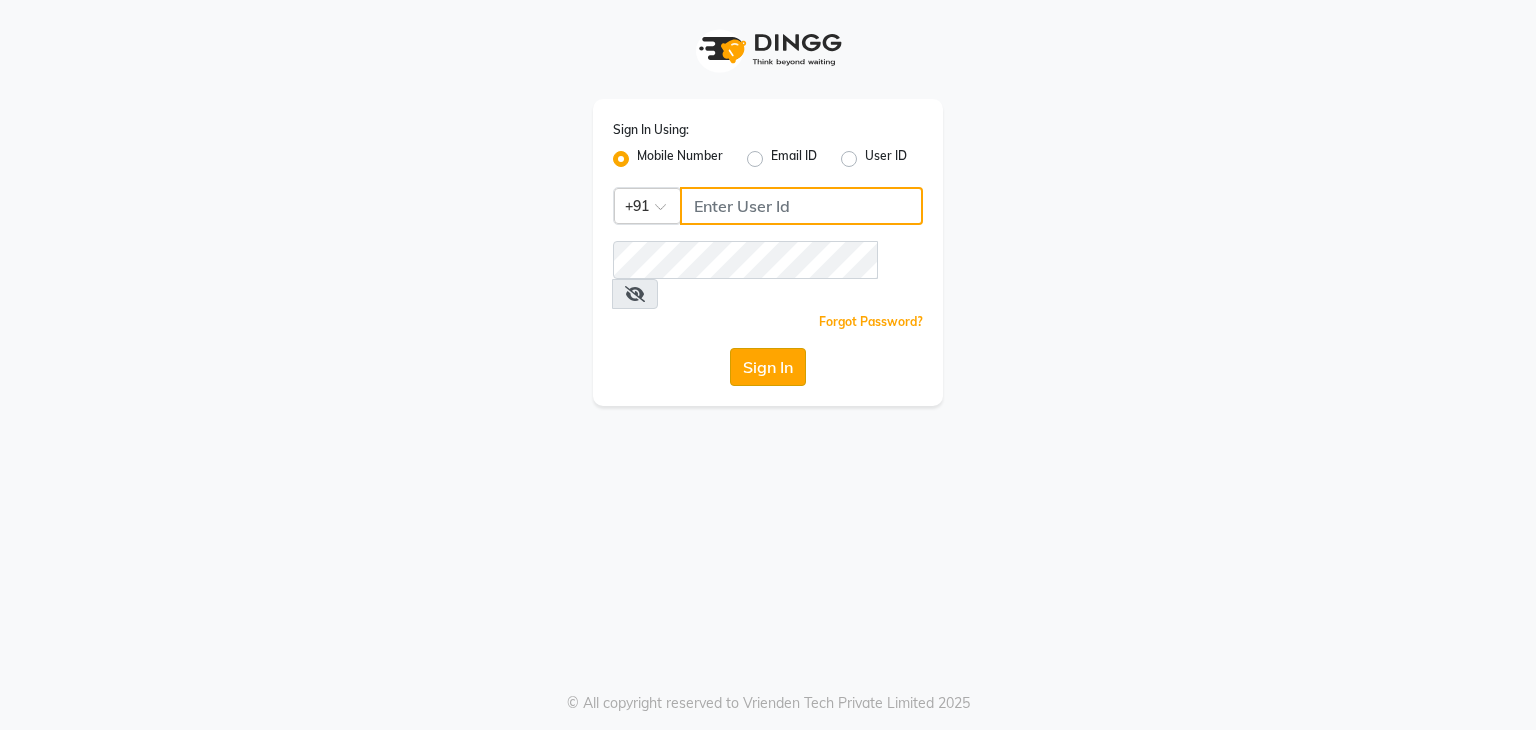 type on "[PHONE]" 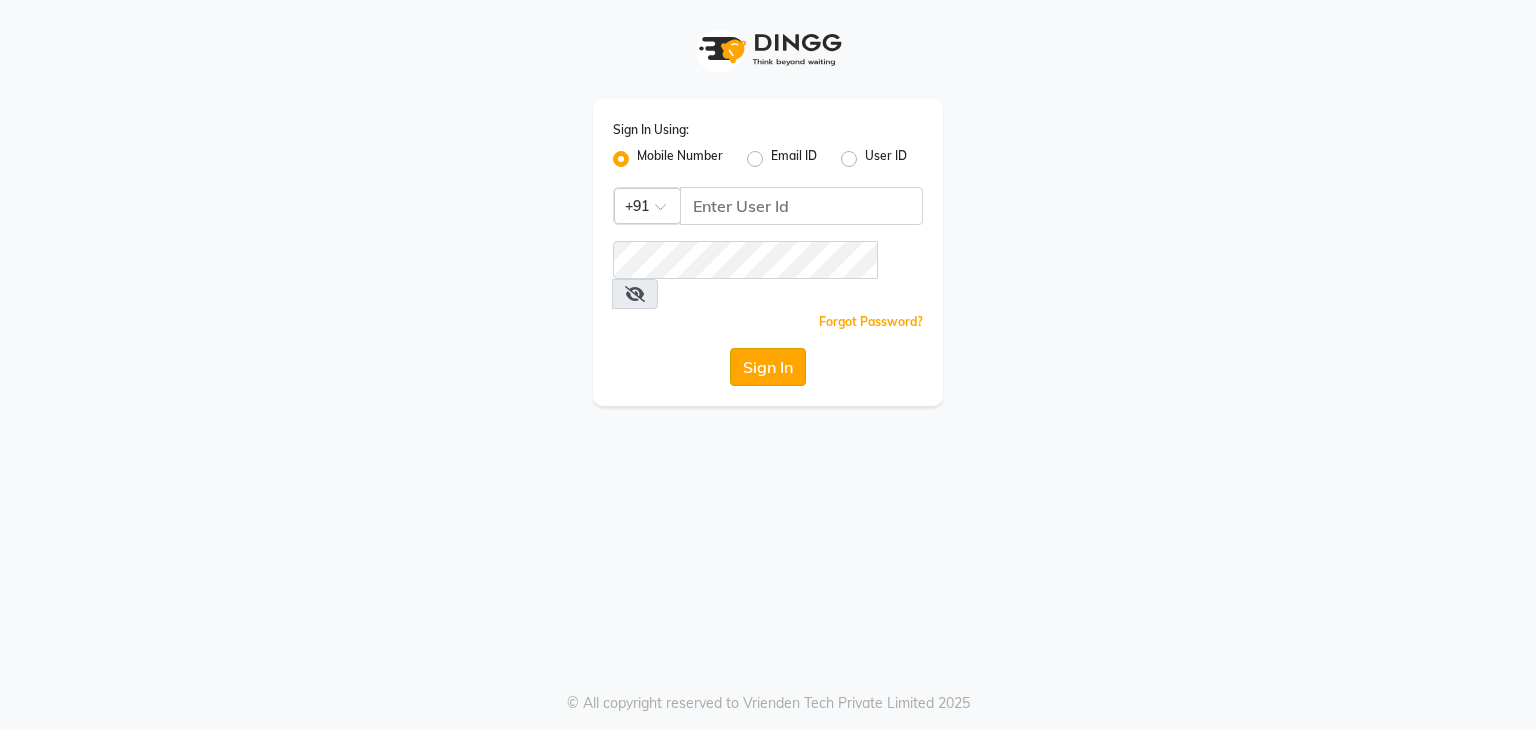 click on "Sign In" 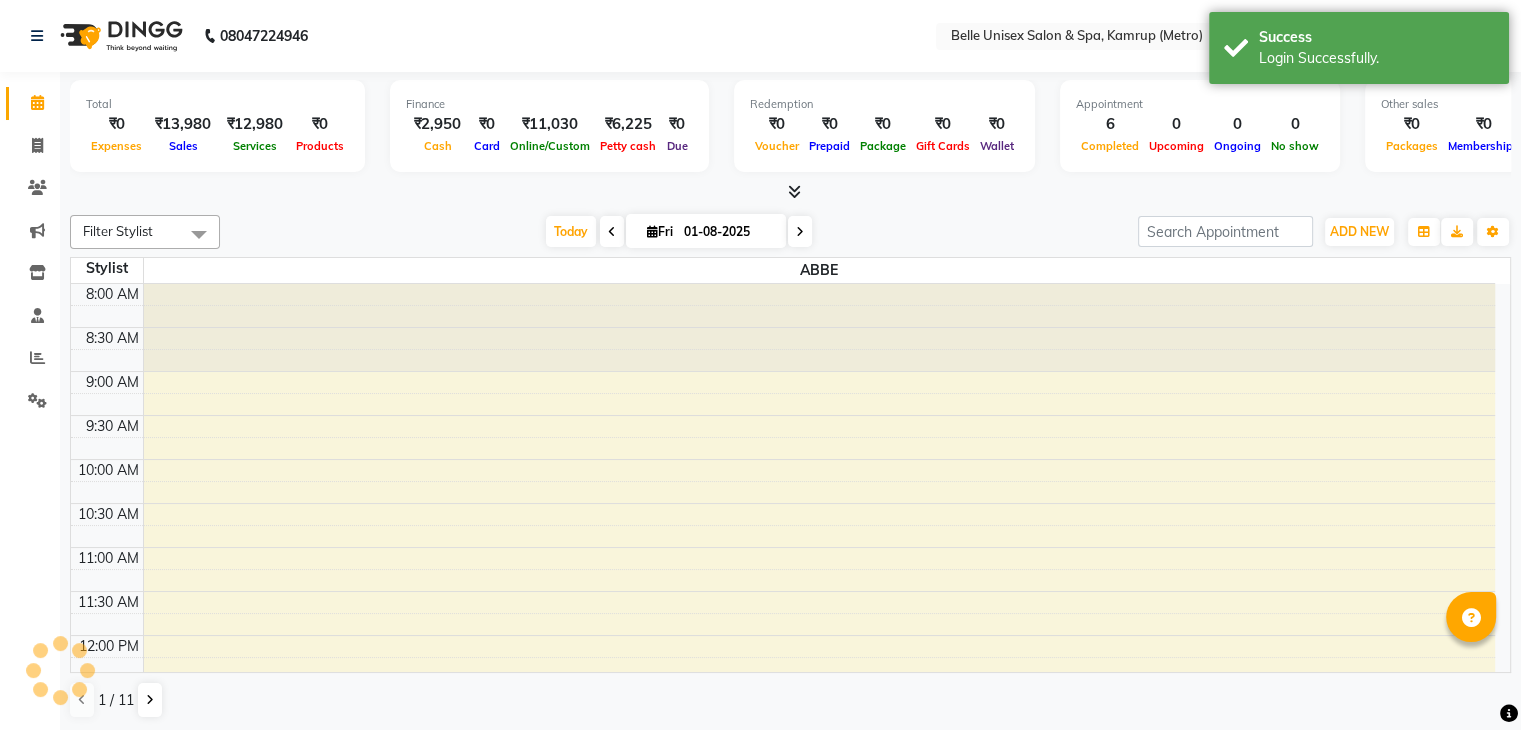 scroll, scrollTop: 705, scrollLeft: 0, axis: vertical 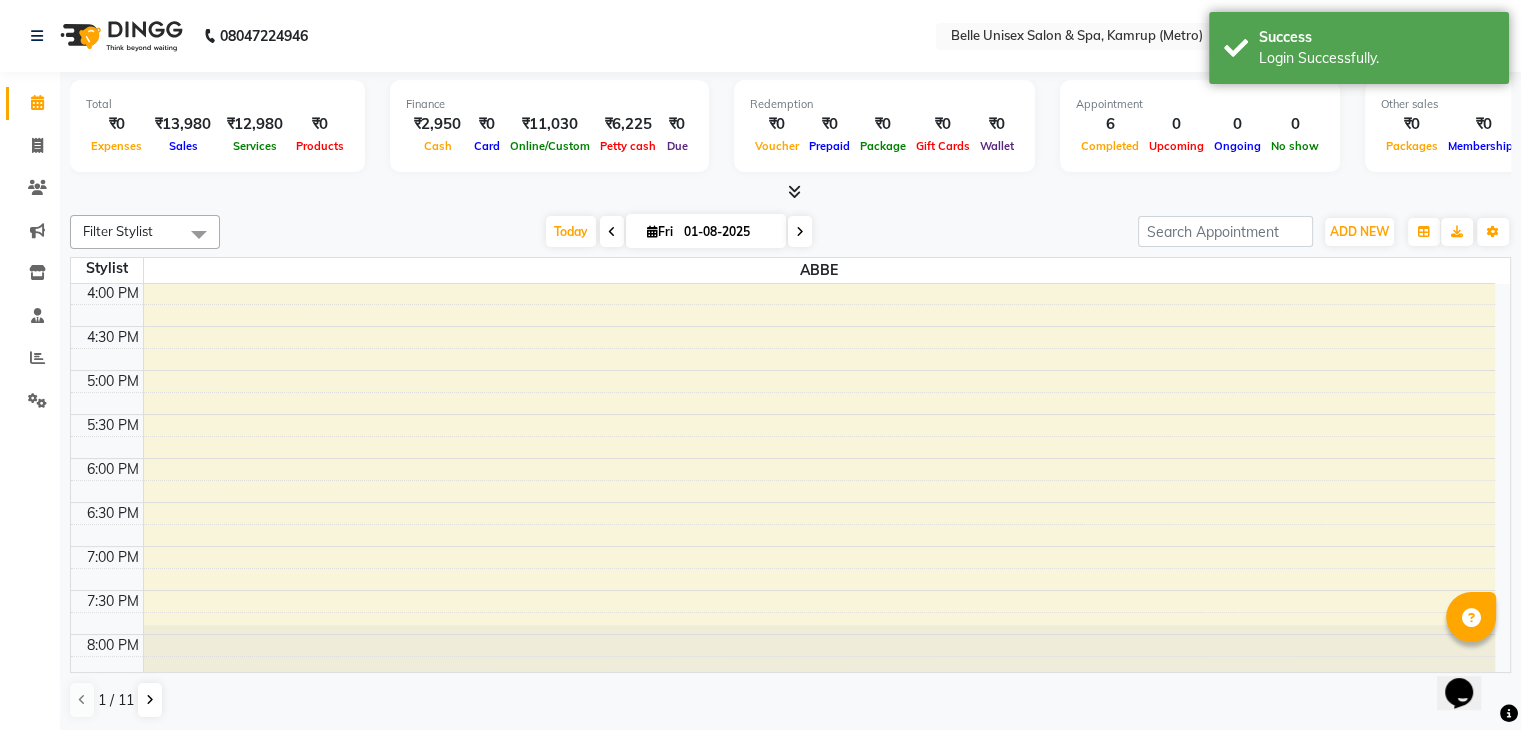 click on "Filter Stylist Select All ABBE ALEX UHD  ASEM  COUNTER SALE  IMLE AO JUPITARA(HK) PURNIMA HK  RANA KANTI SINHA  SANGAM THERAPIST SOBITA BU THOIBA M. Today  Fri 01-08-2025 Toggle Dropdown Add Appointment Add Invoice Add Expense Add Attendance Add Client Add Transaction Toggle Dropdown Add Appointment Add Invoice Add Expense Add Attendance Add Client ADD NEW Toggle Dropdown Add Appointment Add Invoice Add Expense Add Attendance Add Client Add Transaction Filter Stylist Select All ABBE ALEX UHD  ASEM  COUNTER SALE  IMLE AO JUPITARA(HK) PURNIMA HK  RANA KANTI SINHA  SANGAM THERAPIST SOBITA BU THOIBA M. Group By  Staff View   Room View  View as Vertical  Vertical - Week View  Horizontal  Horizontal - Week View  List  Toggle Dropdown Calendar Settings Manage Tags   Arrange Stylists   Reset Stylists  Full Screen  Show Available Stylist  Appointment Form Zoom 100% Staff/Room Display Count 1 Stylist ABBE 8:00 AM 8:30 AM 9:00 AM 9:30 AM 10:00 AM 10:30 AM 11:00 AM 11:30 AM 12:00 PM 12:30 PM 1:00 PM 1:30 PM 2:00 PM" 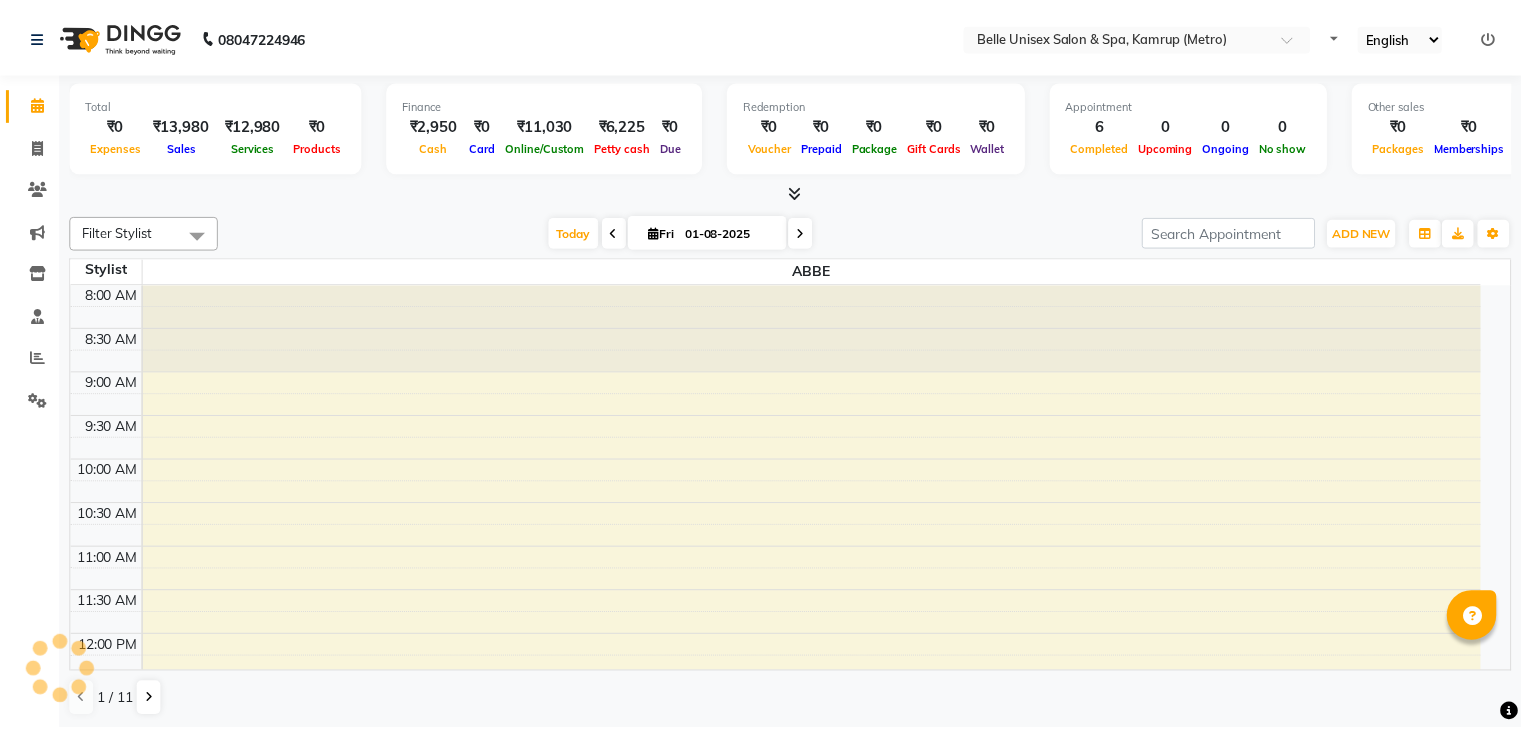 scroll, scrollTop: 0, scrollLeft: 0, axis: both 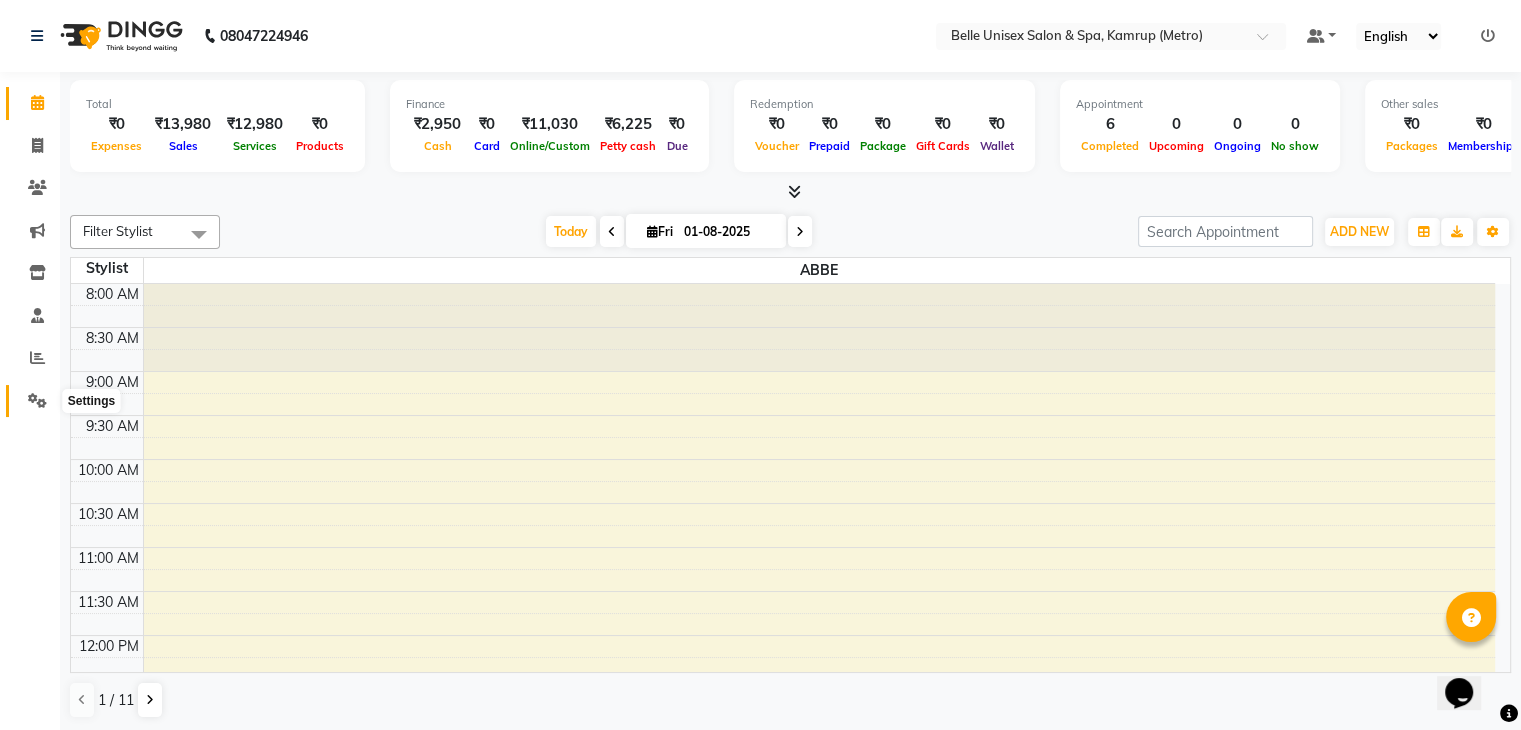 click 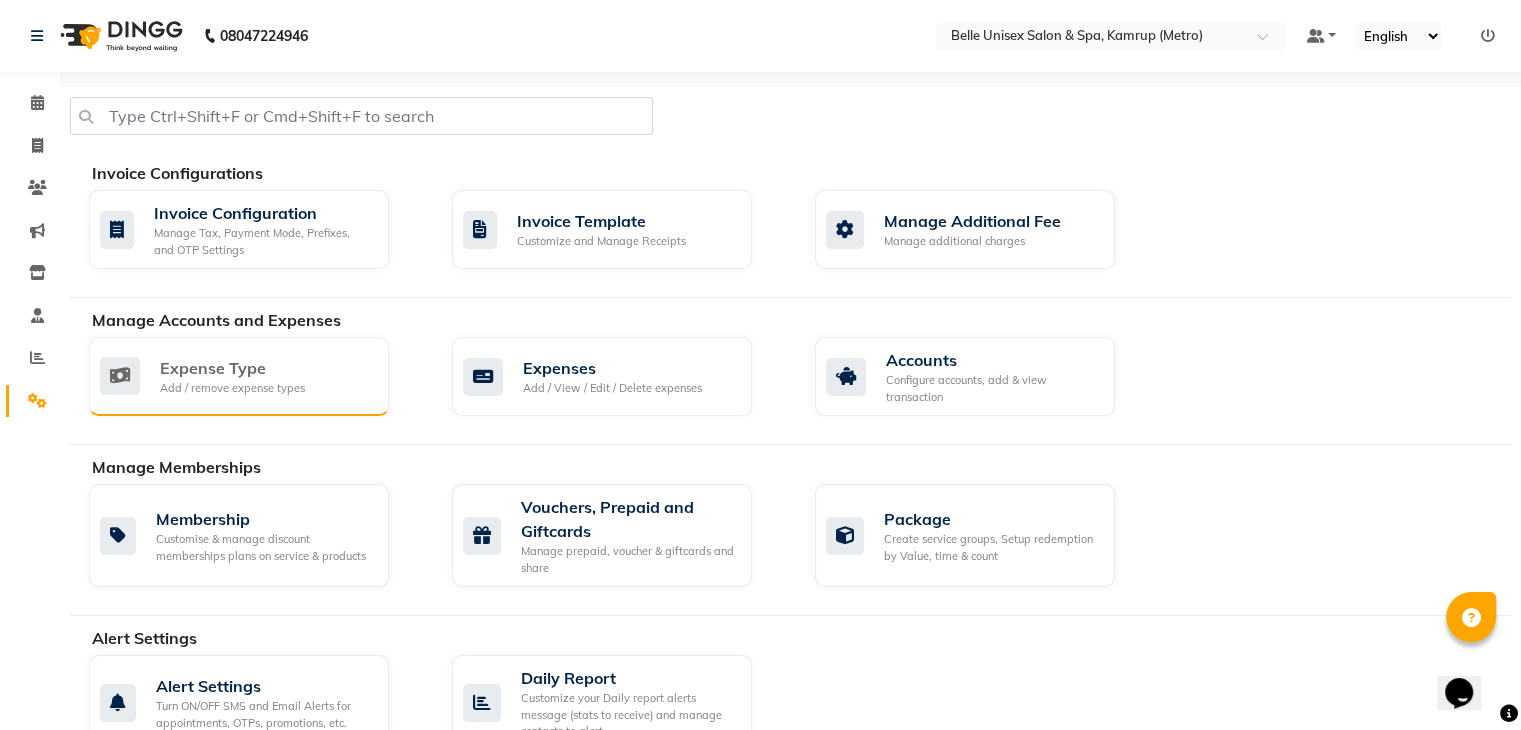 click on "Add / remove expense types" 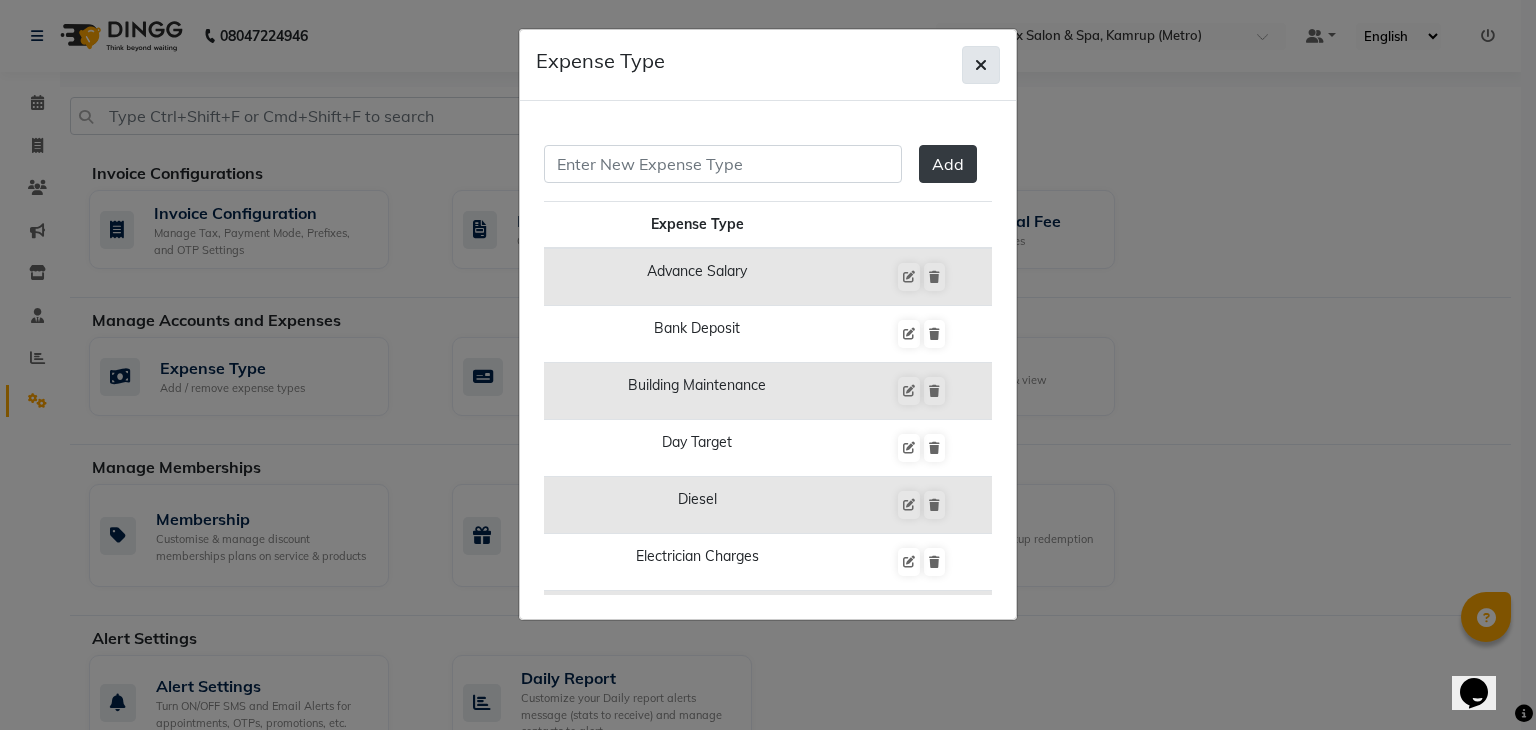 click 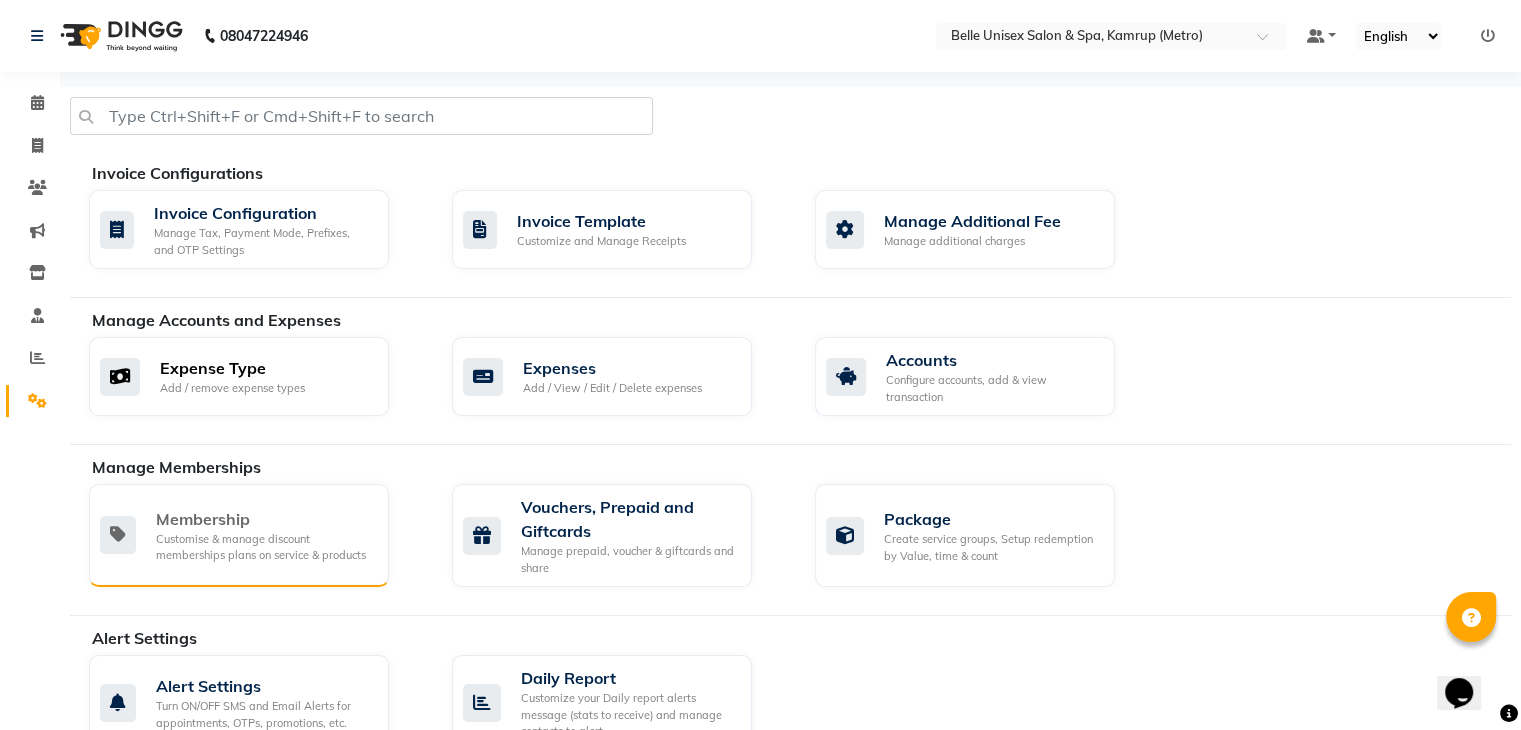 scroll, scrollTop: 100, scrollLeft: 0, axis: vertical 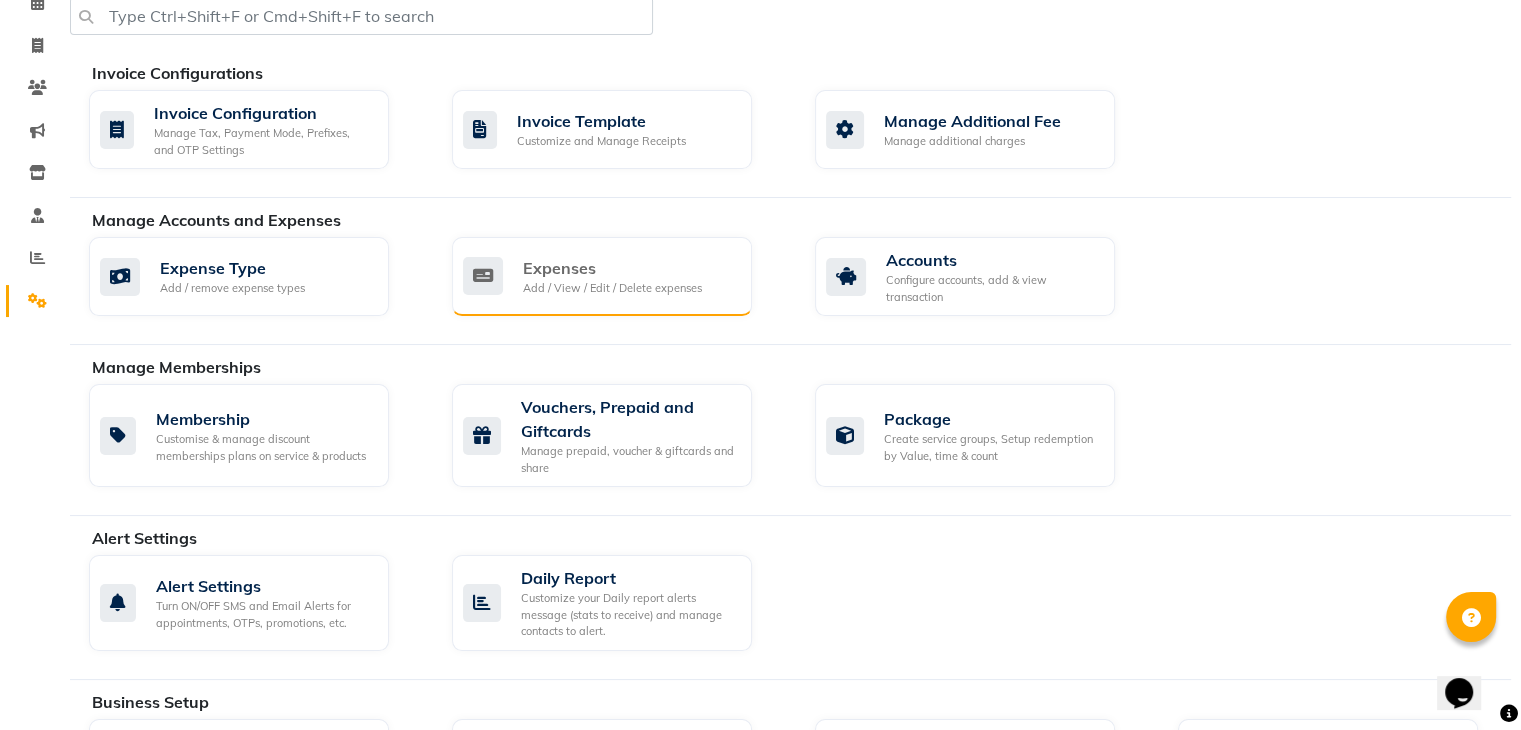 click on "Expenses" 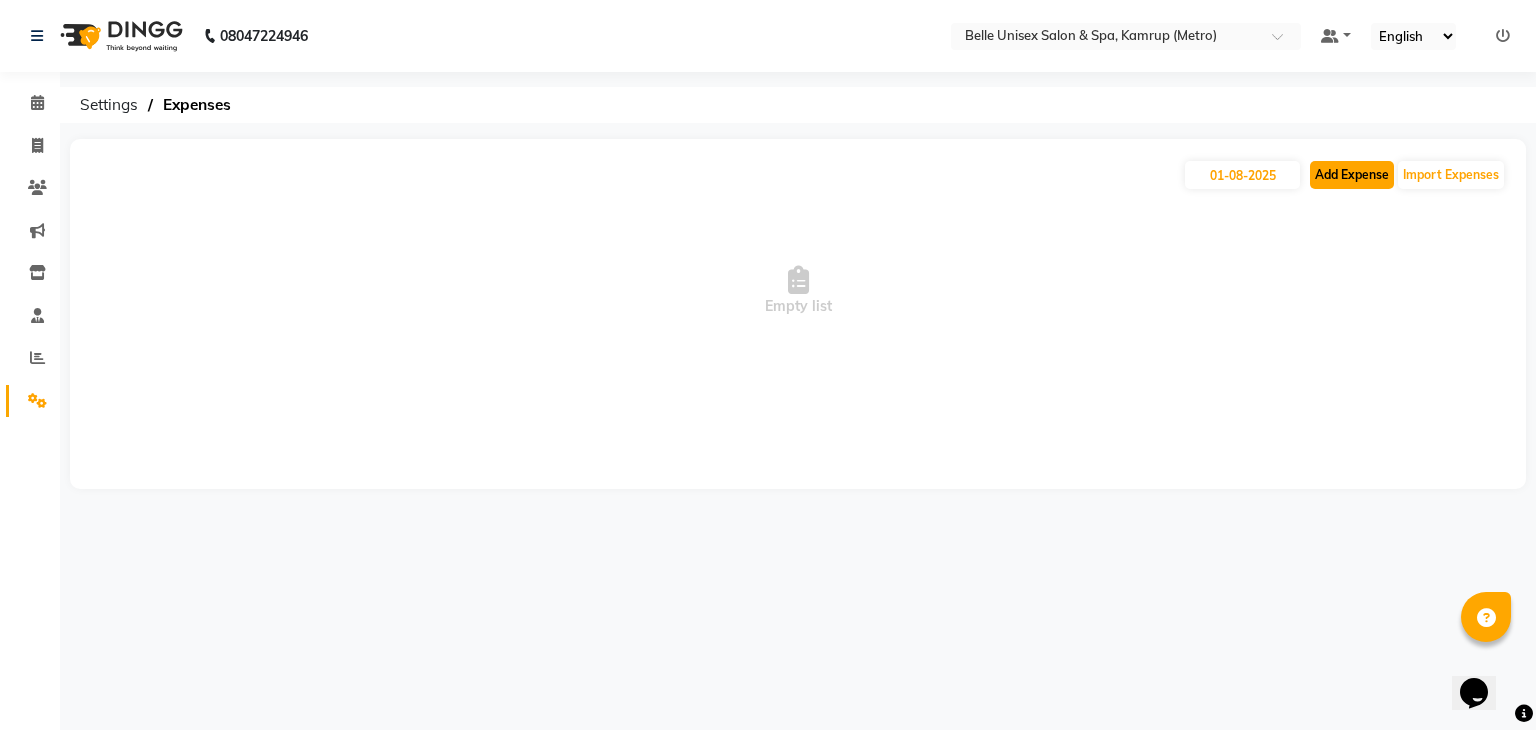 click on "Add Expense" 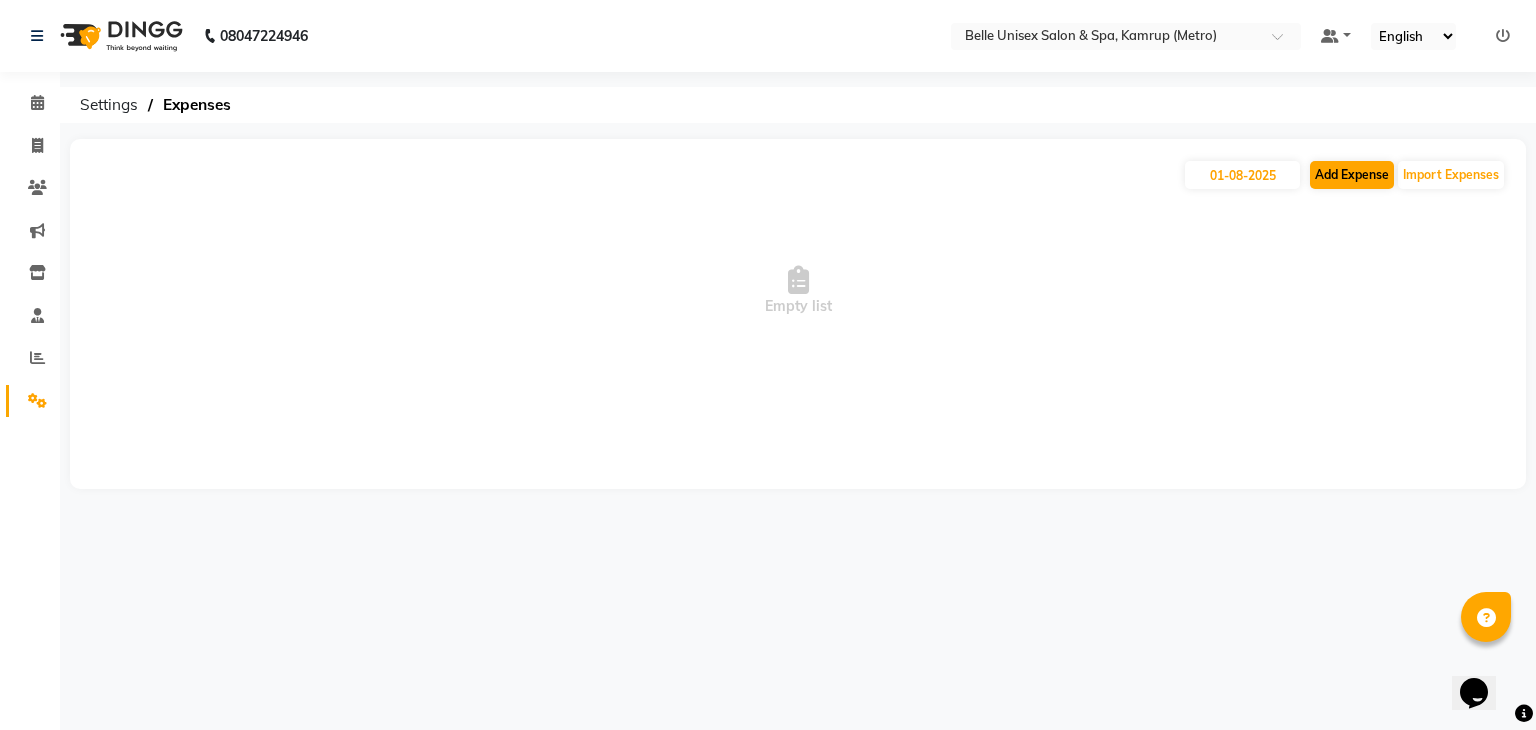 select on "1" 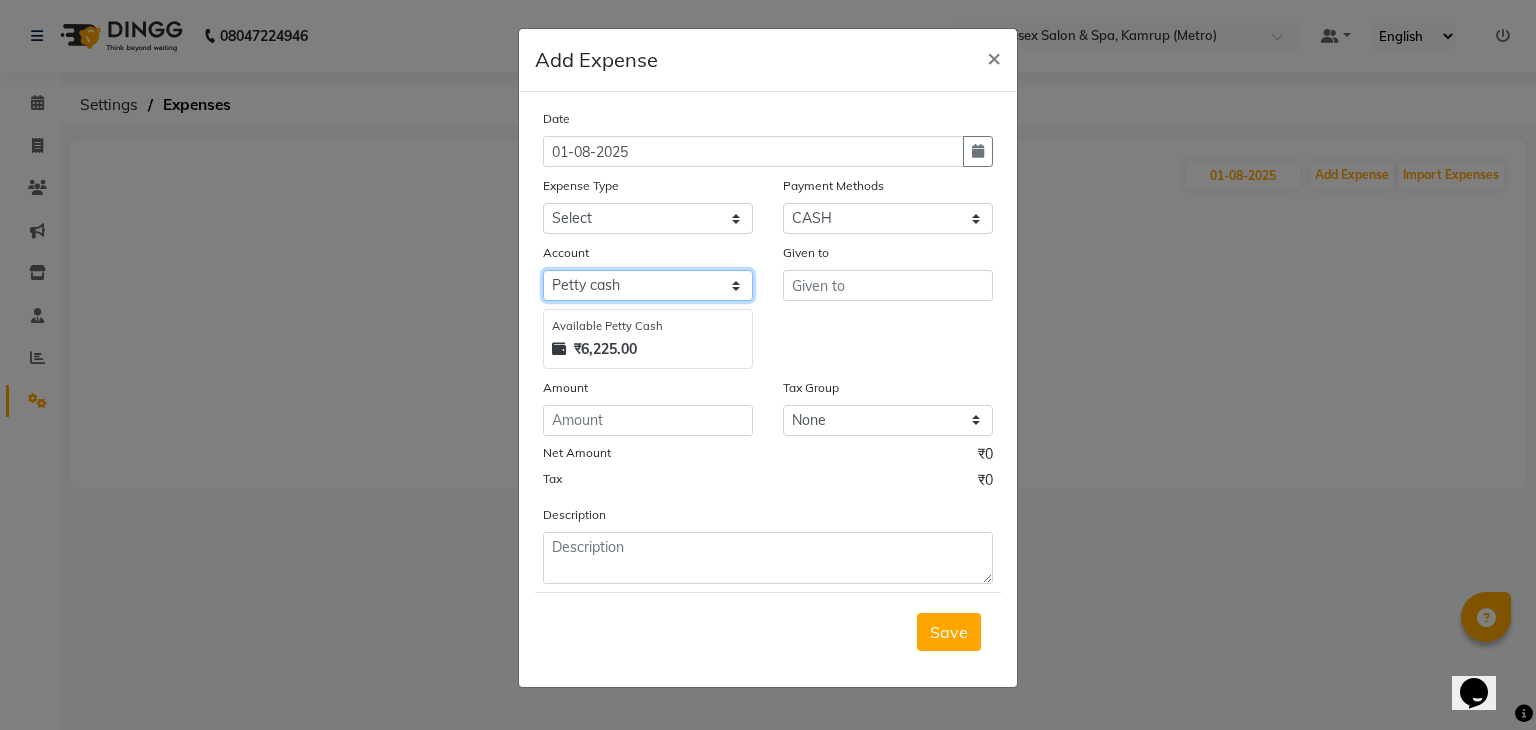 click on "Select Petty cash Default account" 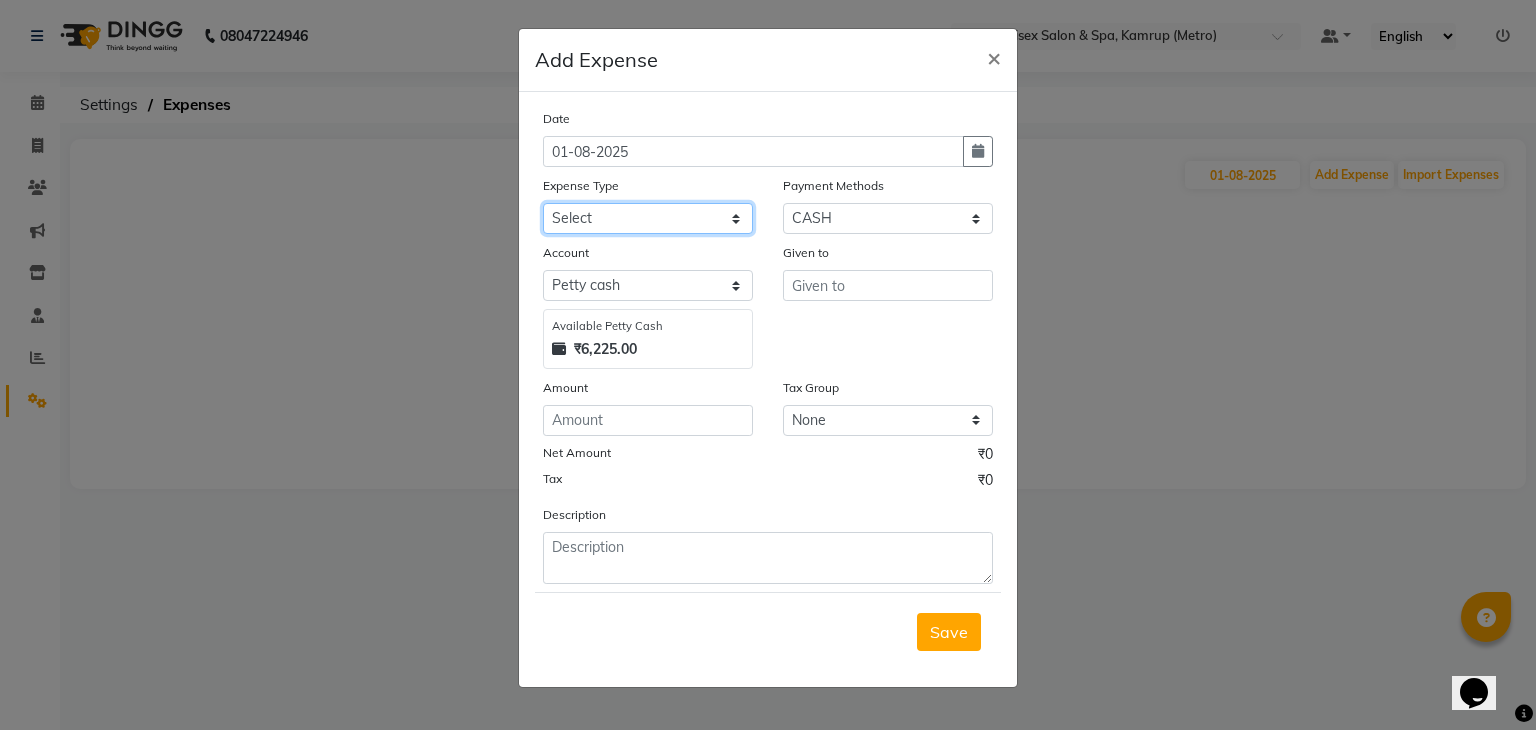 click on "Select advance salary BANK DEPOSIT building  maintenance Day target DIESEL electrician charges foil Fuel garbage HandOver Incentive Laundry lunch Maintenance majirel colour tube mandir Membership milk Miscellaneous office expense OT OTHER overtime OWNER Pantry pedicure incentive phone bill plumber charges Poter Product Rent room freshner Salary salon stock Tea & Refreshment tip TIPS FOR STAFF WATER water charges" 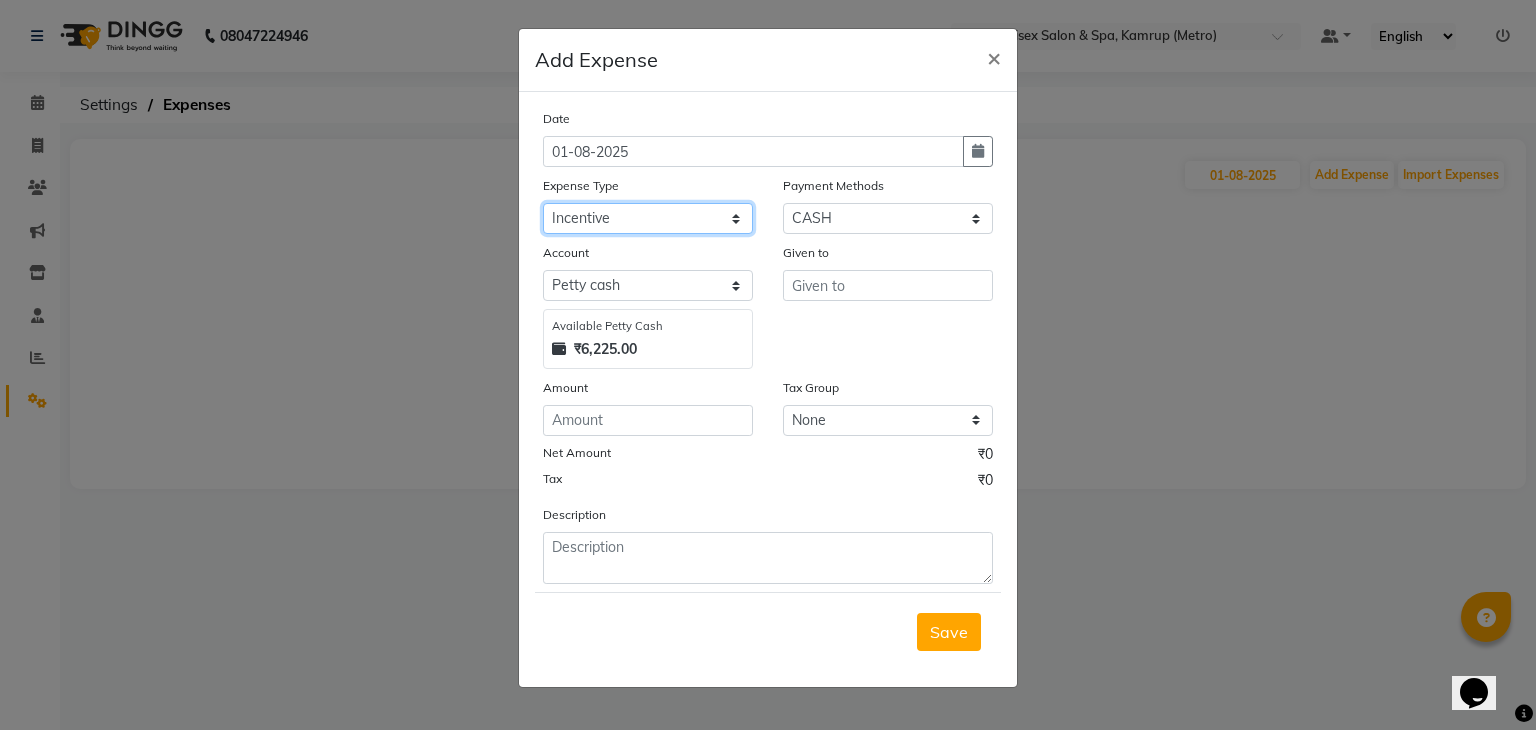 click on "Select advance salary BANK DEPOSIT building  maintenance Day target DIESEL electrician charges foil Fuel garbage HandOver Incentive Laundry lunch Maintenance majirel colour tube mandir Membership milk Miscellaneous office expense OT OTHER overtime OWNER Pantry pedicure incentive phone bill plumber charges Poter Product Rent room freshner Salary salon stock Tea & Refreshment tip TIPS FOR STAFF WATER water charges" 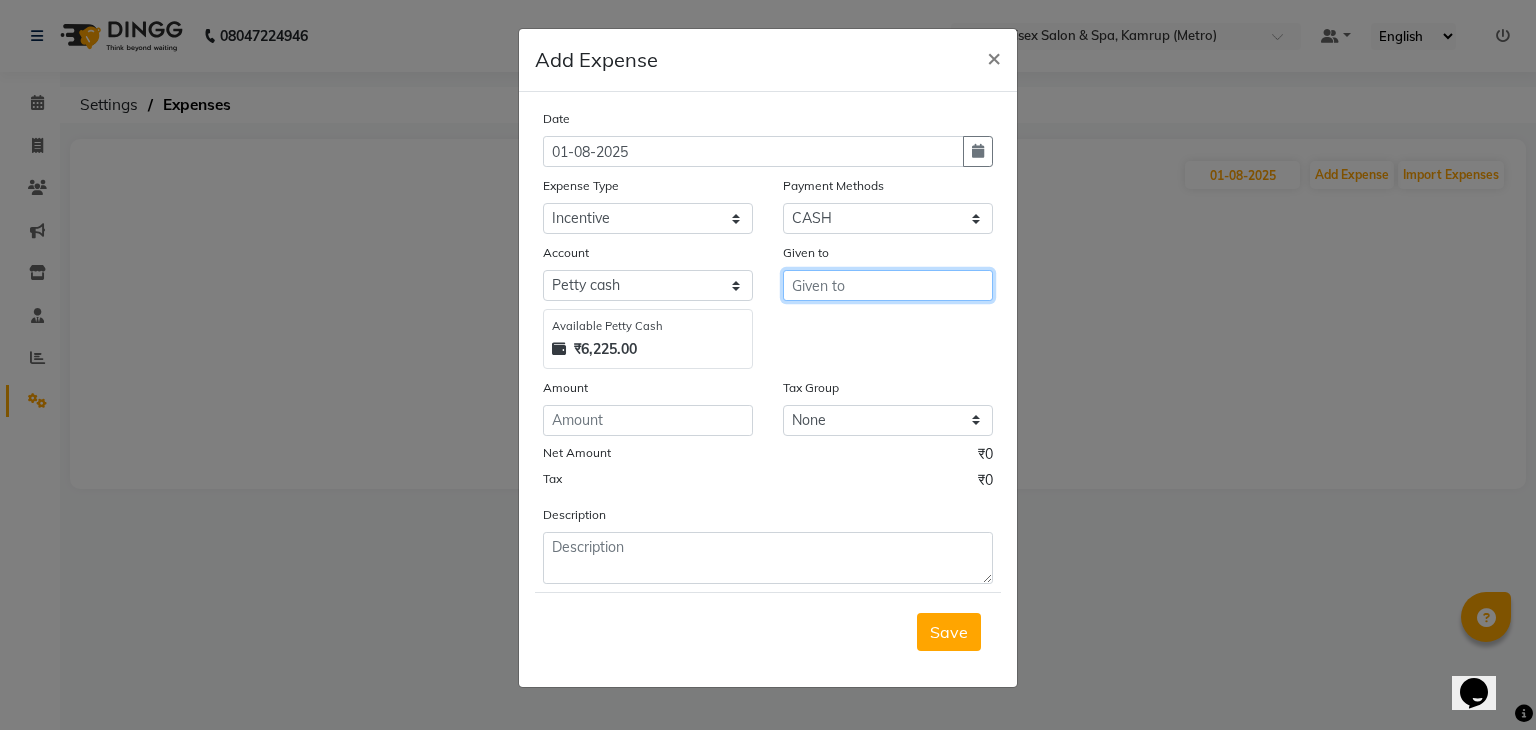 click at bounding box center (888, 285) 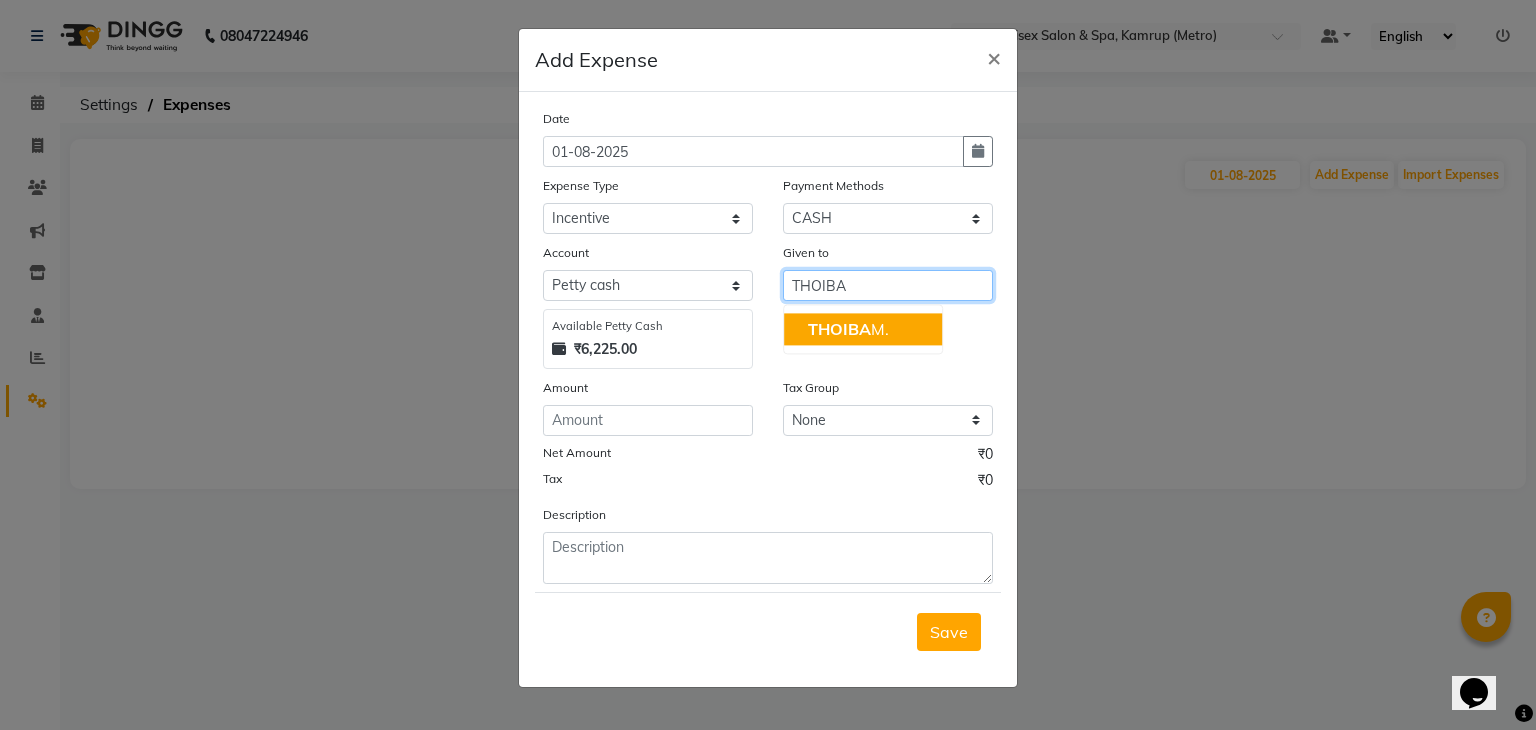 click on "THOIBA" 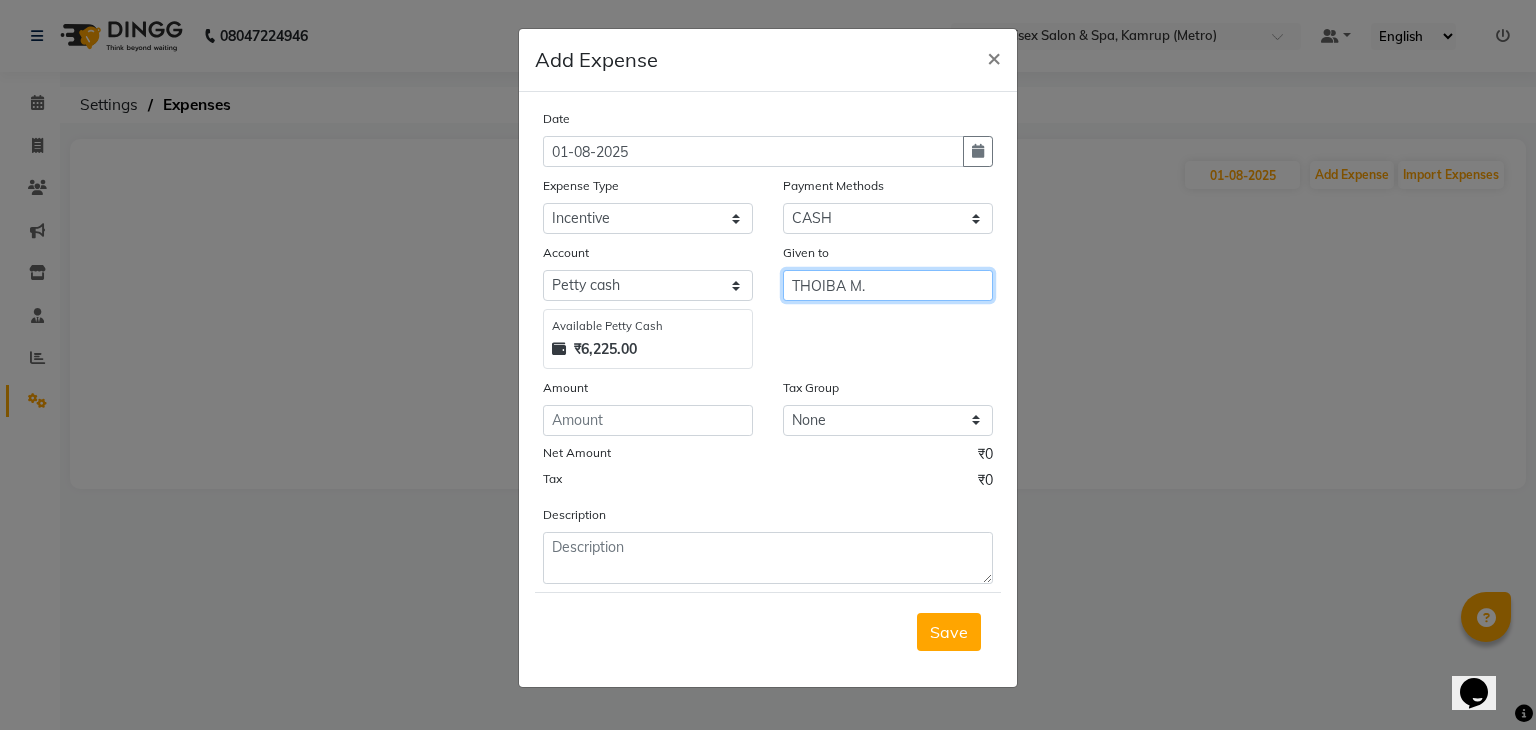 type on "THOIBA M." 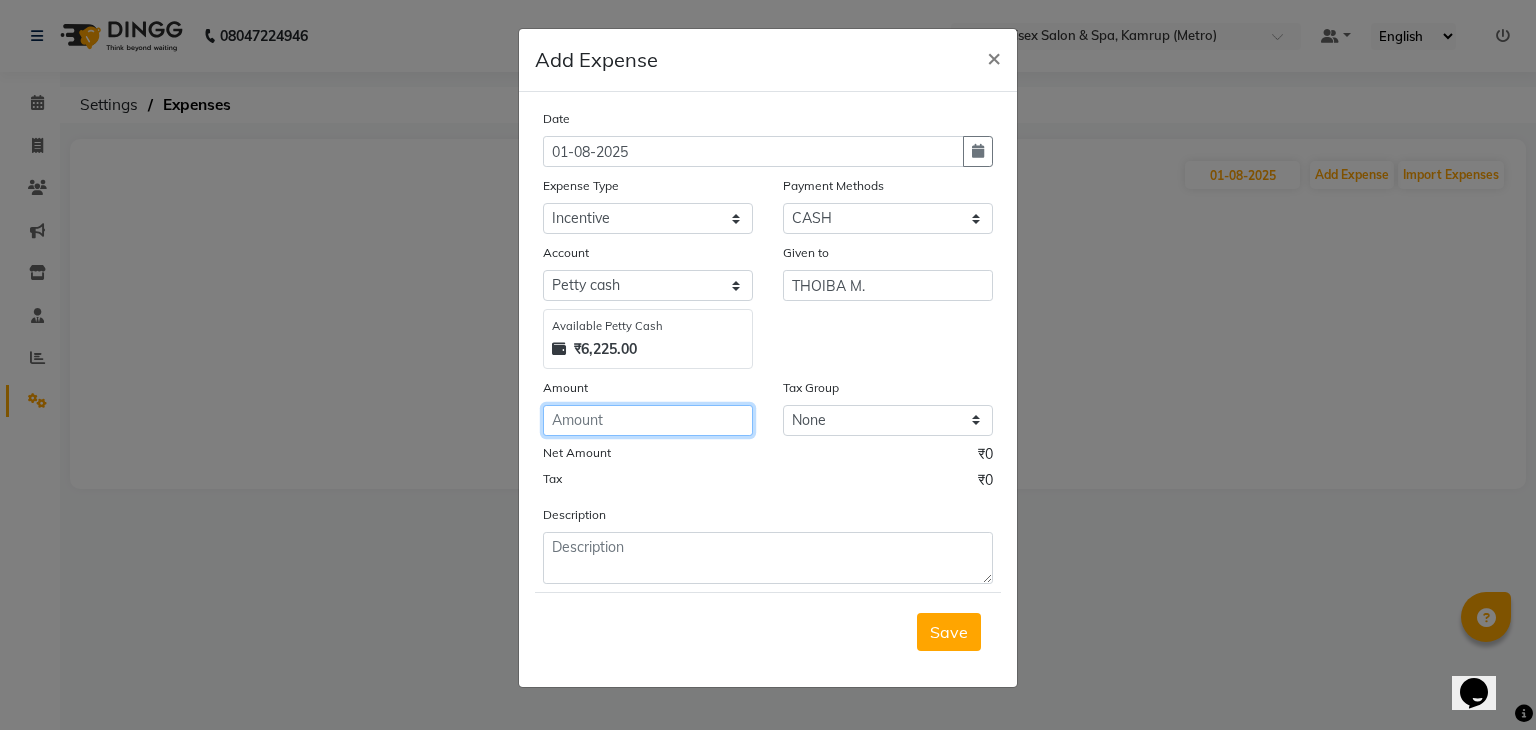 click 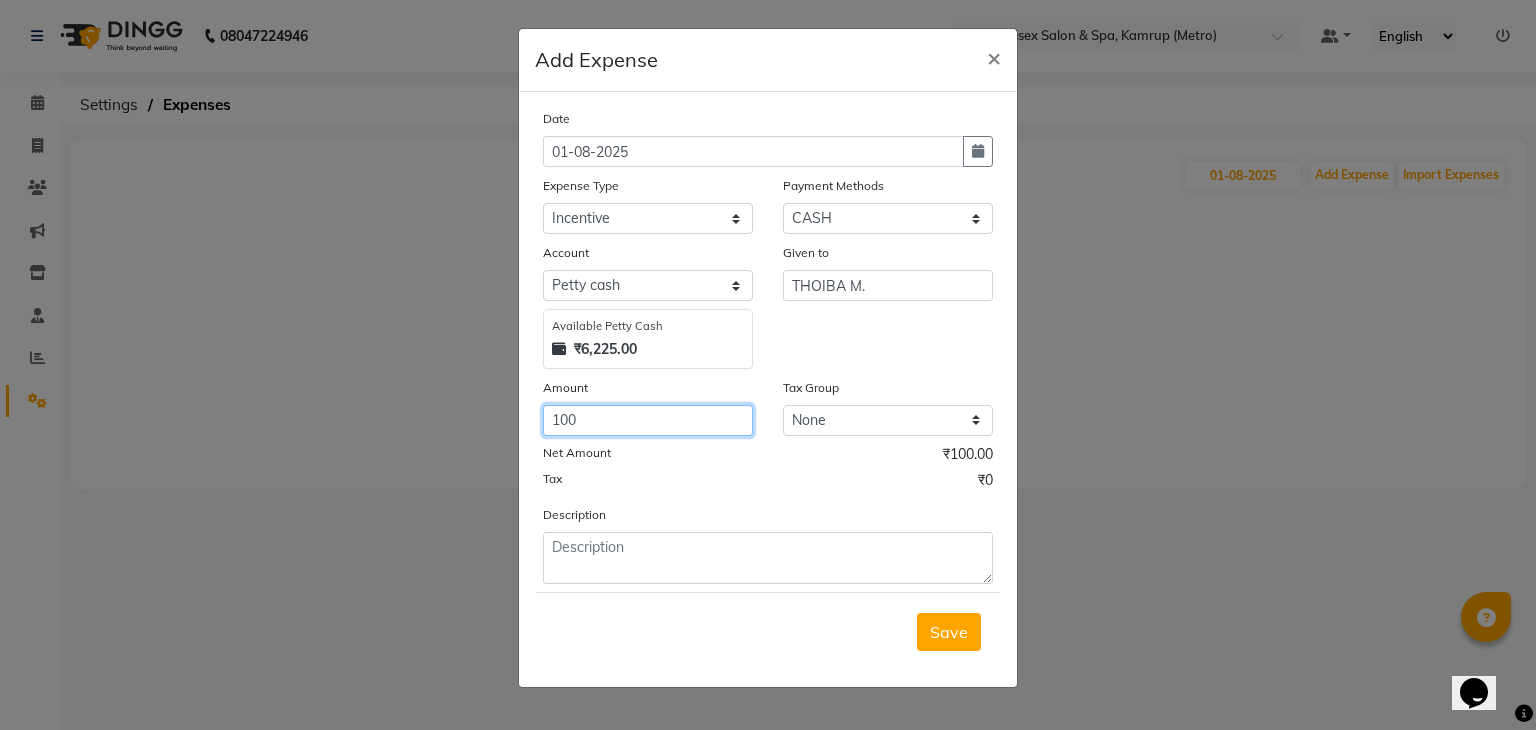 type on "100" 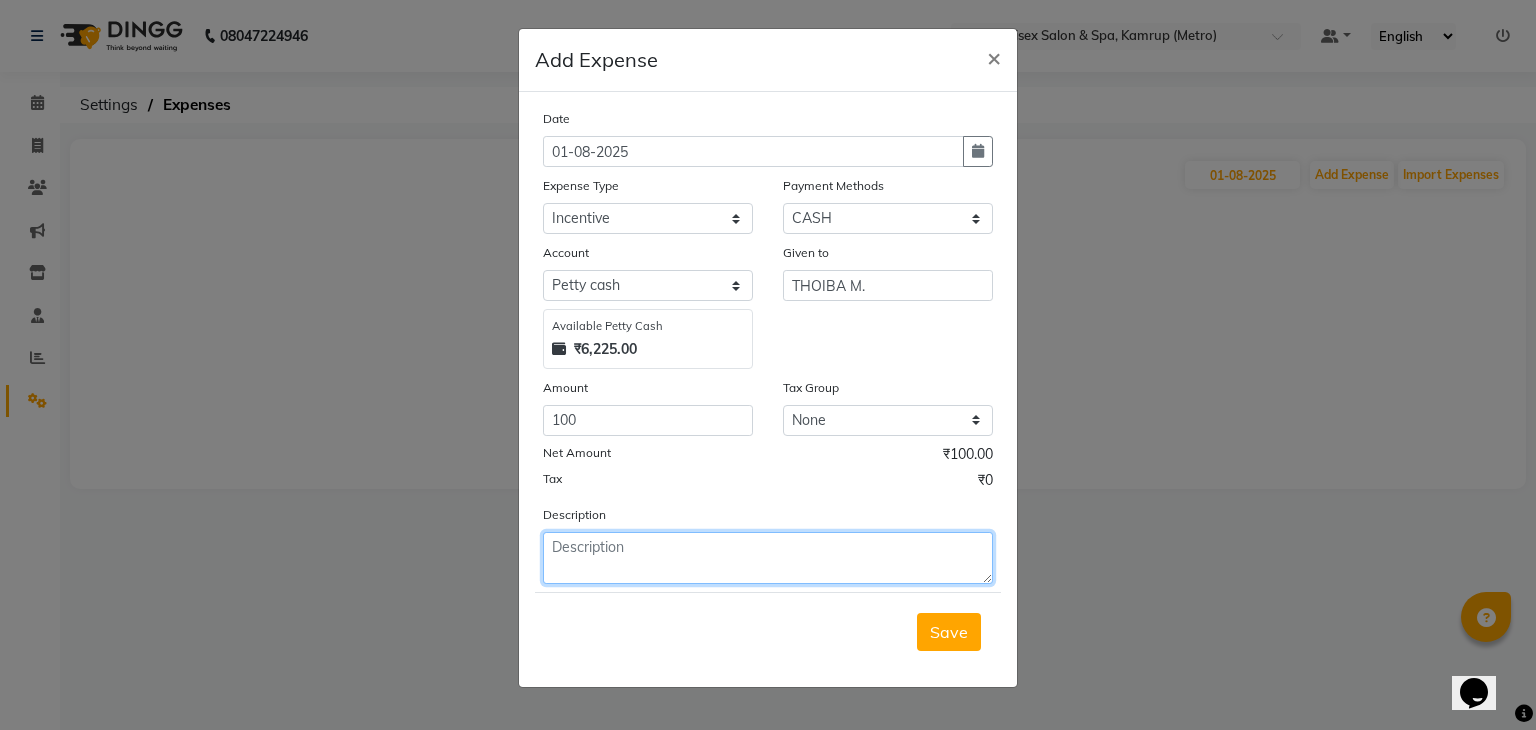 click 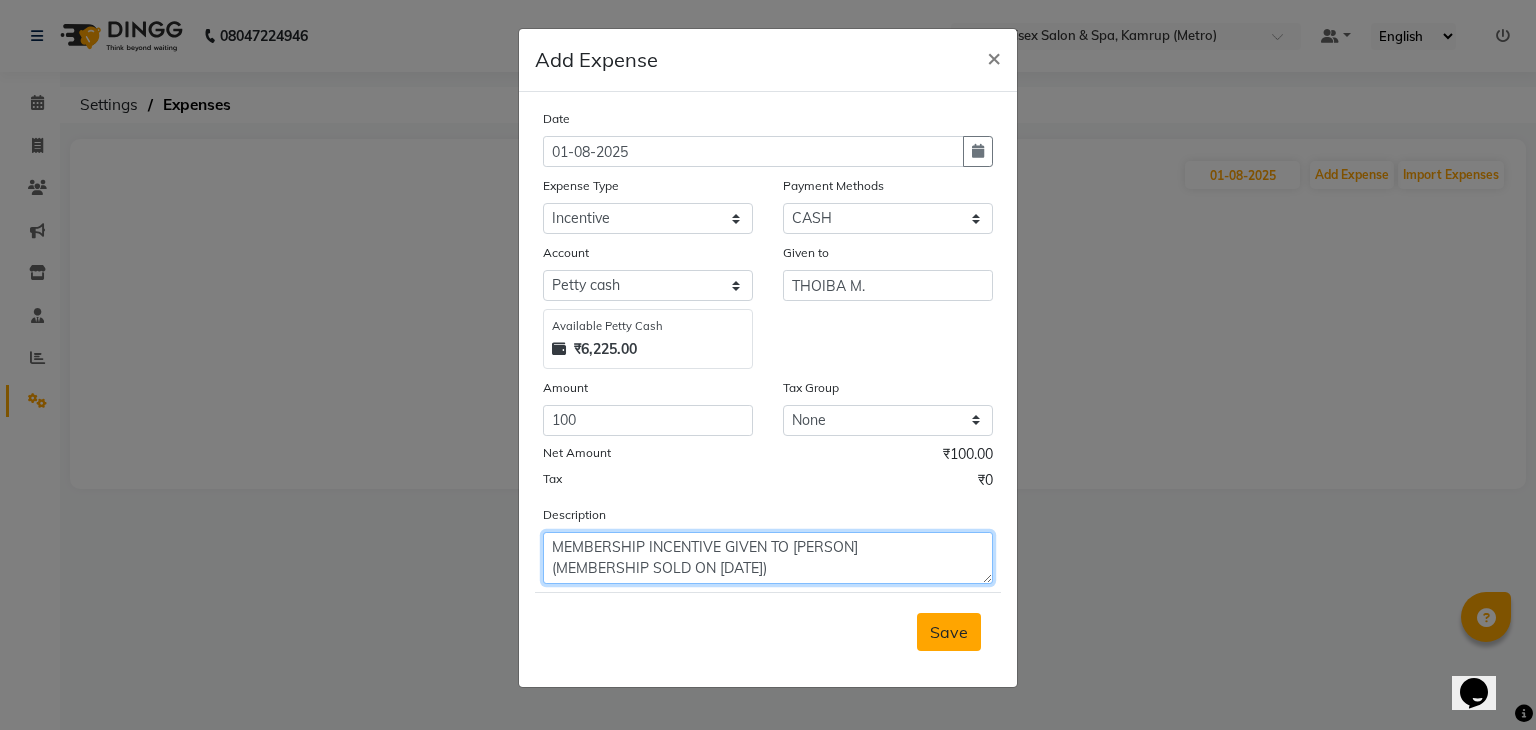 type on "MEMBERSHIP INCENTIVE GIVEN TO THOIBA
(MEMBERSHIP SOLD ON 30.07.25)" 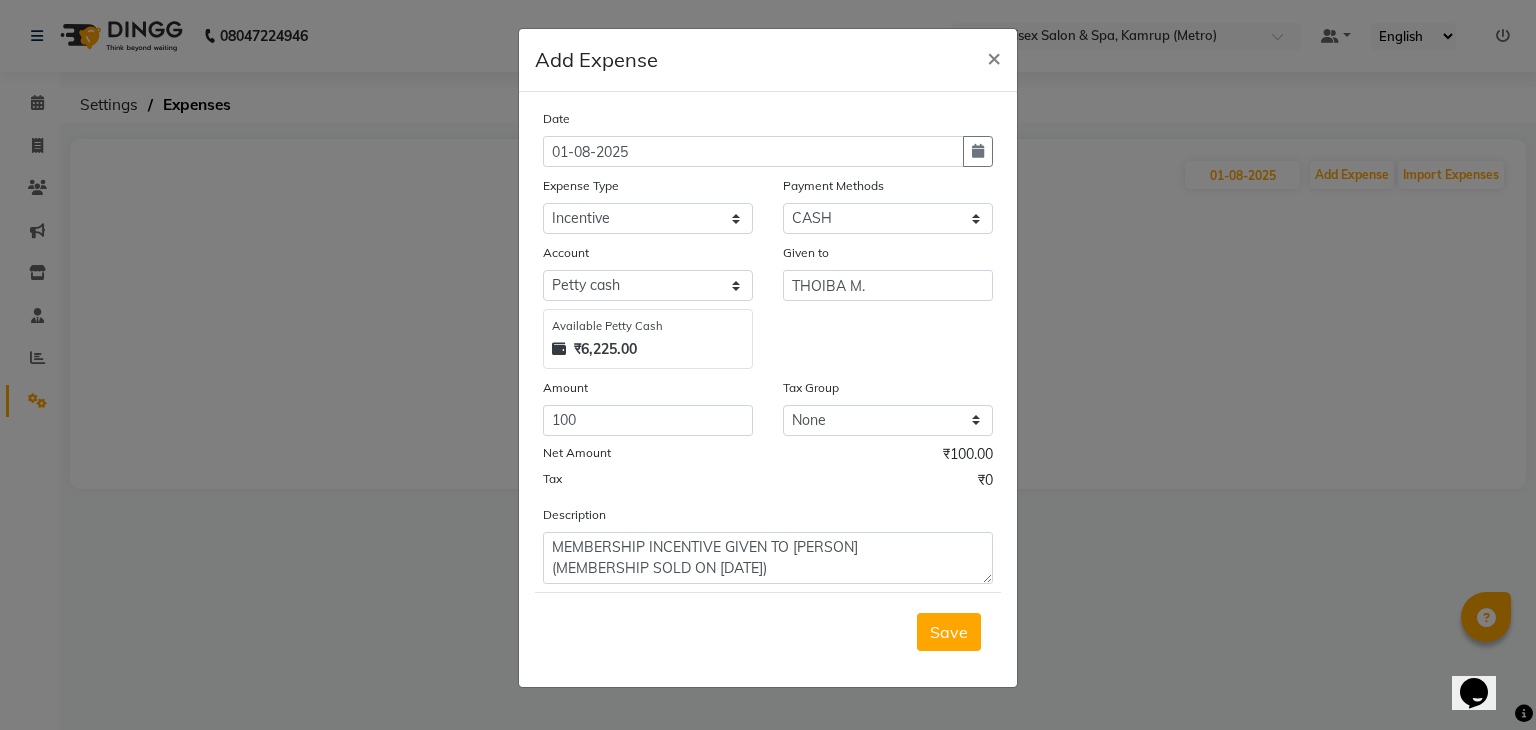 click on "Save" at bounding box center (949, 632) 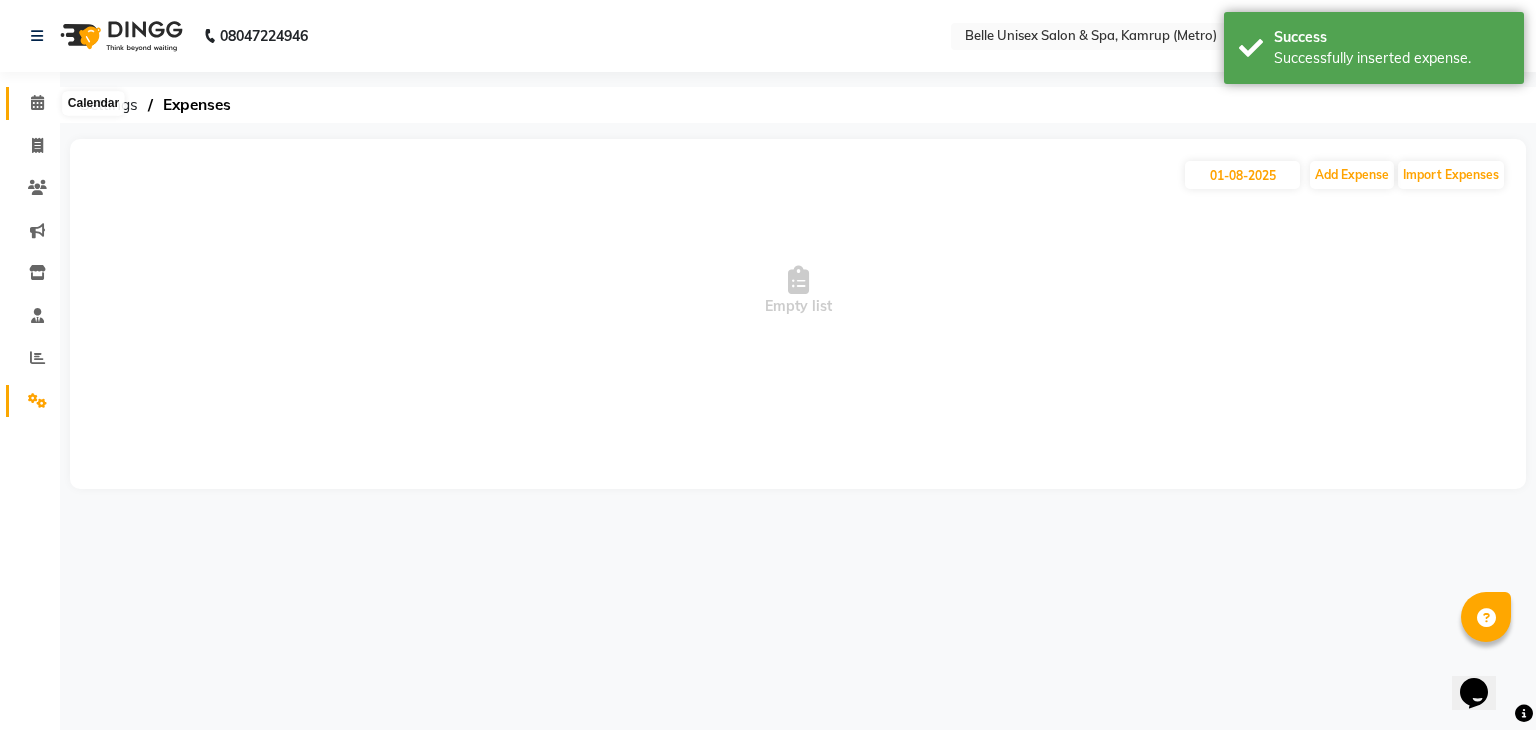 click 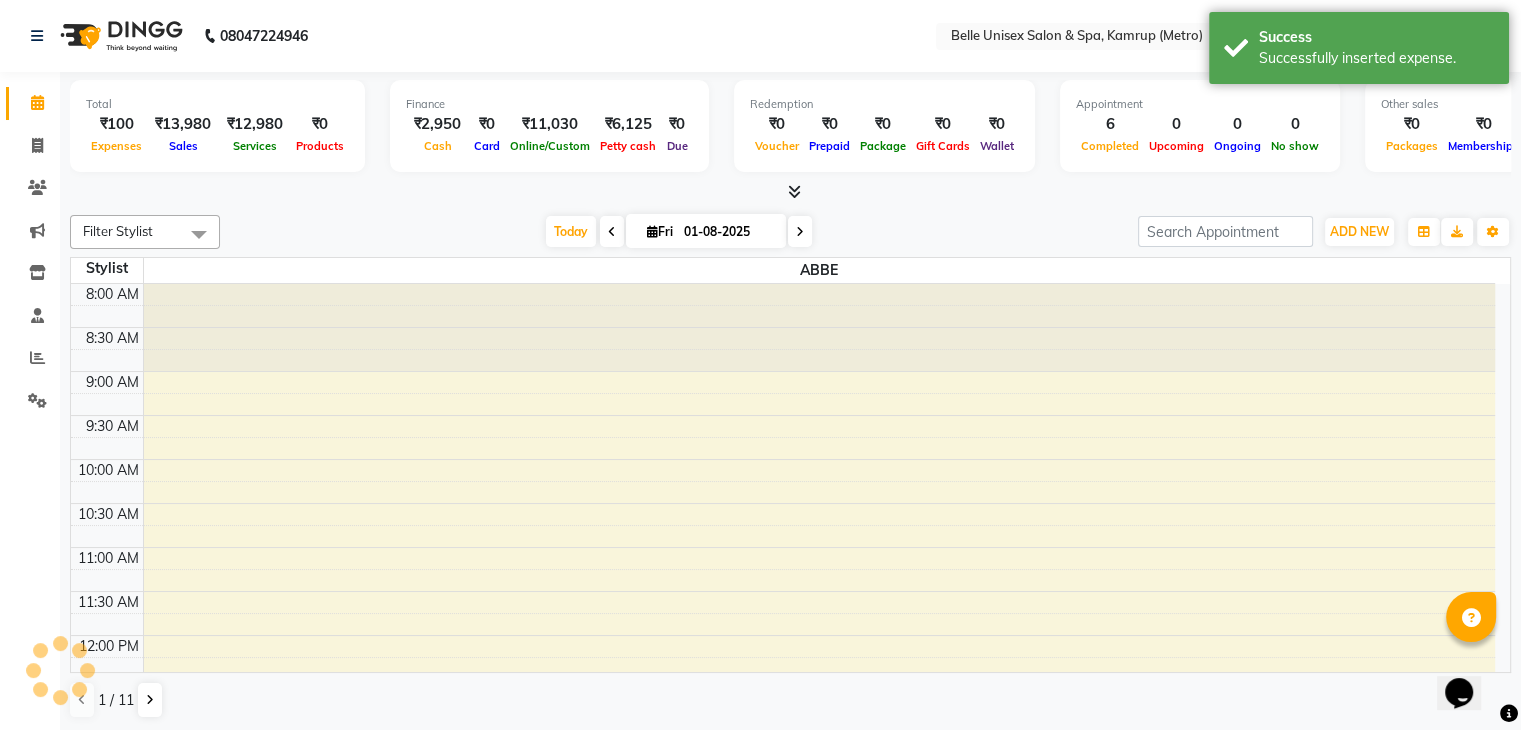 scroll, scrollTop: 0, scrollLeft: 0, axis: both 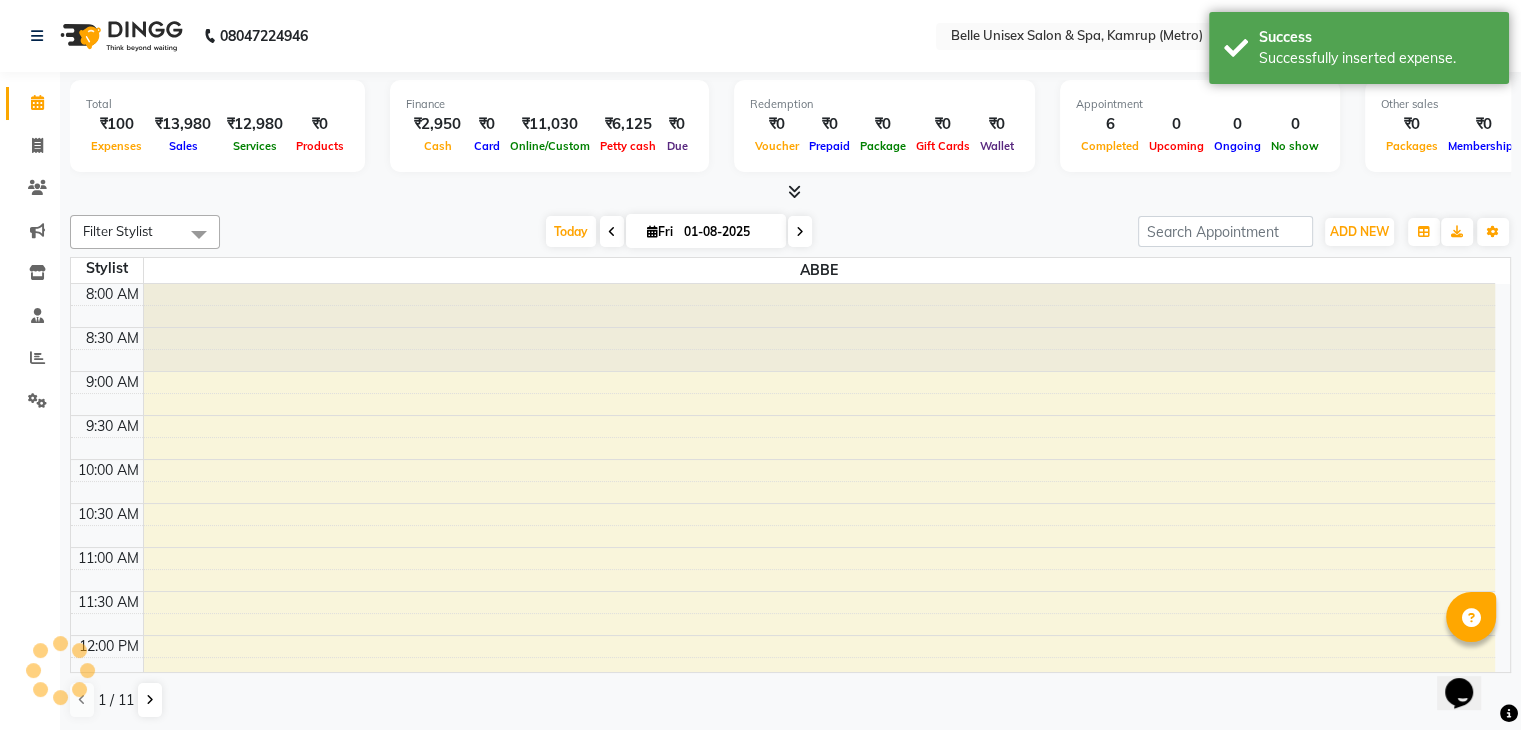 drag, startPoint x: 384, startPoint y: 210, endPoint x: 371, endPoint y: 210, distance: 13 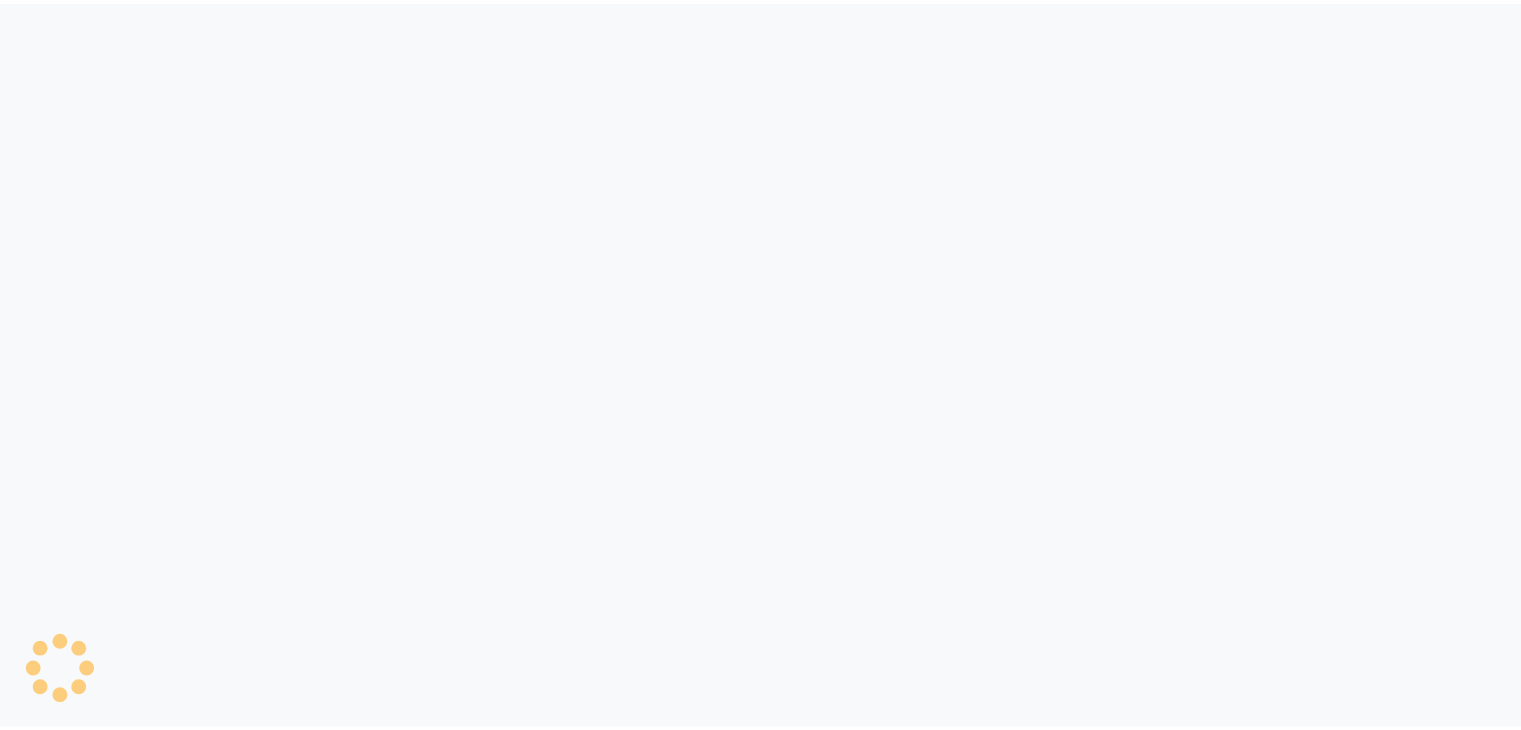 scroll, scrollTop: 0, scrollLeft: 0, axis: both 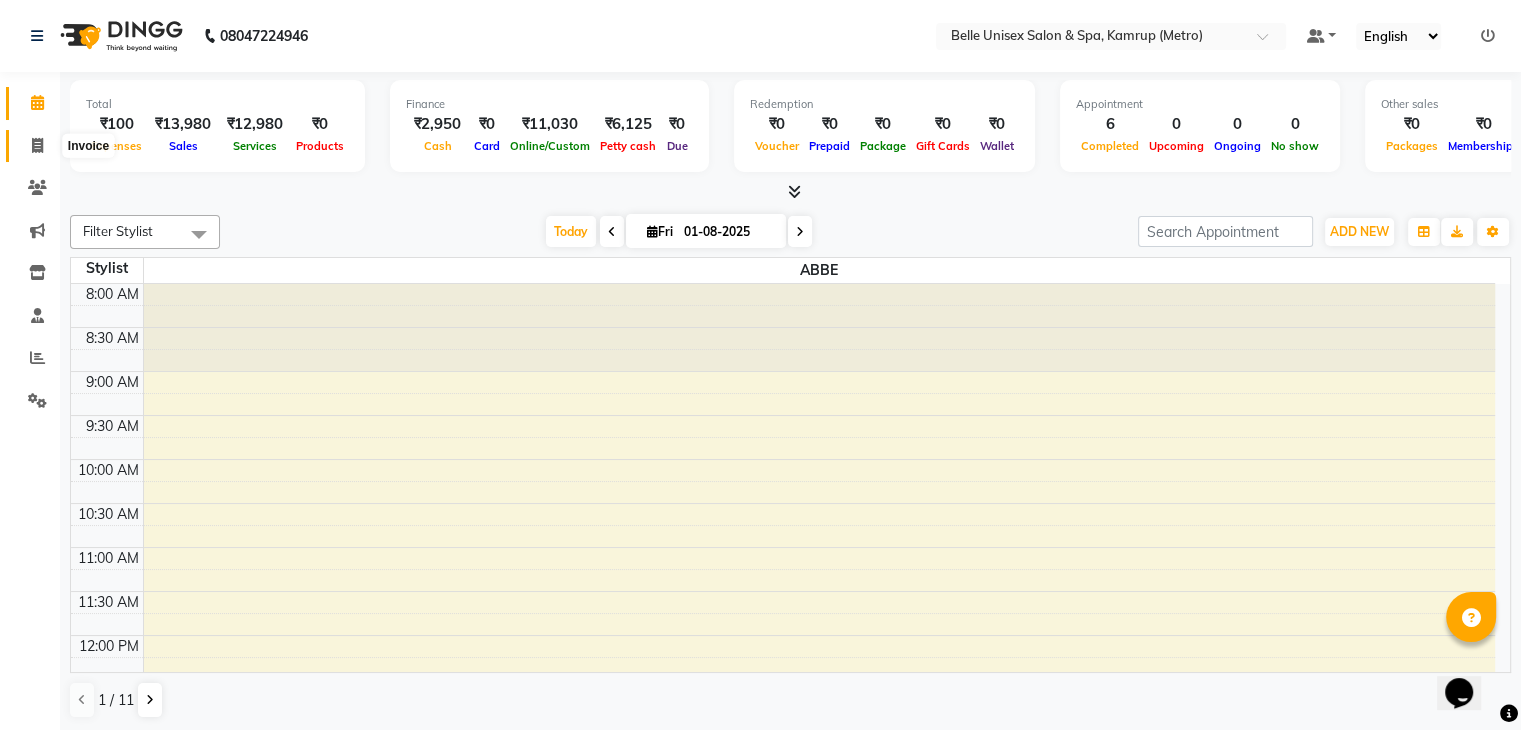 click 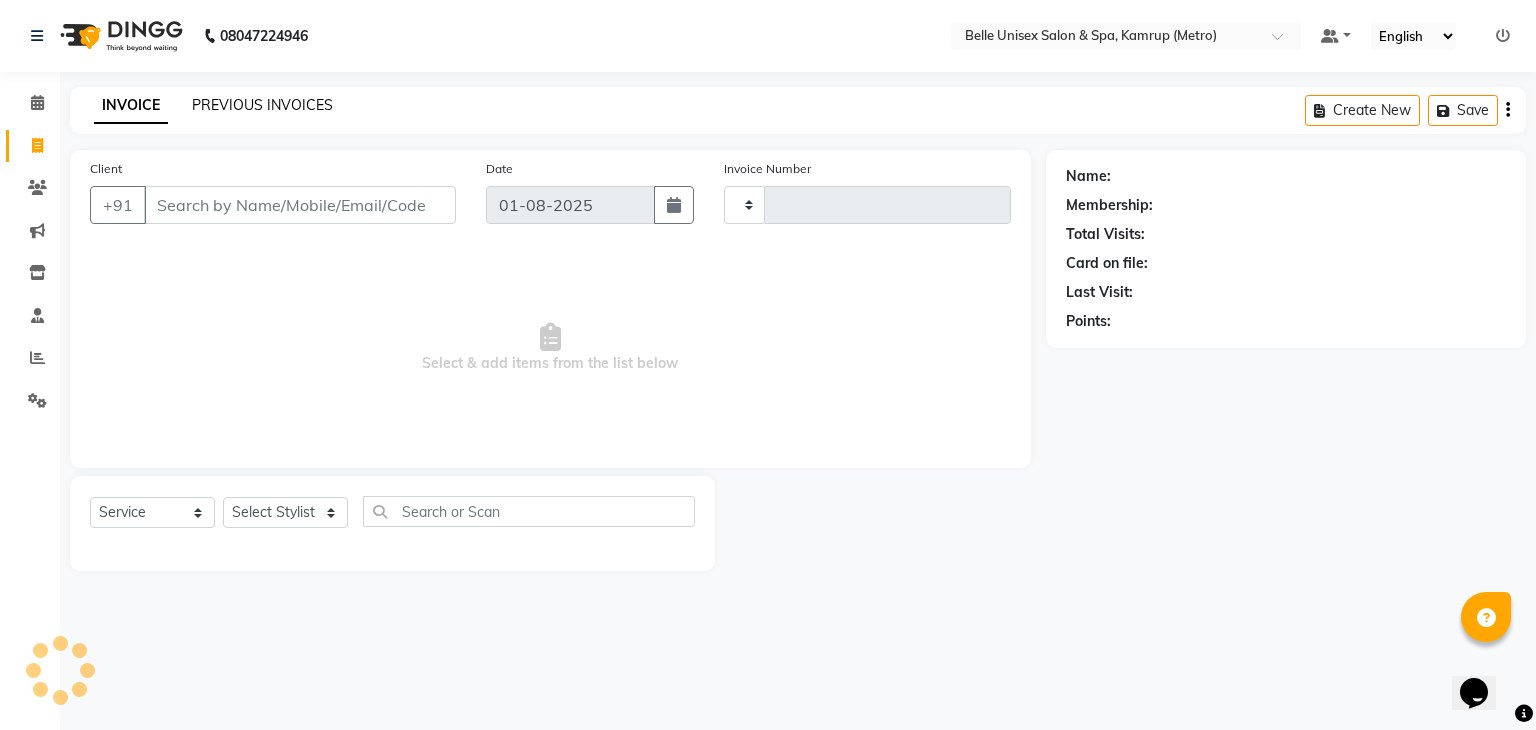 click on "PREVIOUS INVOICES" 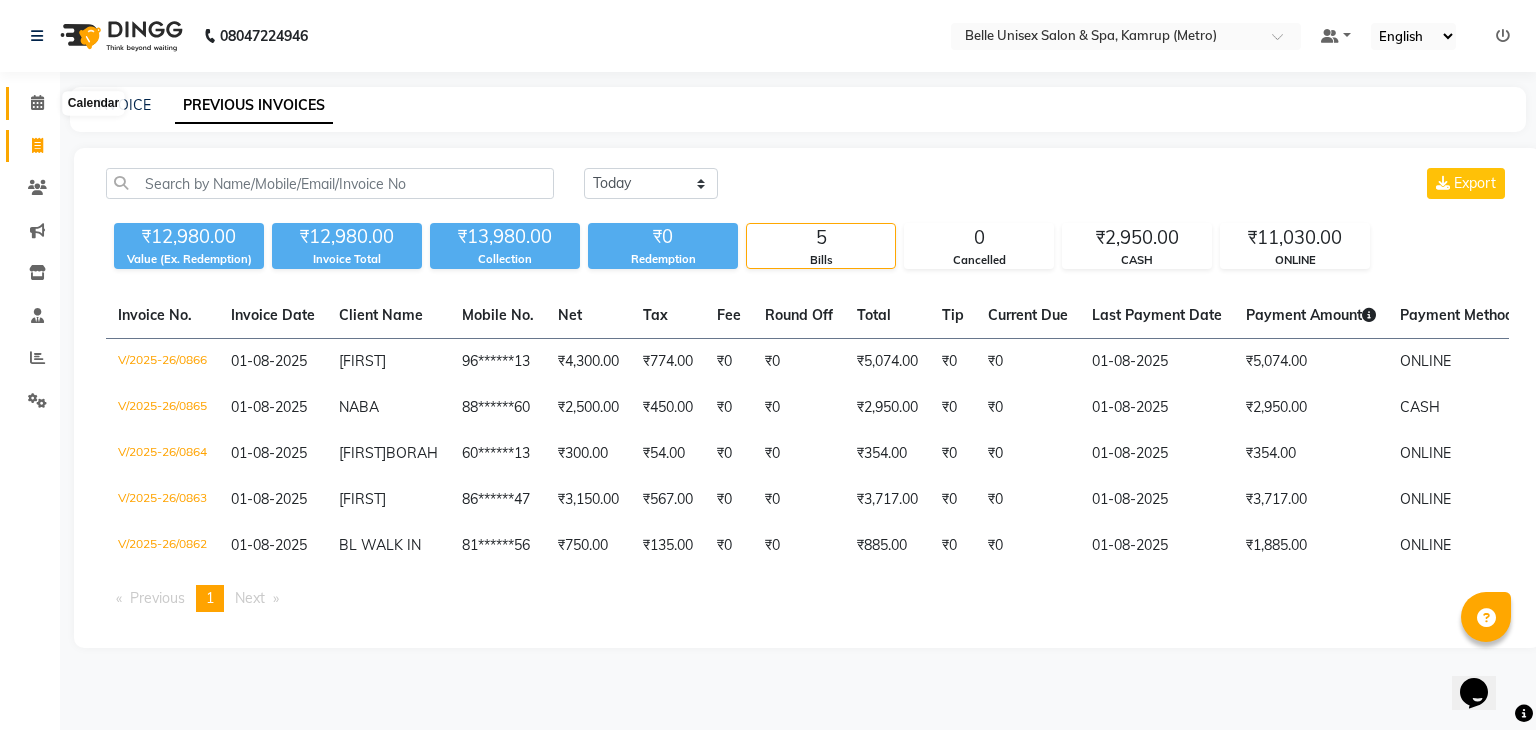 click 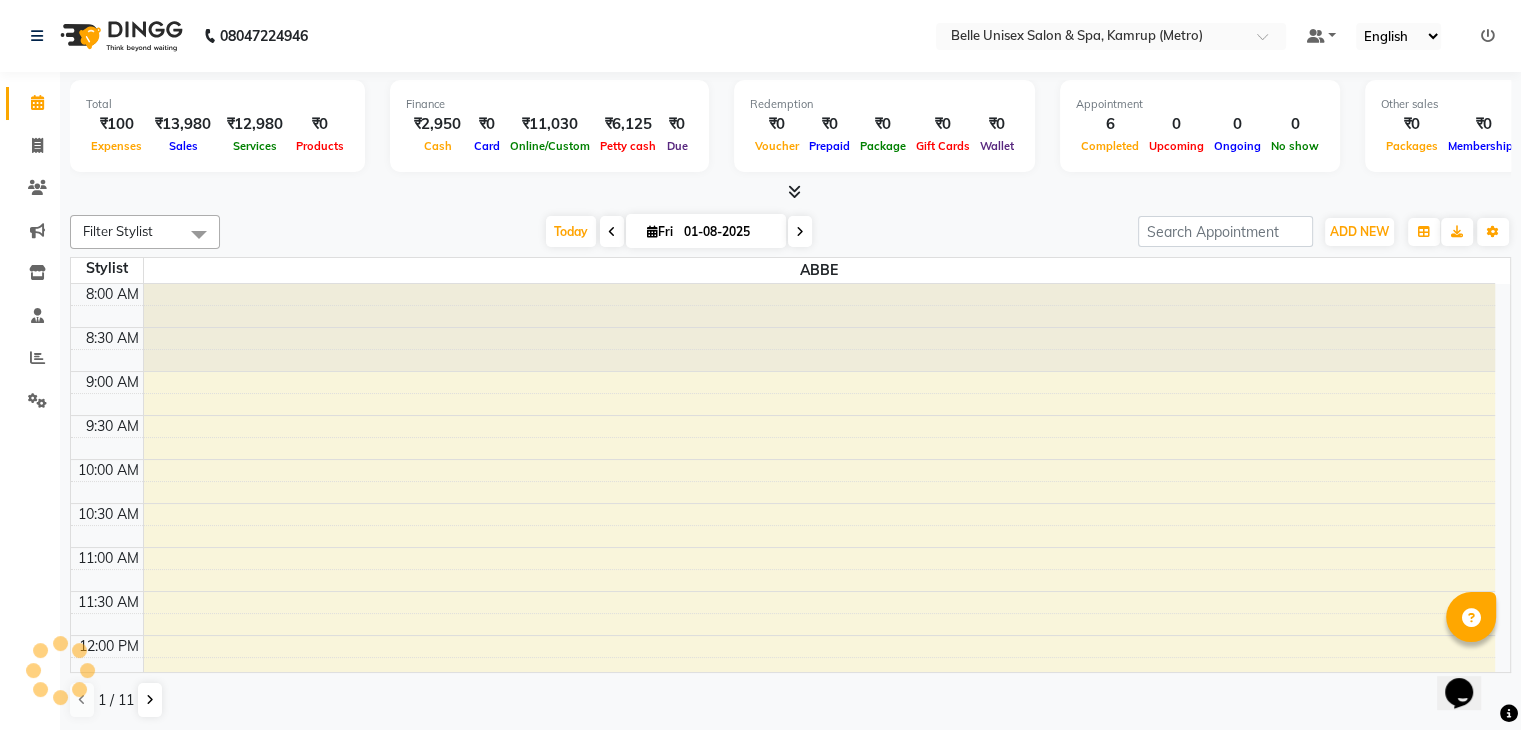 scroll, scrollTop: 705, scrollLeft: 0, axis: vertical 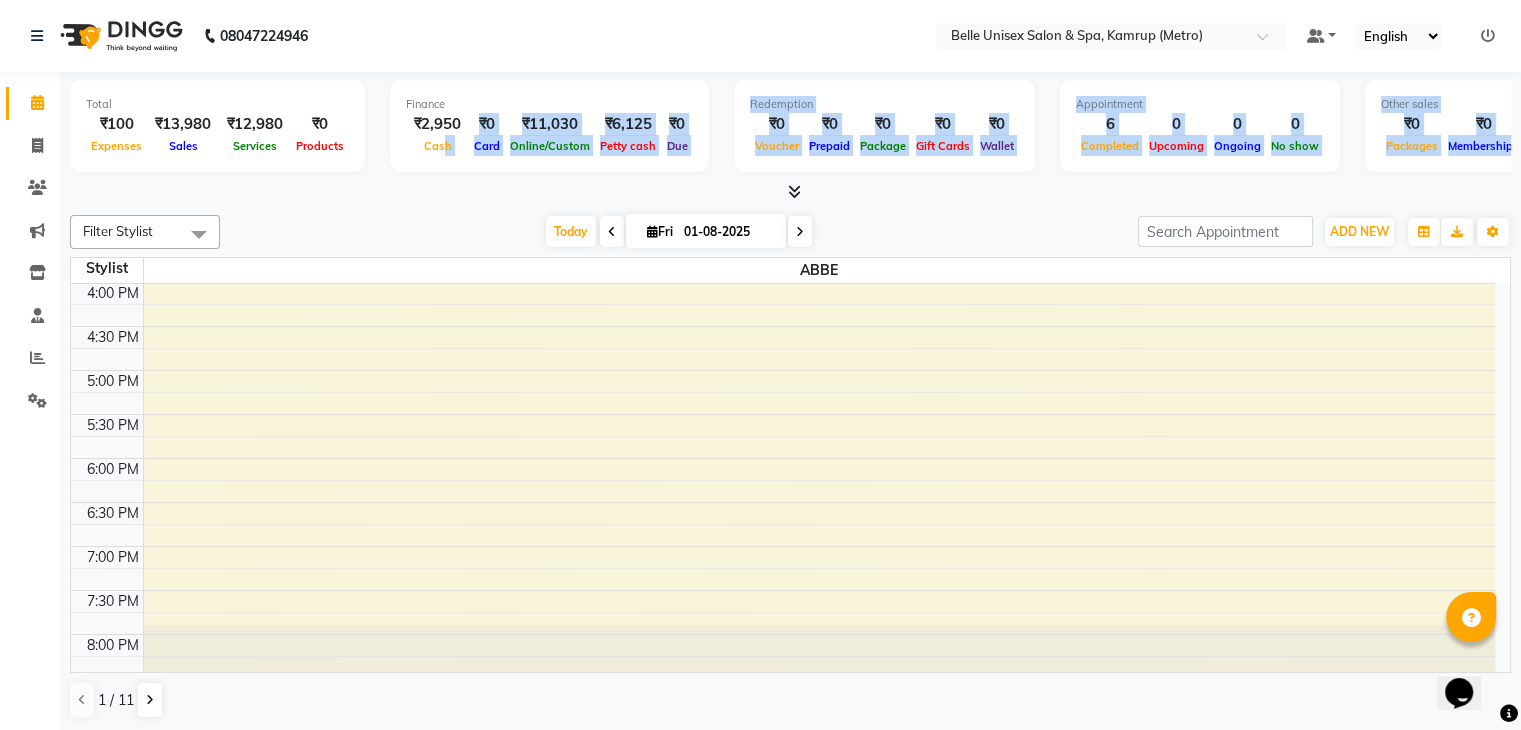 drag, startPoint x: 444, startPoint y: 160, endPoint x: 426, endPoint y: 182, distance: 28.42534 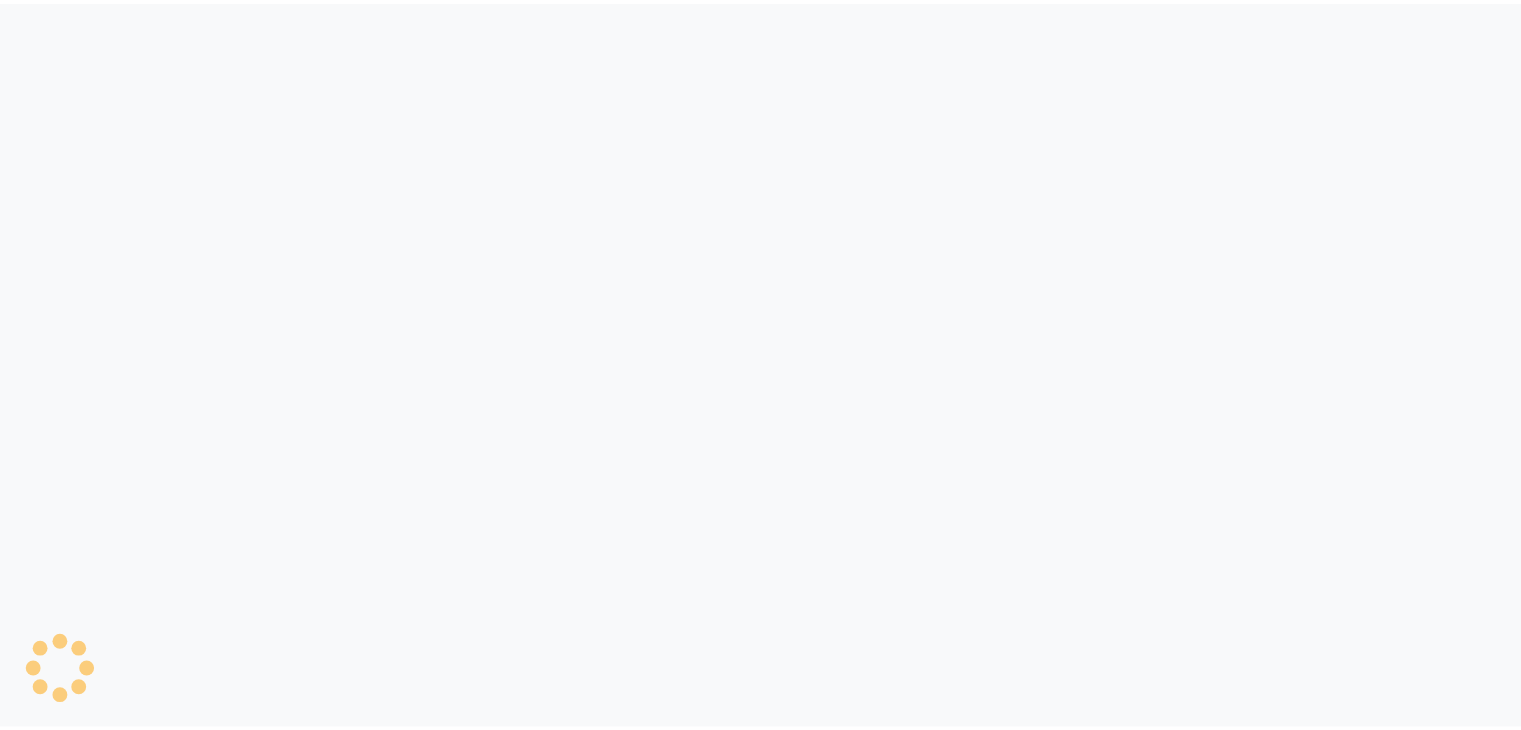 scroll, scrollTop: 0, scrollLeft: 0, axis: both 